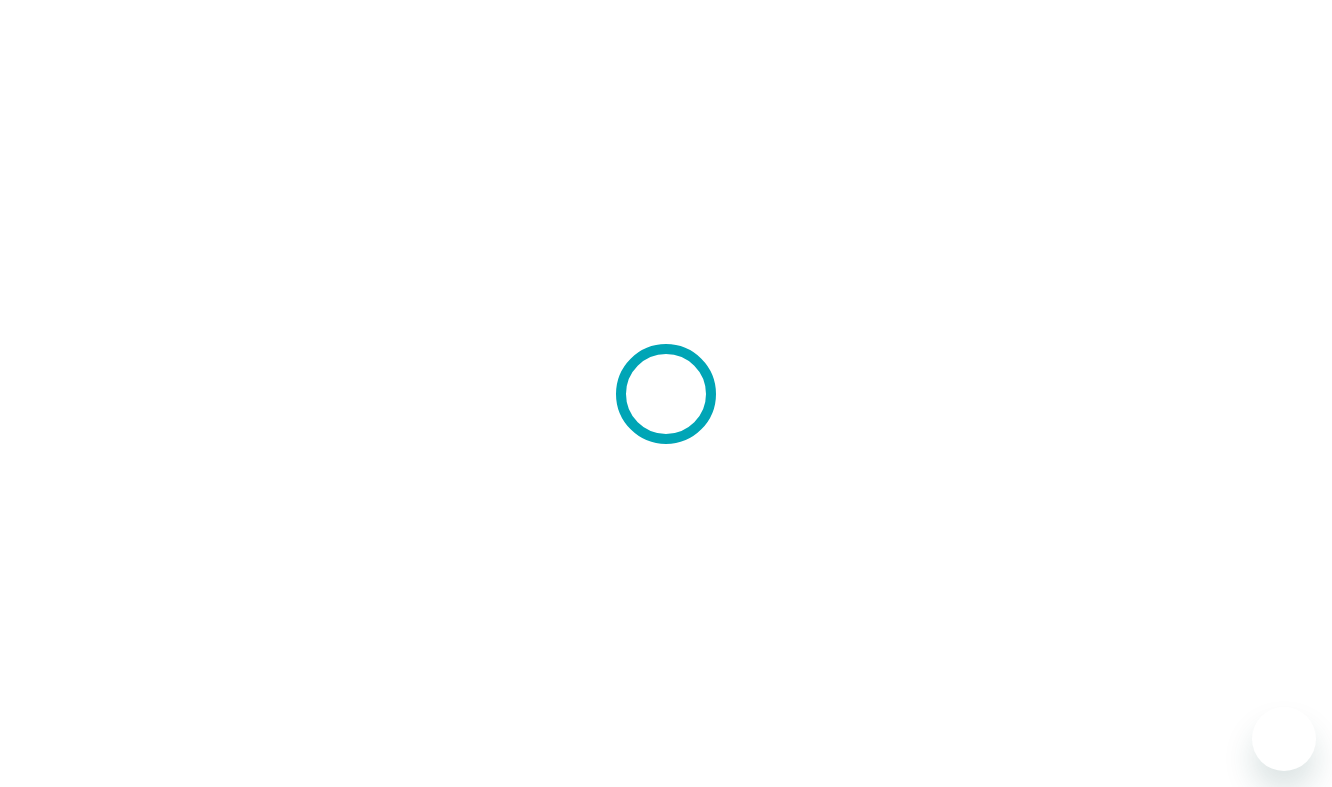 scroll, scrollTop: 0, scrollLeft: 0, axis: both 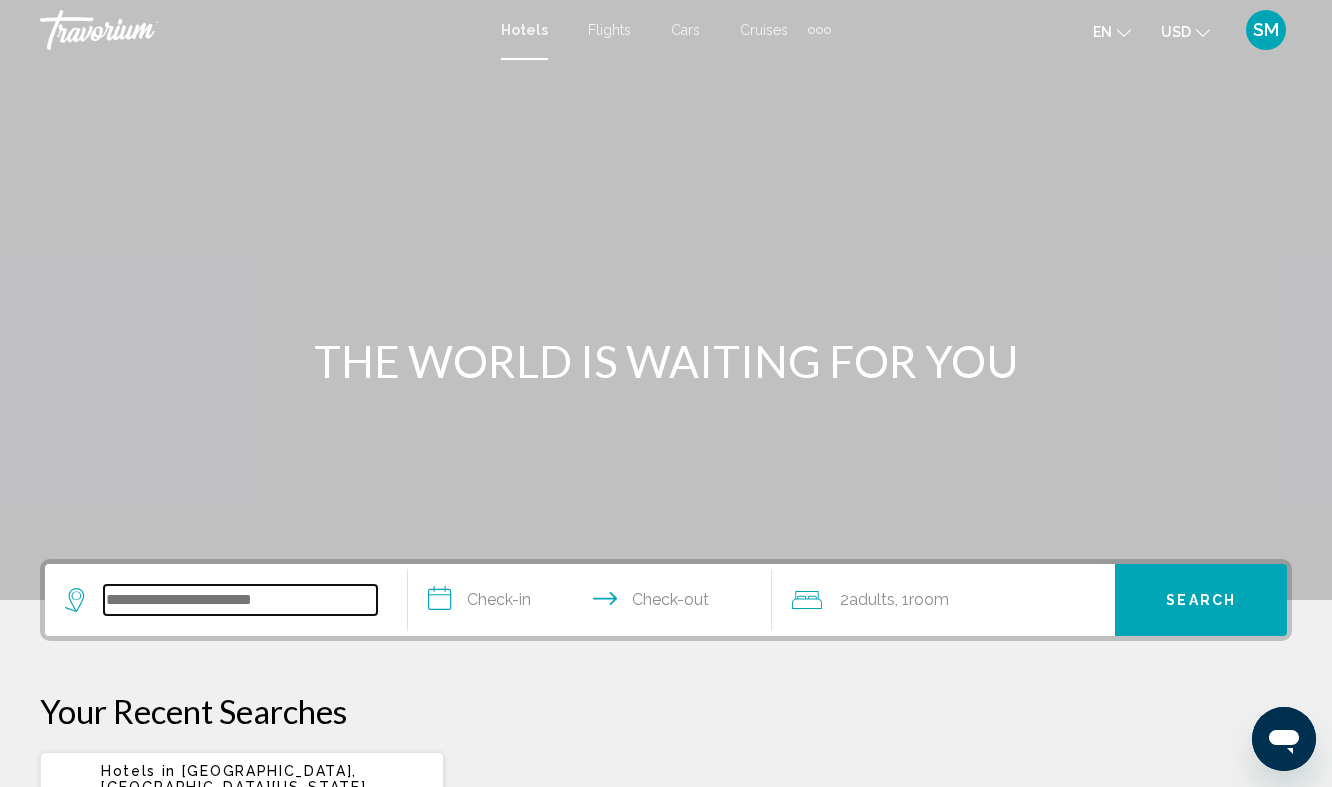 click at bounding box center (240, 600) 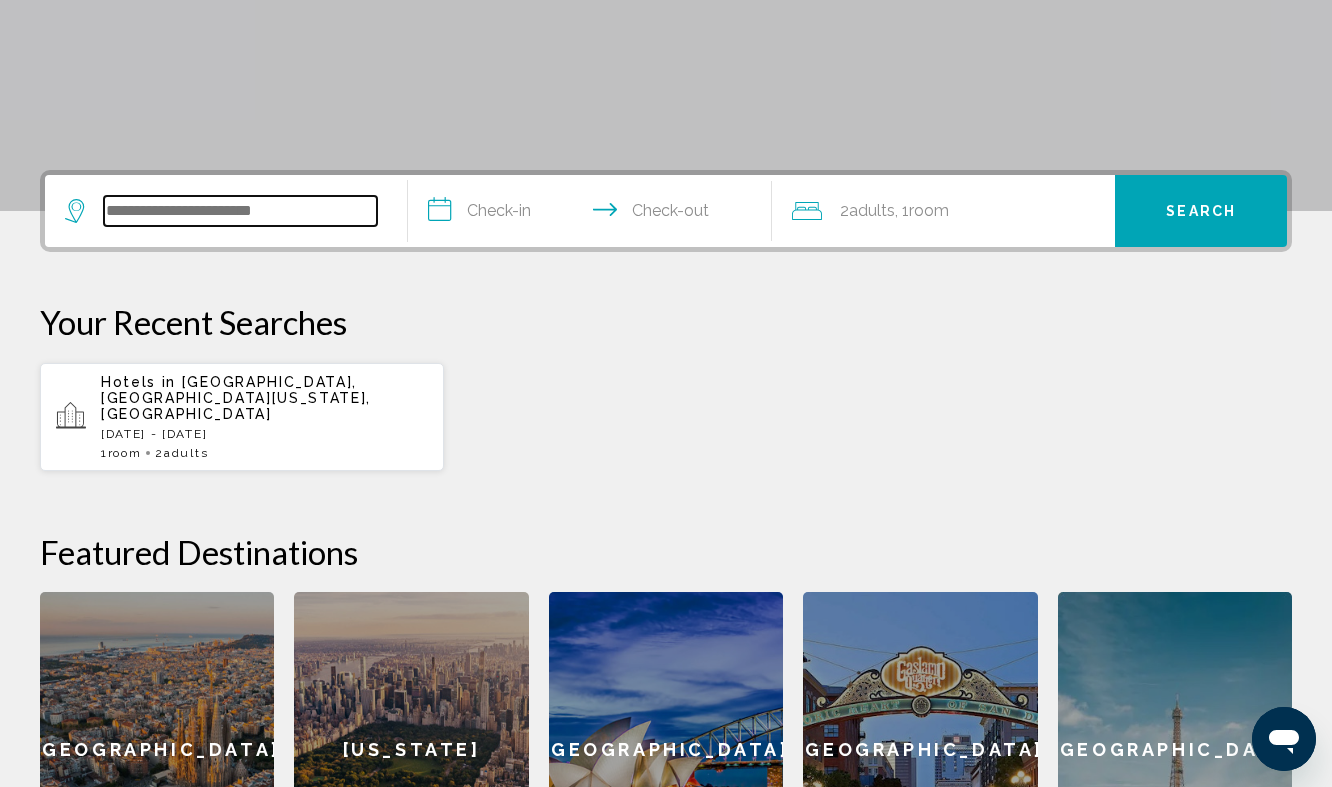 scroll, scrollTop: 494, scrollLeft: 0, axis: vertical 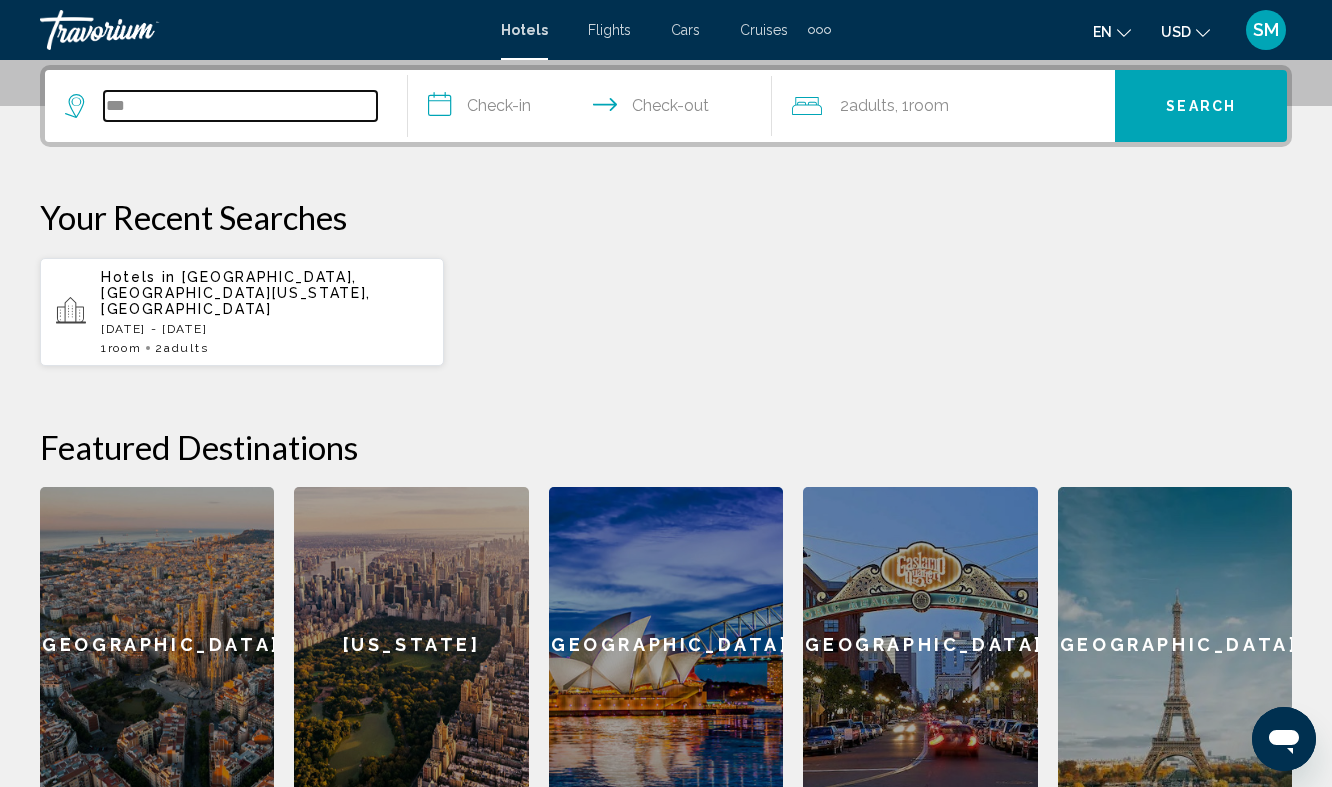 type on "***" 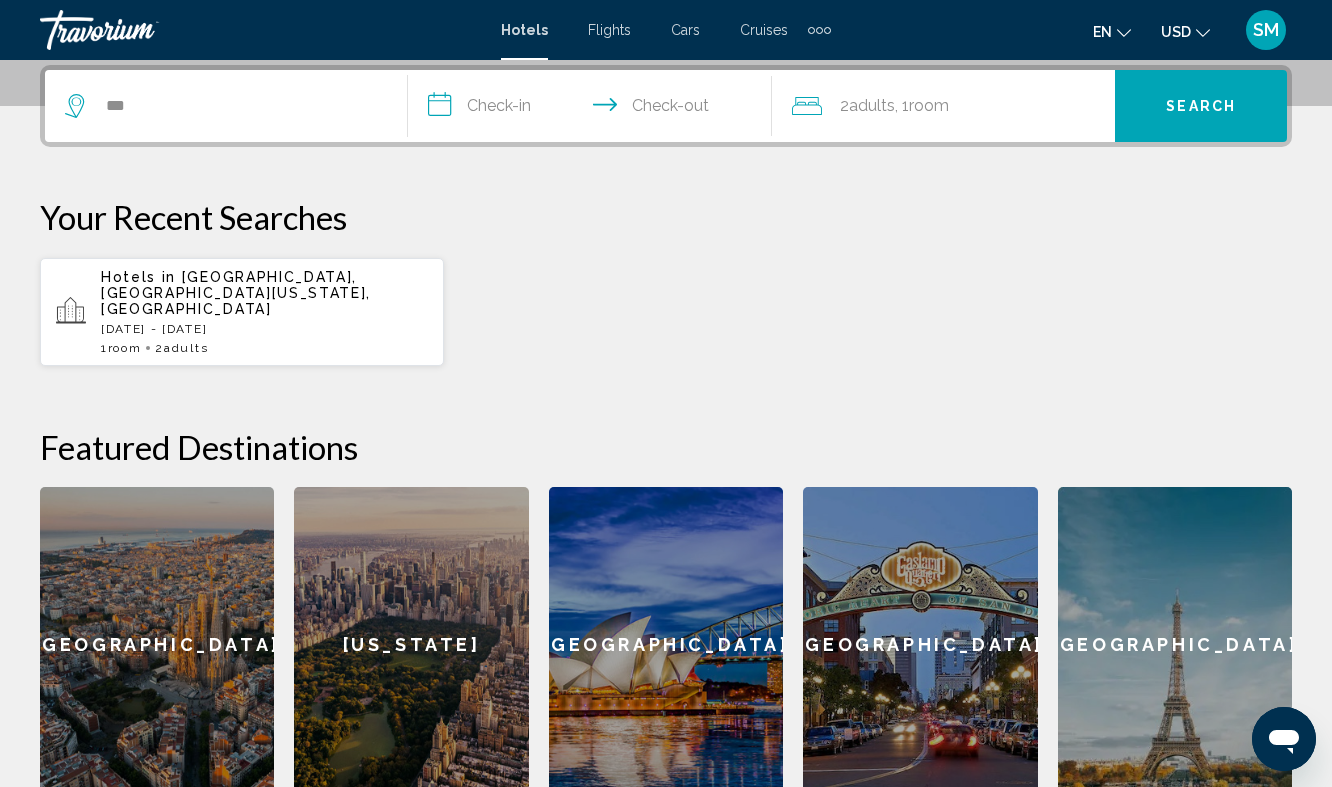 click on "Hotels in    Los Cabos, Baja California Sur, Mexico  Fri, 04 Jul - Mon, 07 Jul  1  Room rooms 2  Adult Adults" at bounding box center [264, 312] 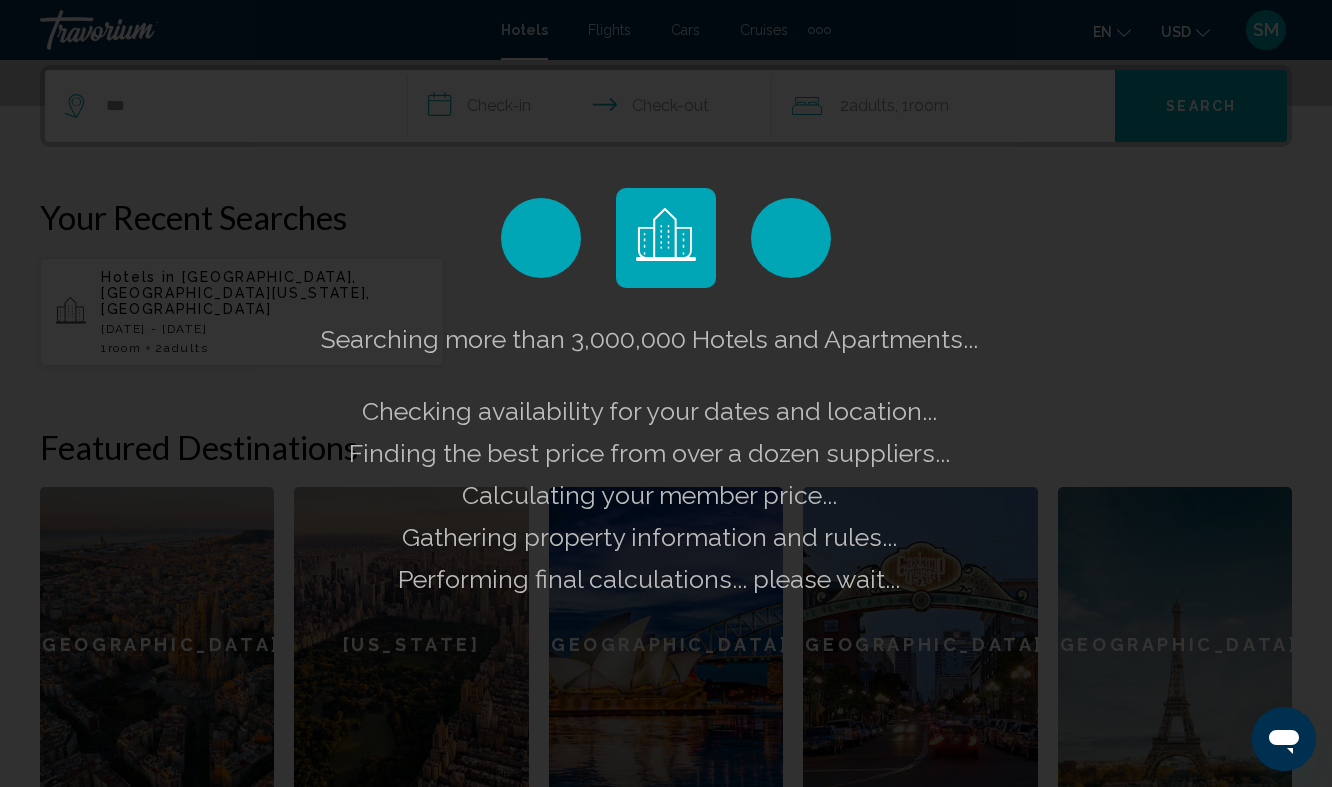 scroll, scrollTop: 0, scrollLeft: 0, axis: both 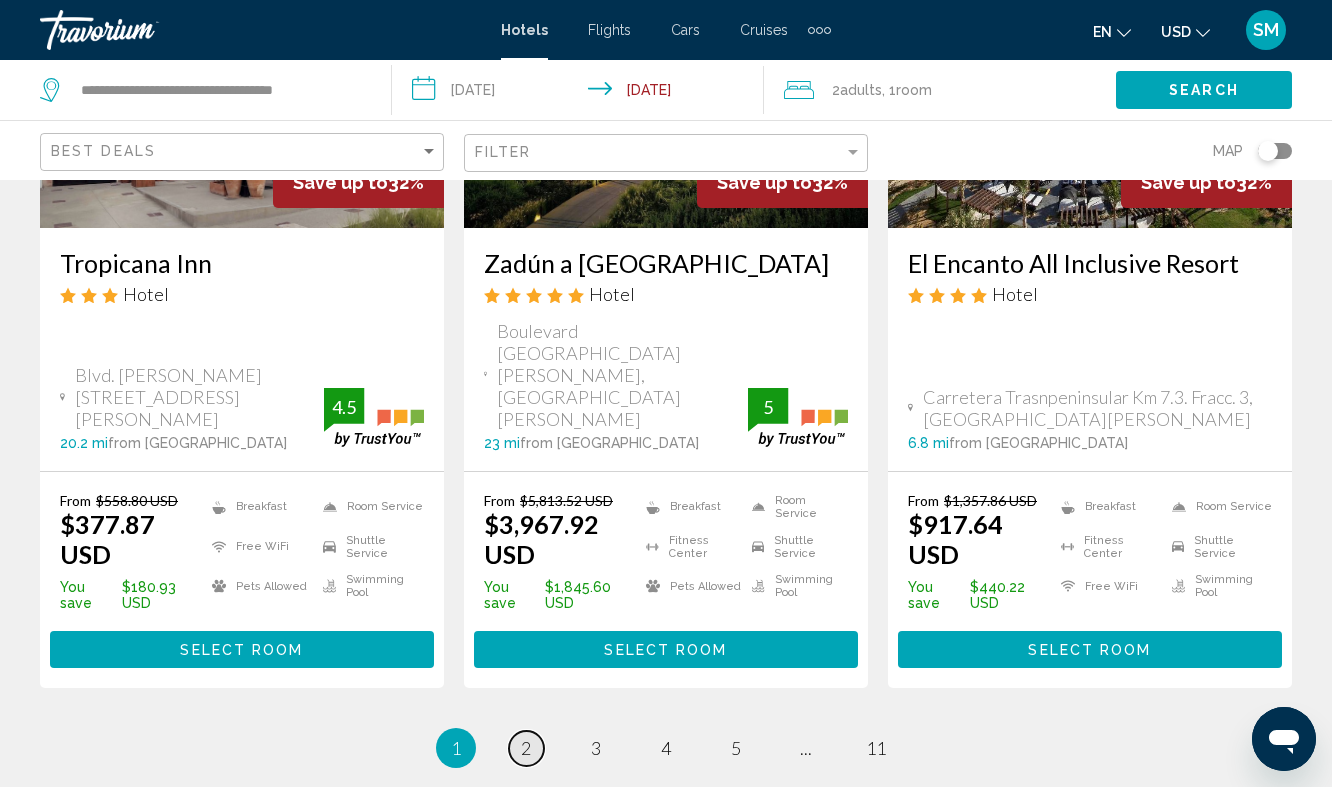 click on "2" at bounding box center (526, 748) 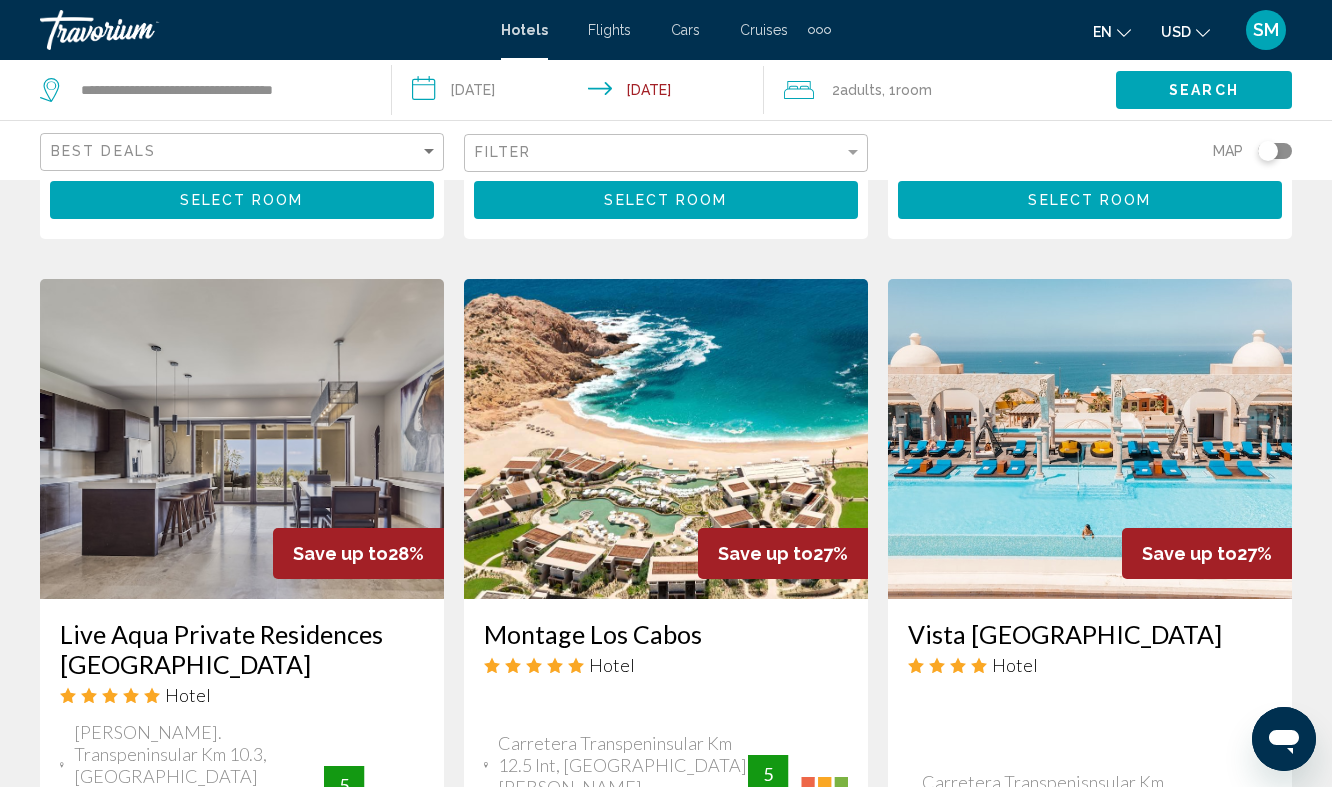 scroll, scrollTop: 1669, scrollLeft: 0, axis: vertical 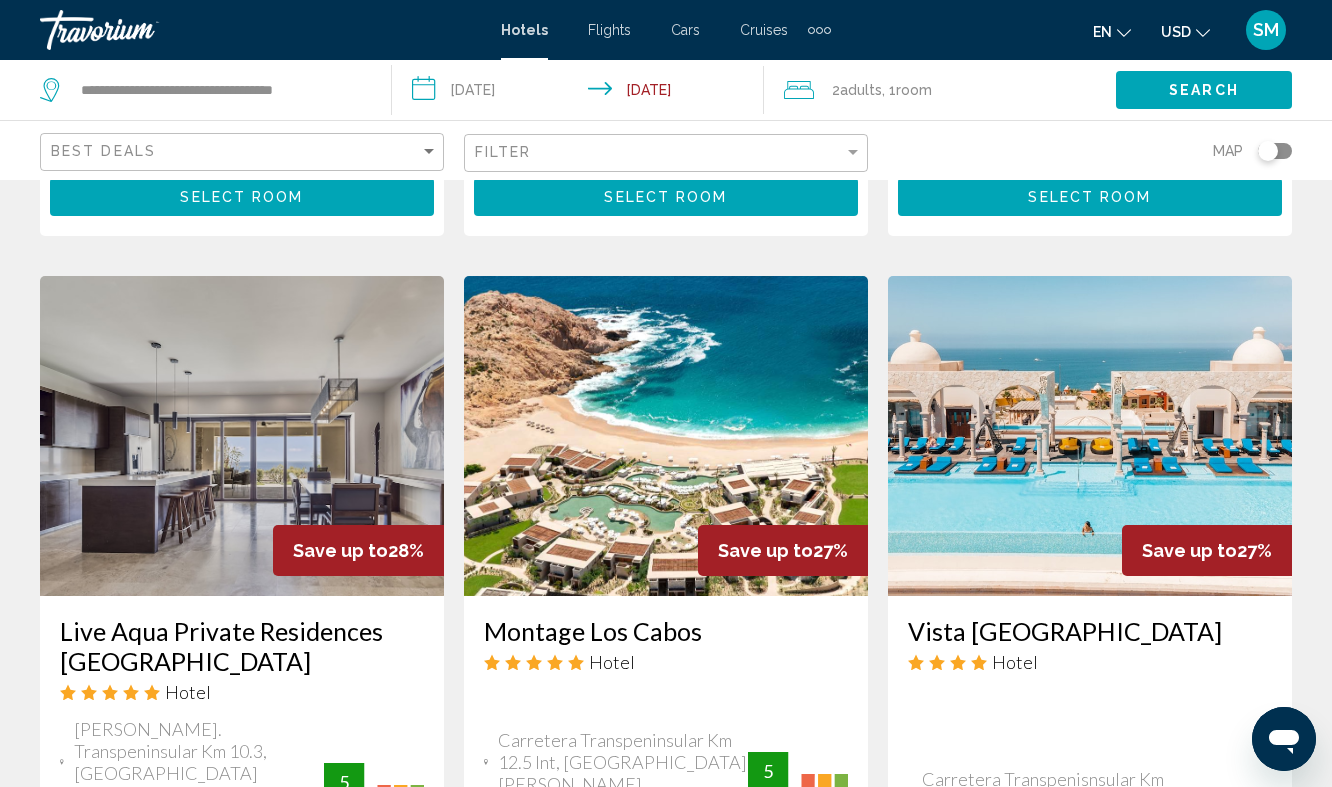 click at bounding box center (666, 436) 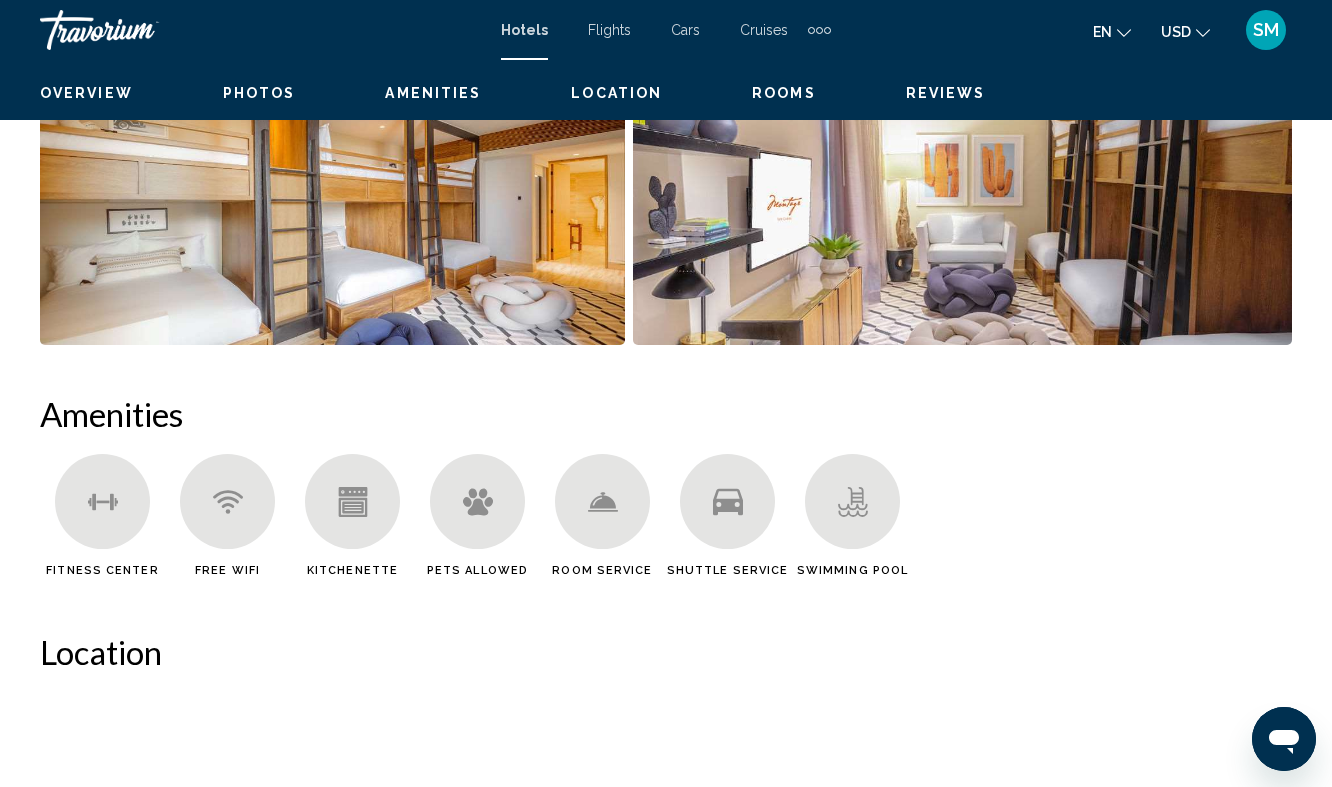 scroll, scrollTop: 0, scrollLeft: 0, axis: both 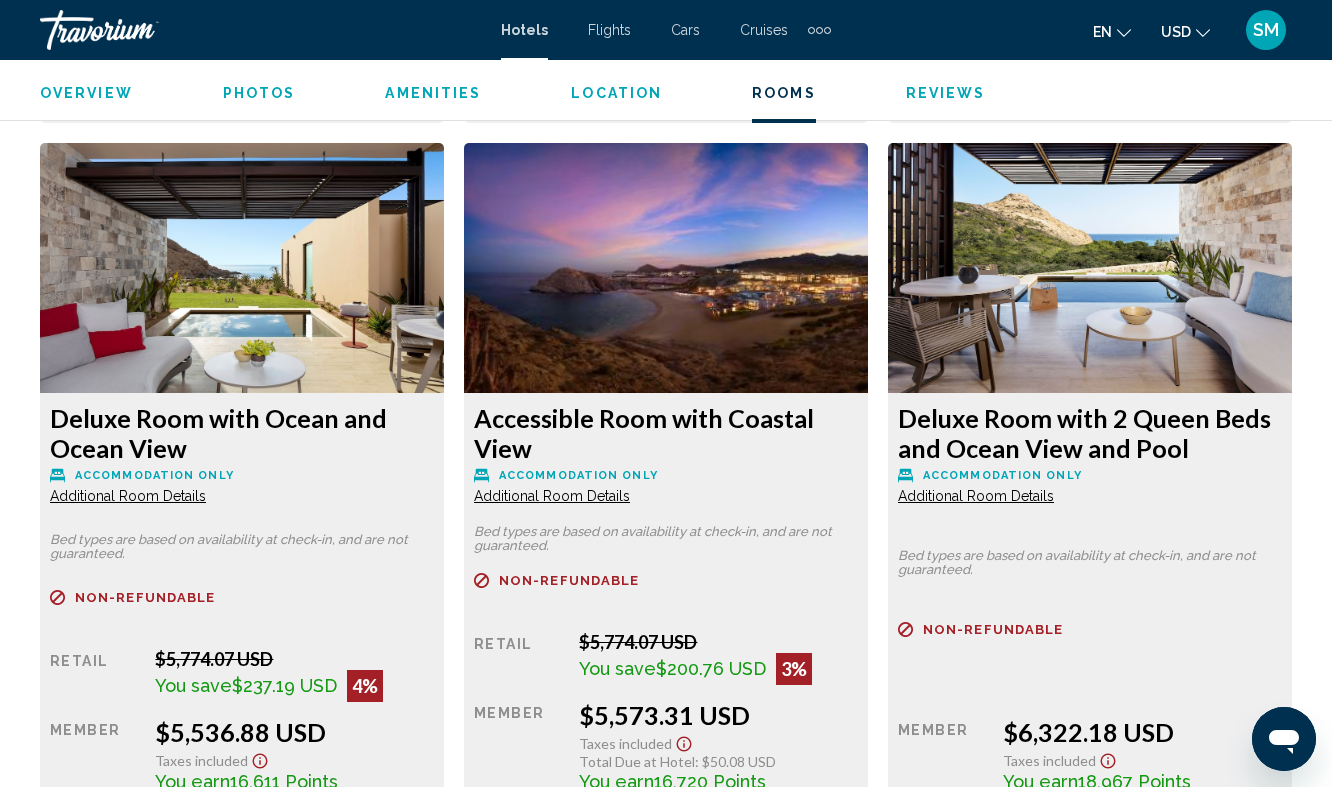 click on "Additional Room Details" at bounding box center (128, -963) 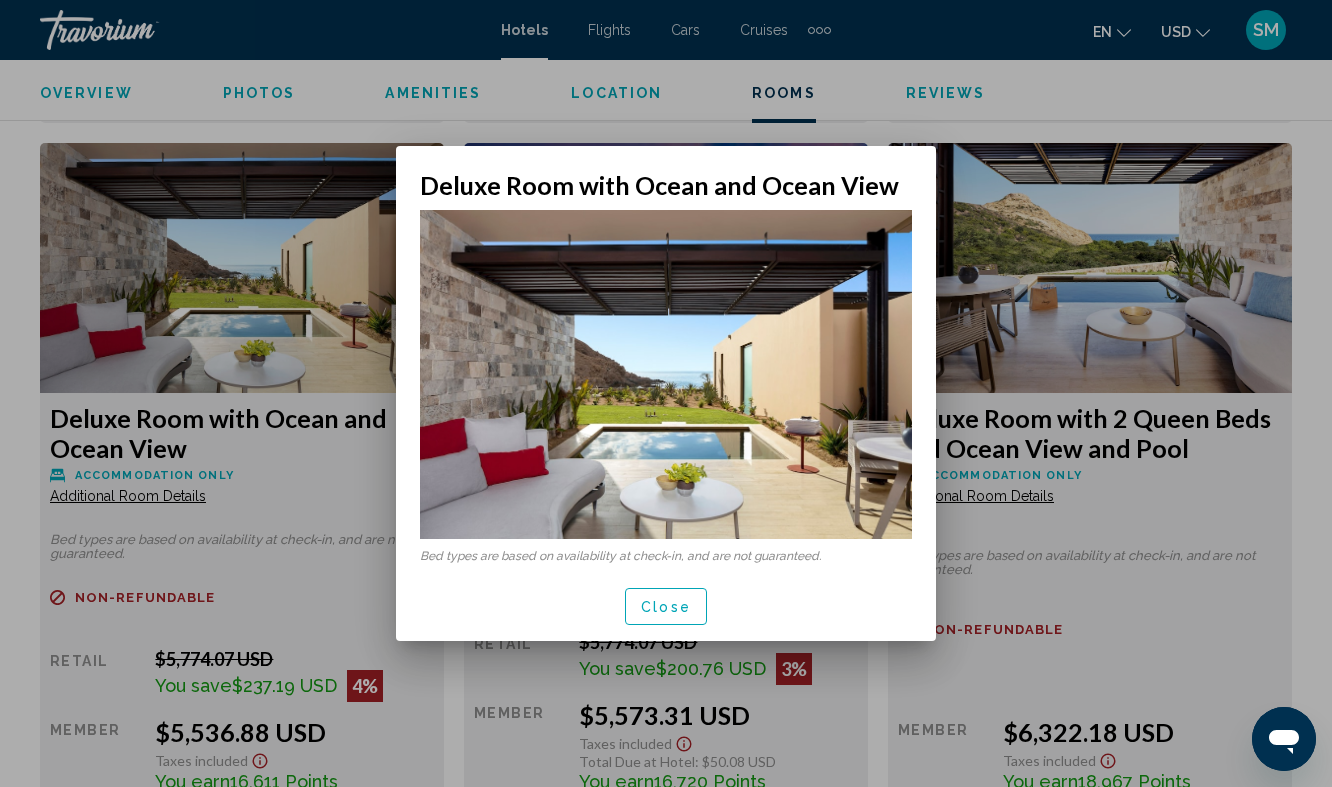 scroll, scrollTop: 0, scrollLeft: 0, axis: both 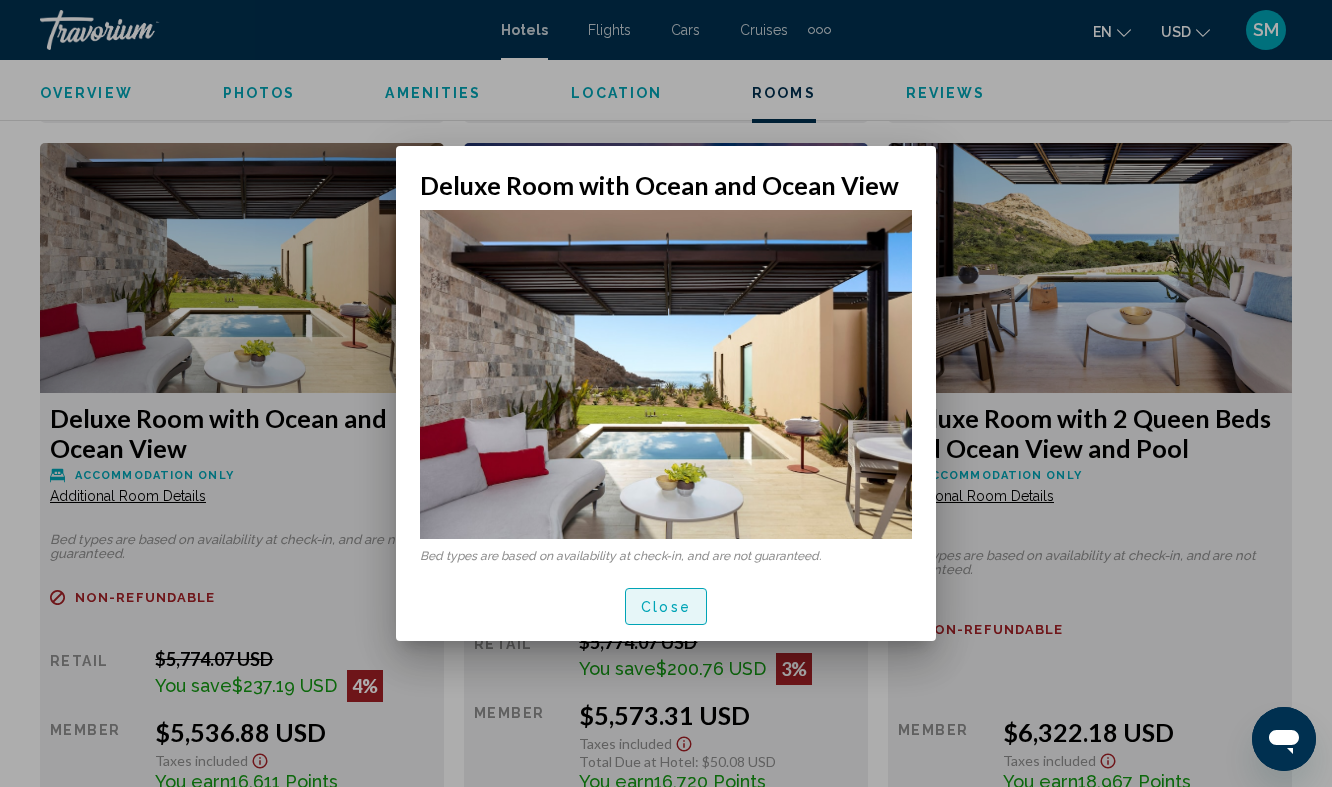 click on "Close" at bounding box center (666, 607) 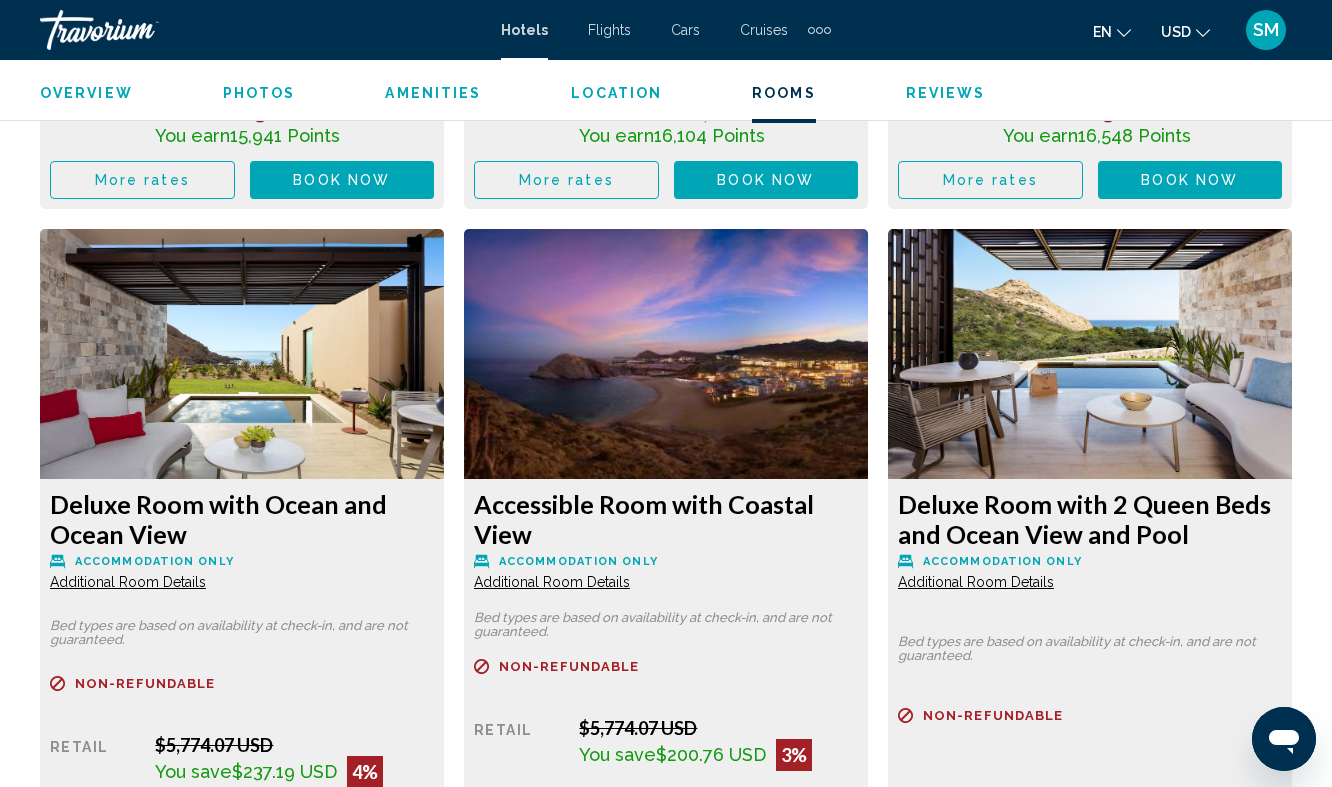 scroll, scrollTop: 4383, scrollLeft: 0, axis: vertical 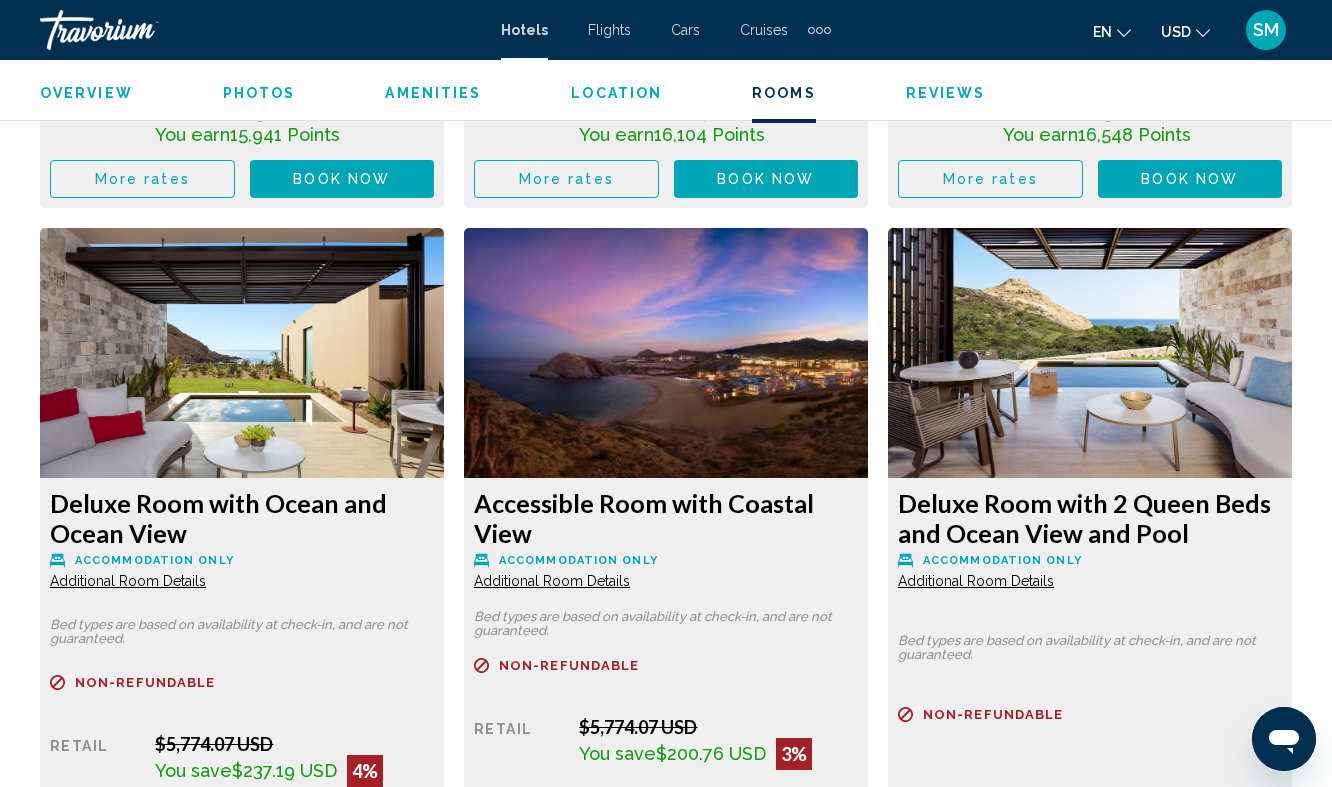 click on "Additional Room Details" at bounding box center [128, -878] 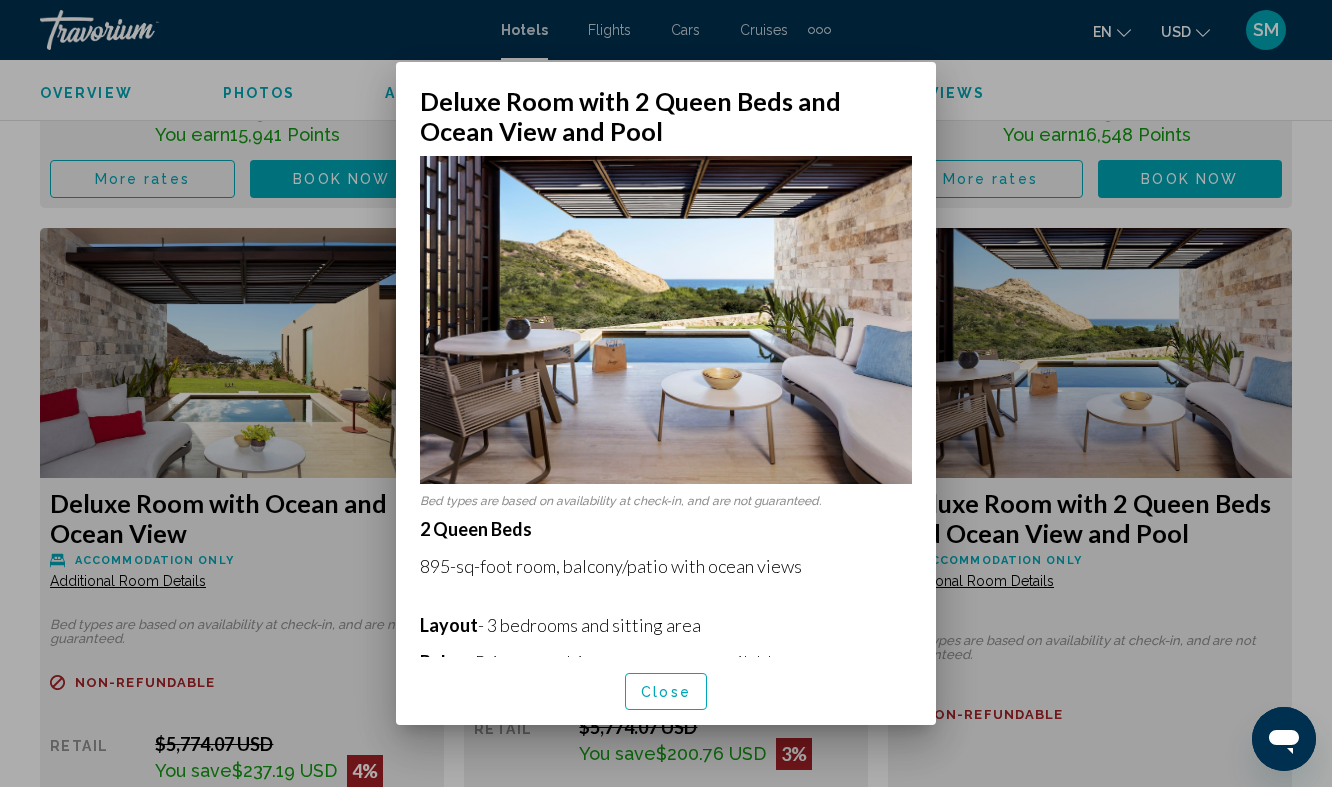 scroll, scrollTop: 0, scrollLeft: 0, axis: both 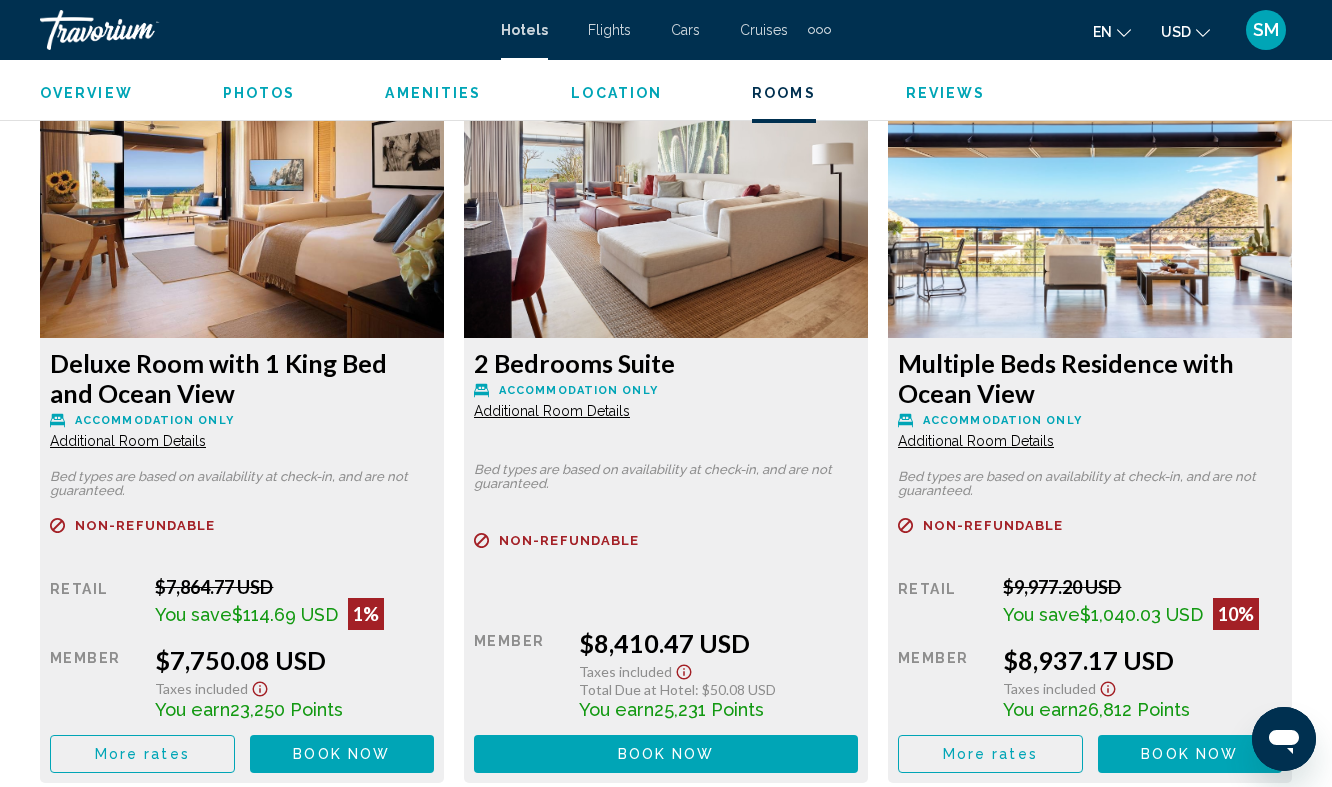 click on "Additional Room Details" at bounding box center (128, -2480) 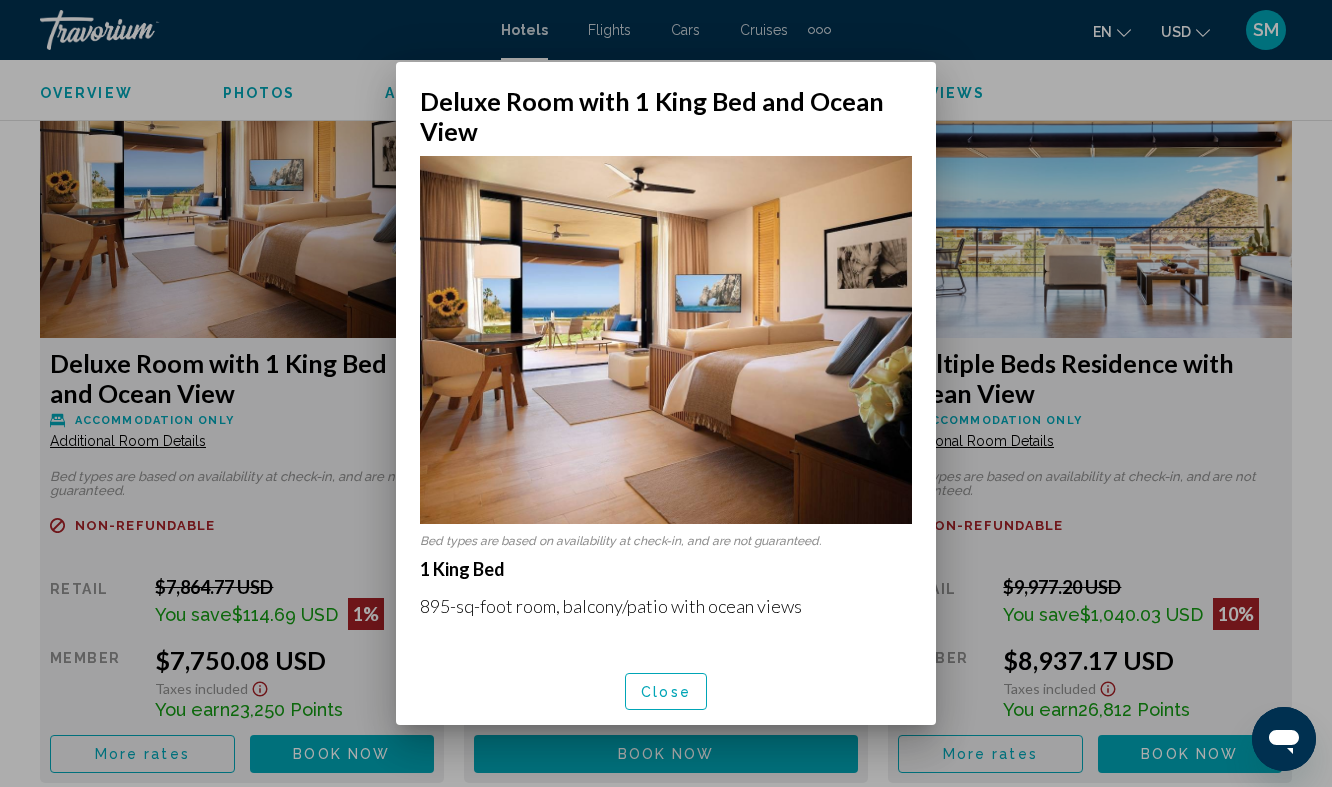 scroll, scrollTop: 0, scrollLeft: 0, axis: both 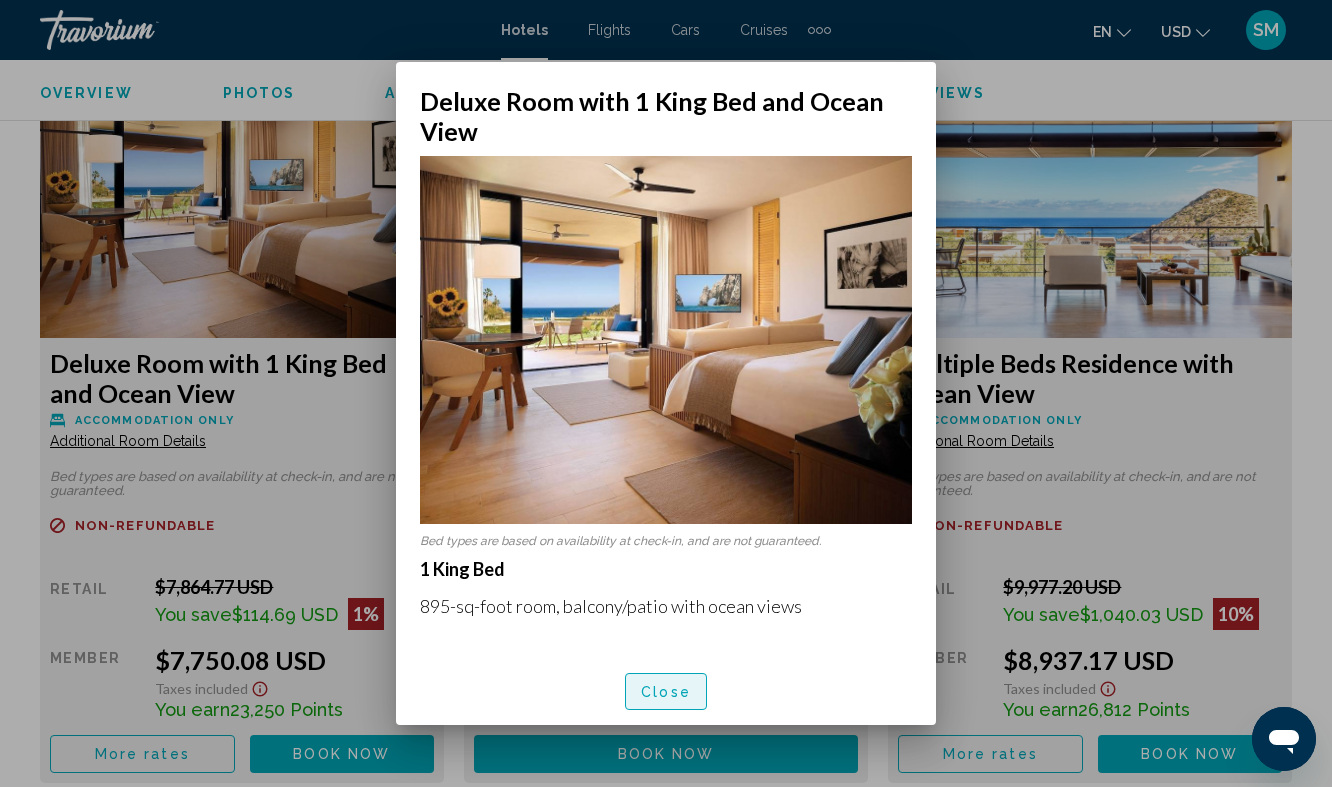 click on "Close" at bounding box center (666, 692) 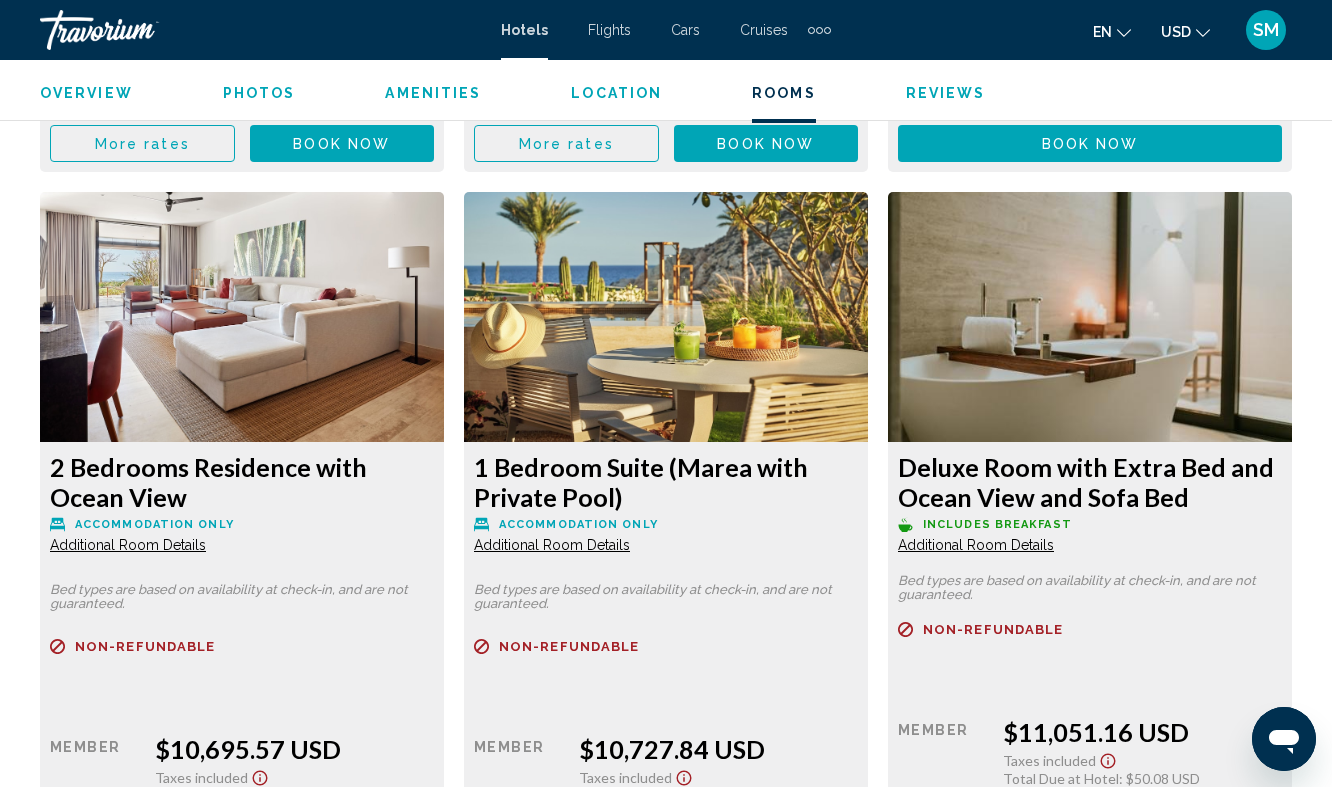 scroll, scrollTop: 7326, scrollLeft: 0, axis: vertical 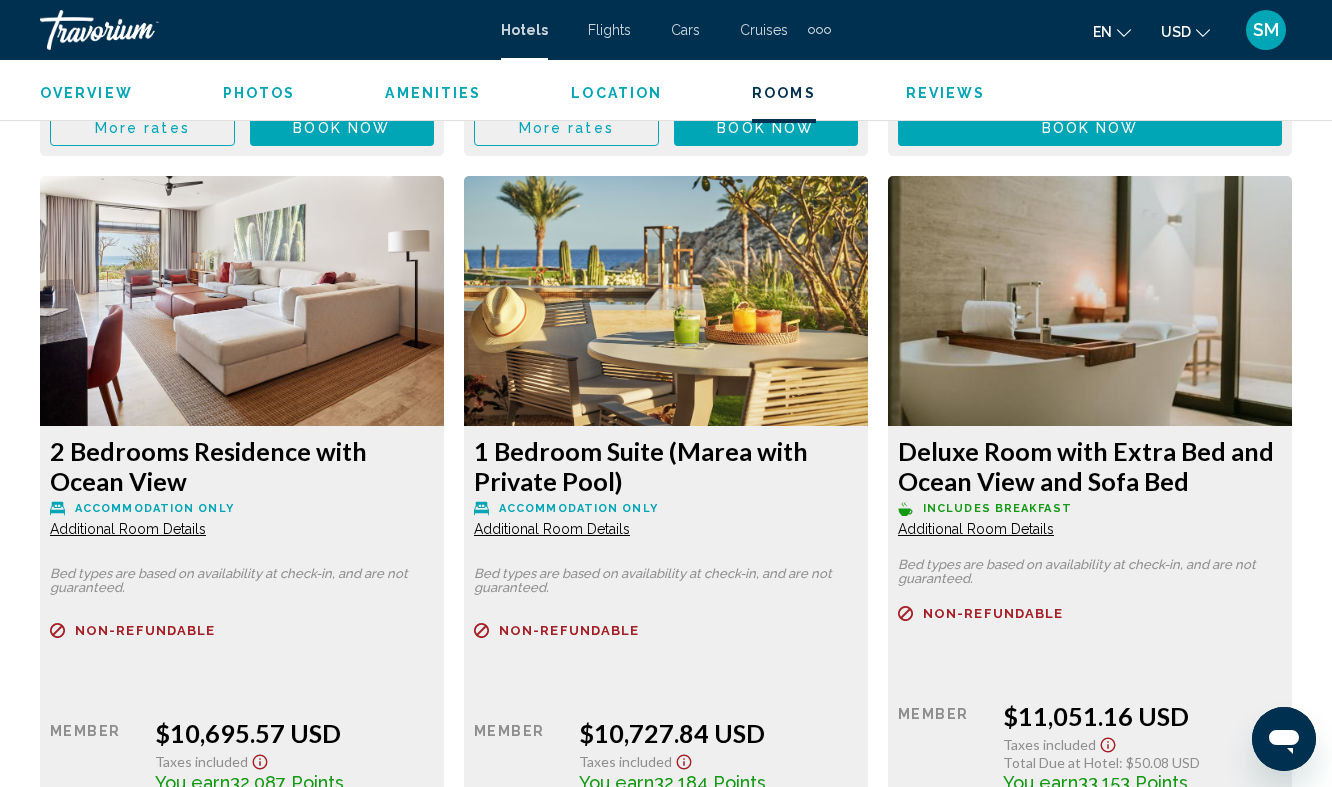 click on "Additional Room Details" at bounding box center (128, -3821) 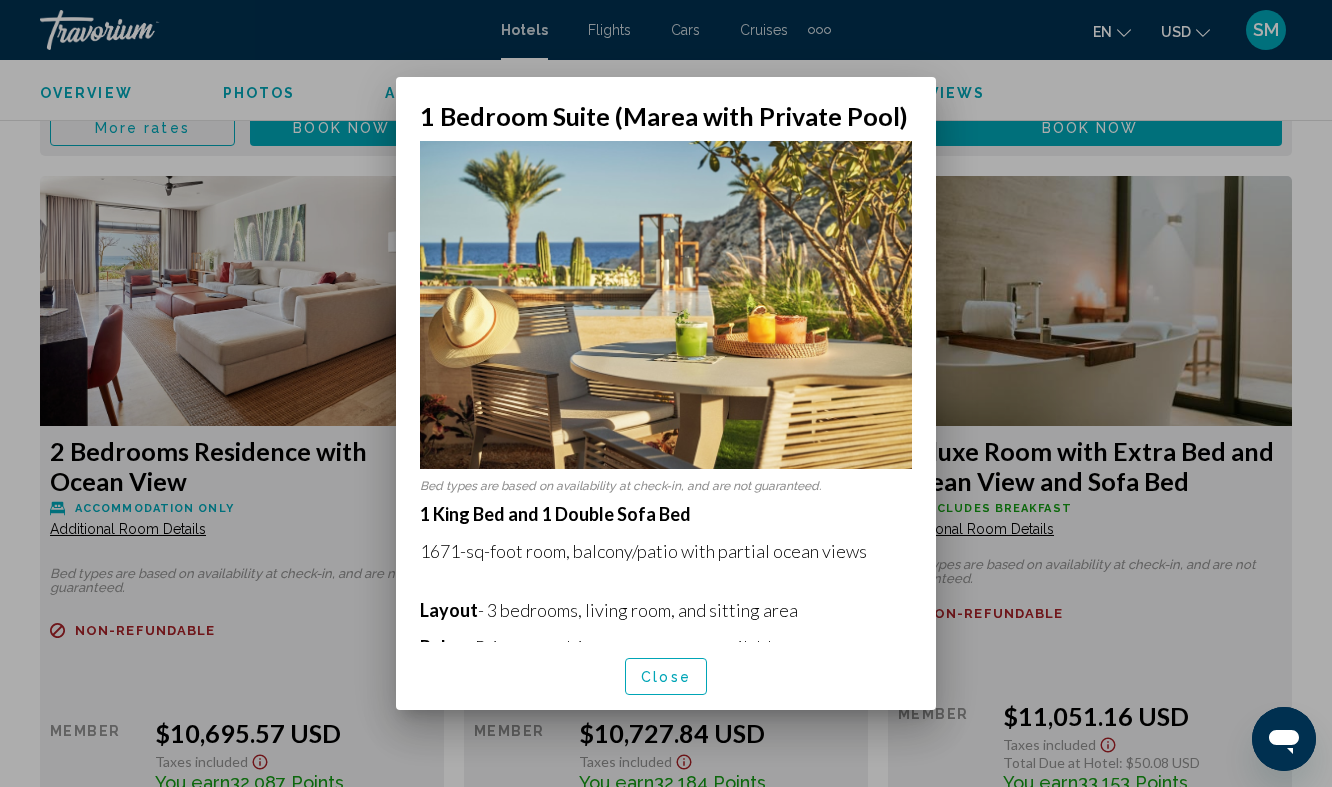 scroll, scrollTop: 0, scrollLeft: 0, axis: both 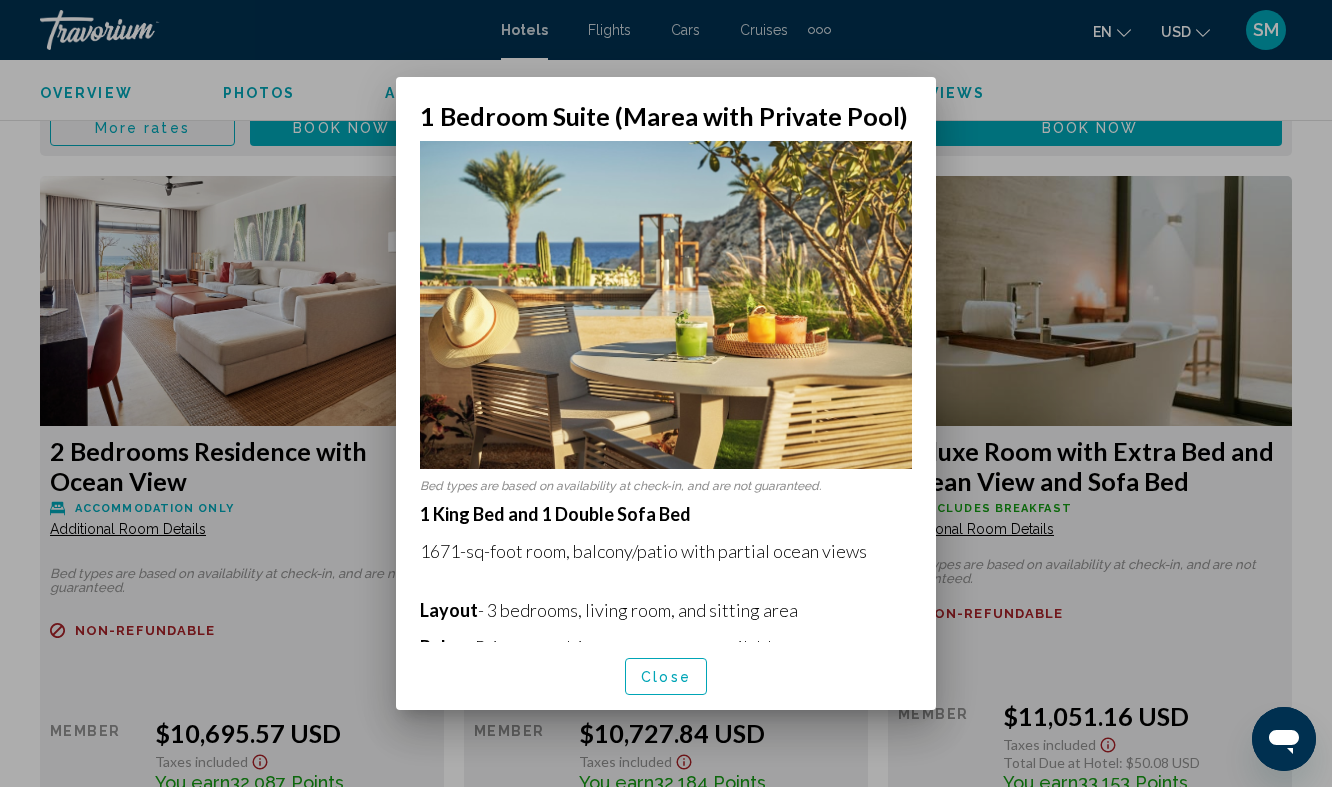 click at bounding box center (666, 393) 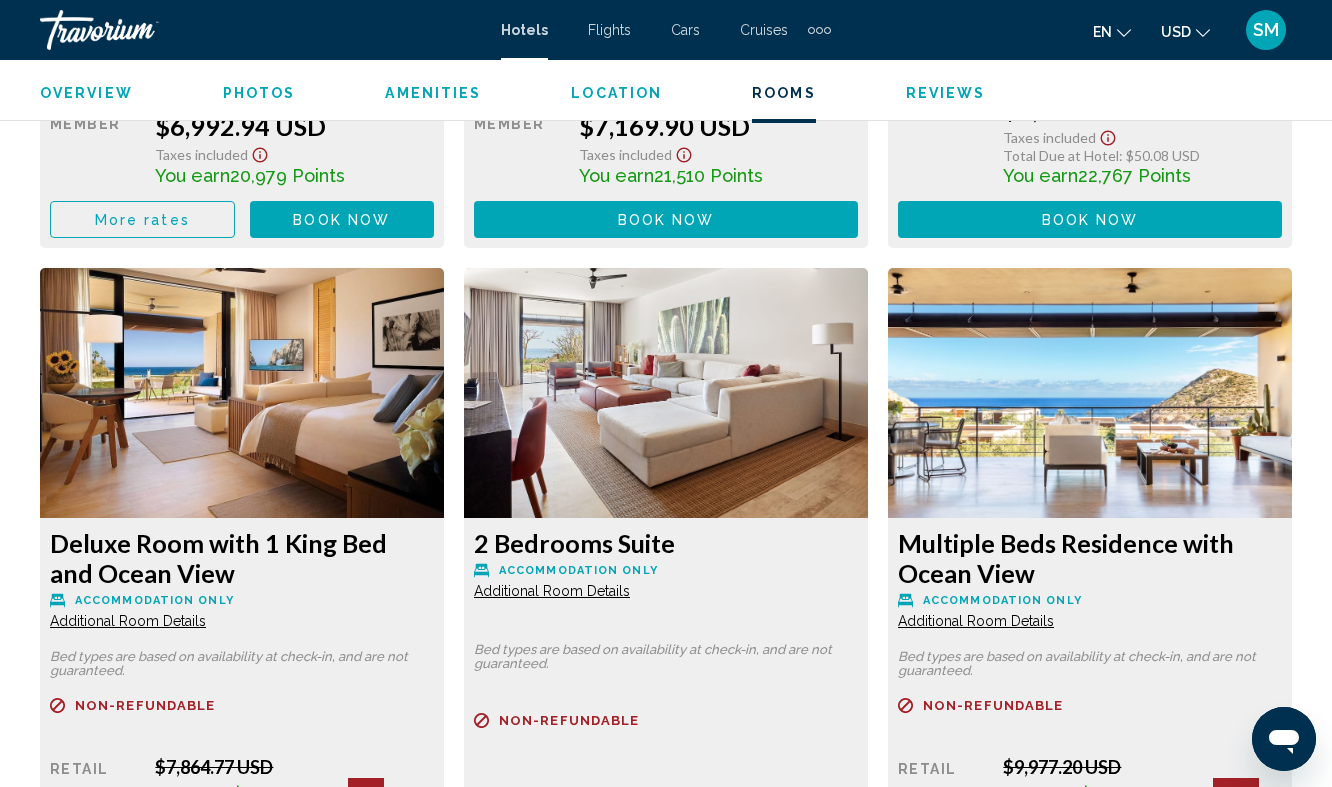 scroll, scrollTop: 5804, scrollLeft: 0, axis: vertical 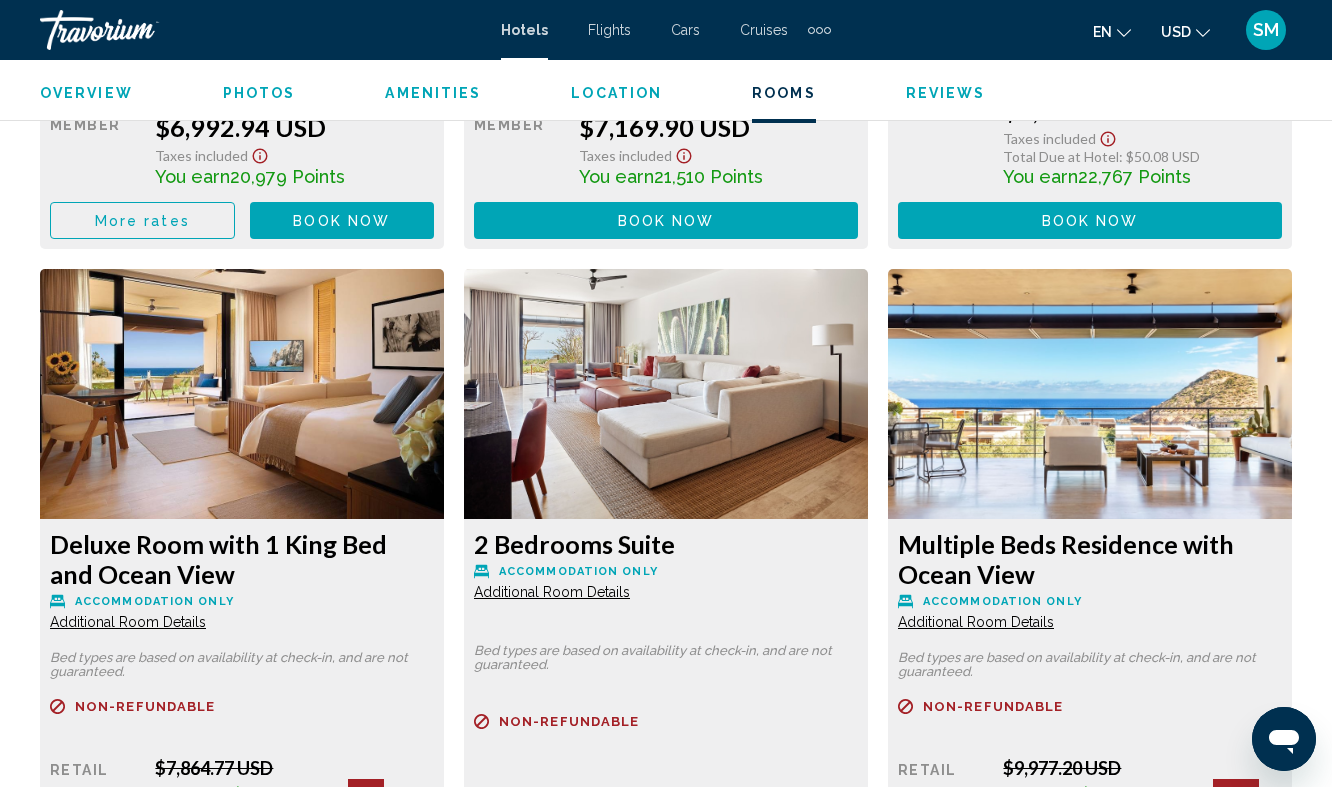 click at bounding box center [242, -2497] 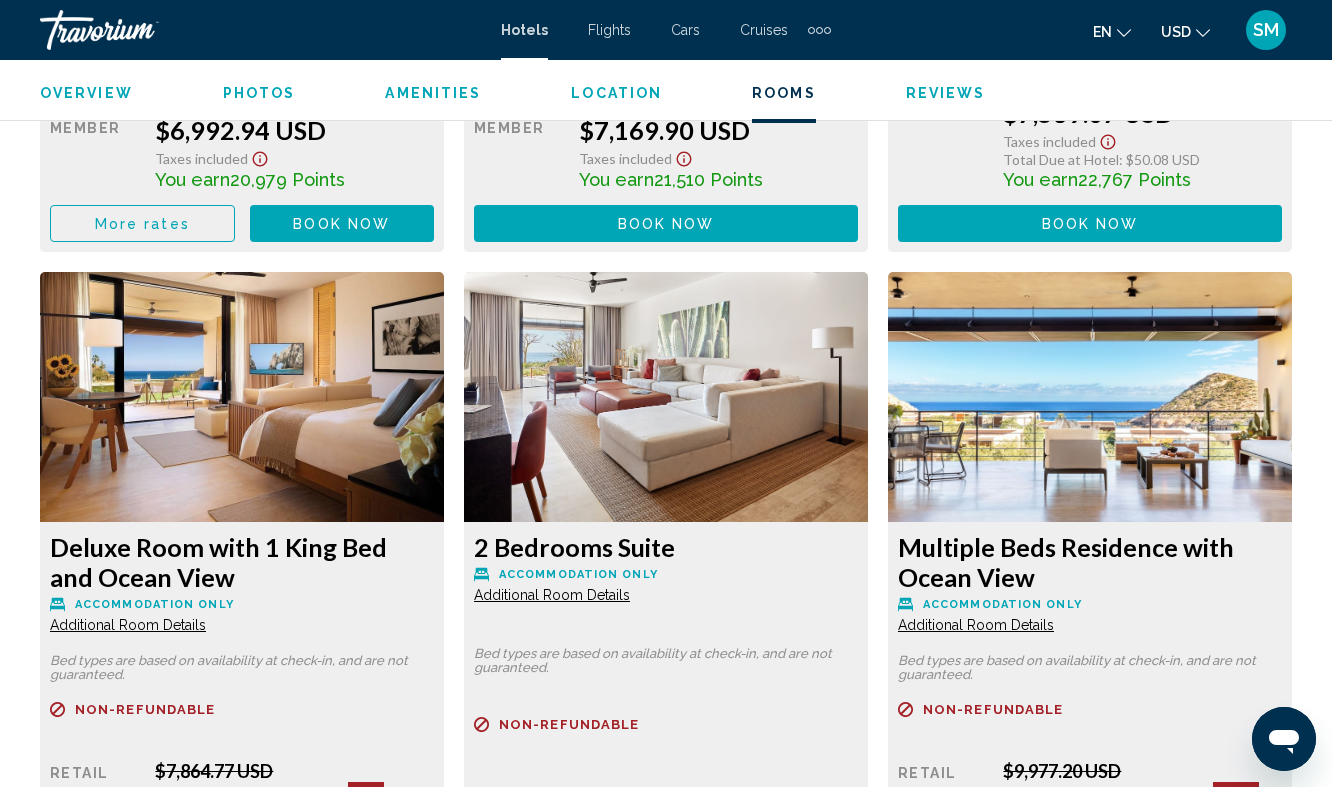 click on "Deluxe Room with 1 King Bed and Ocean View" at bounding box center (242, -2344) 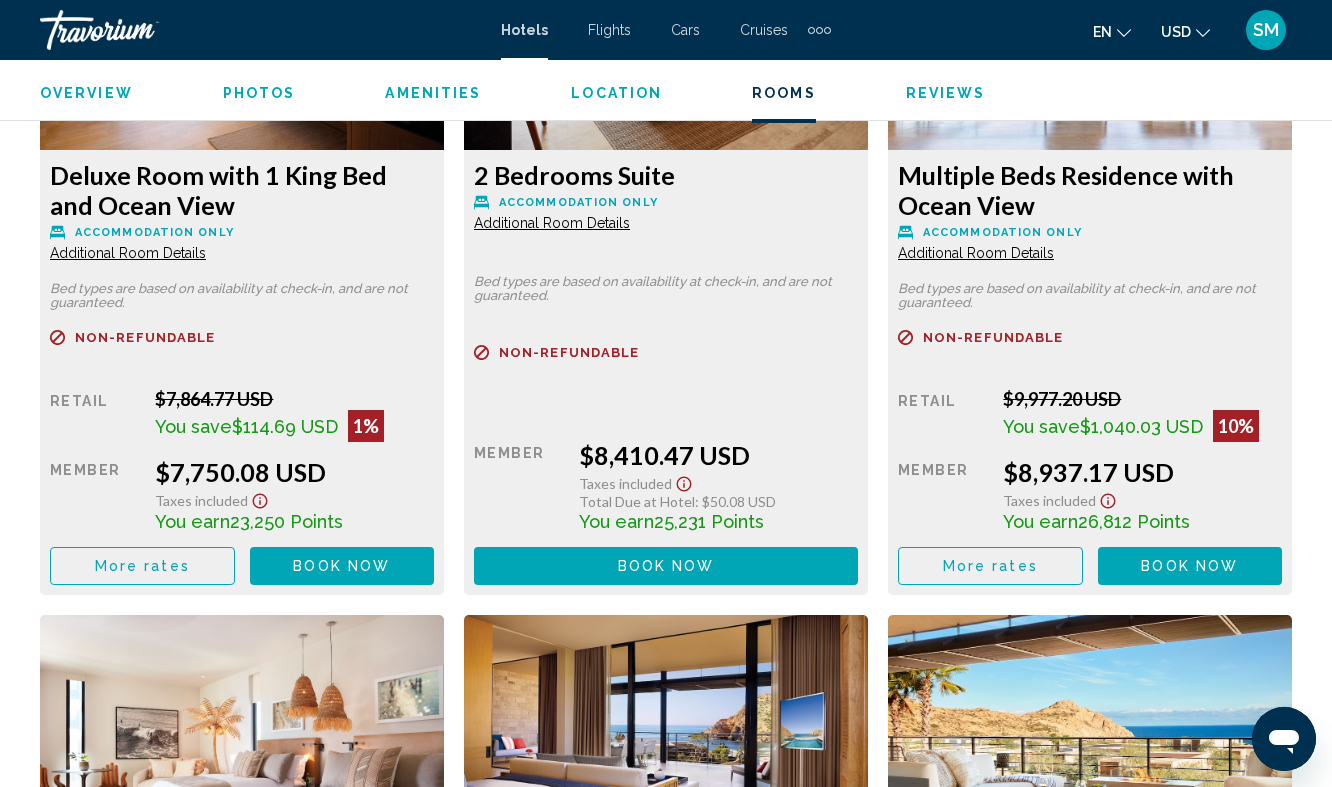 scroll, scrollTop: 6184, scrollLeft: 0, axis: vertical 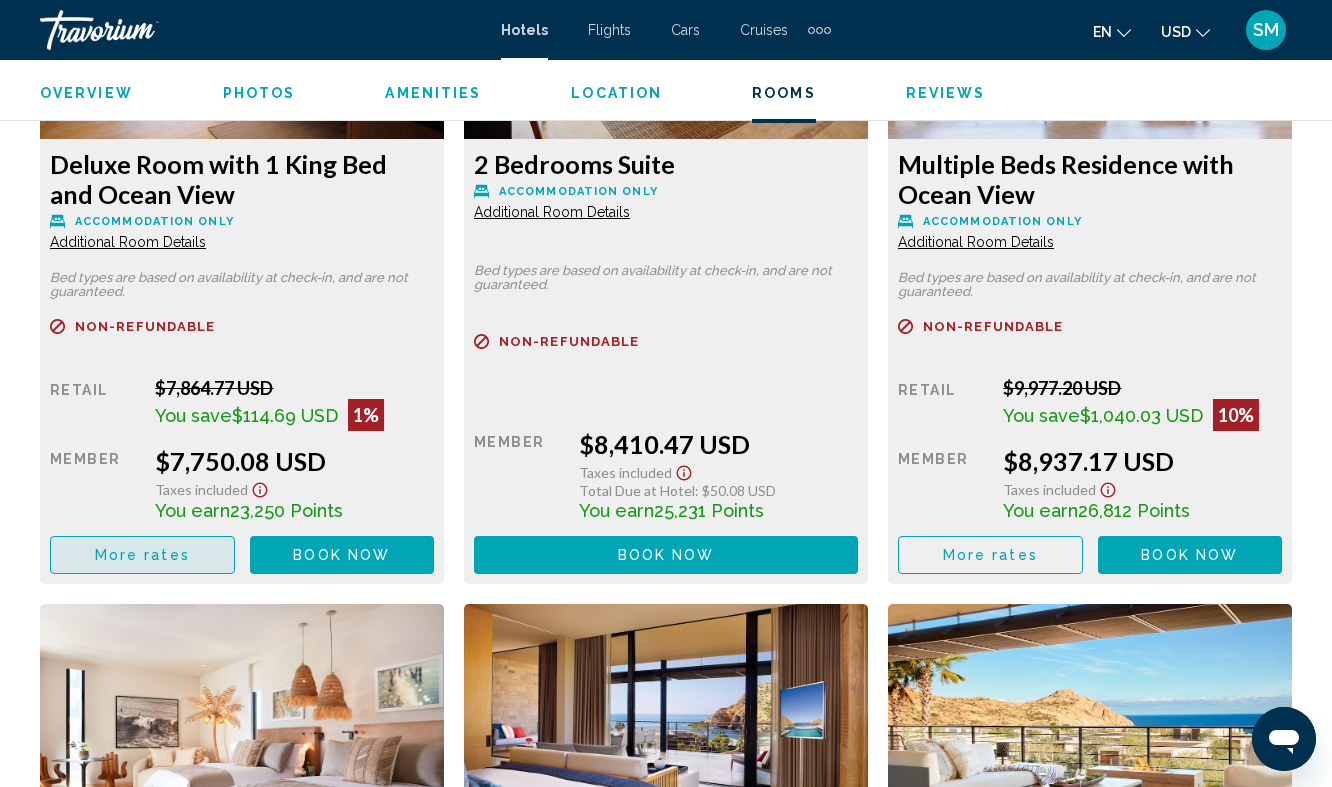 click on "More rates" at bounding box center [990, -2336] 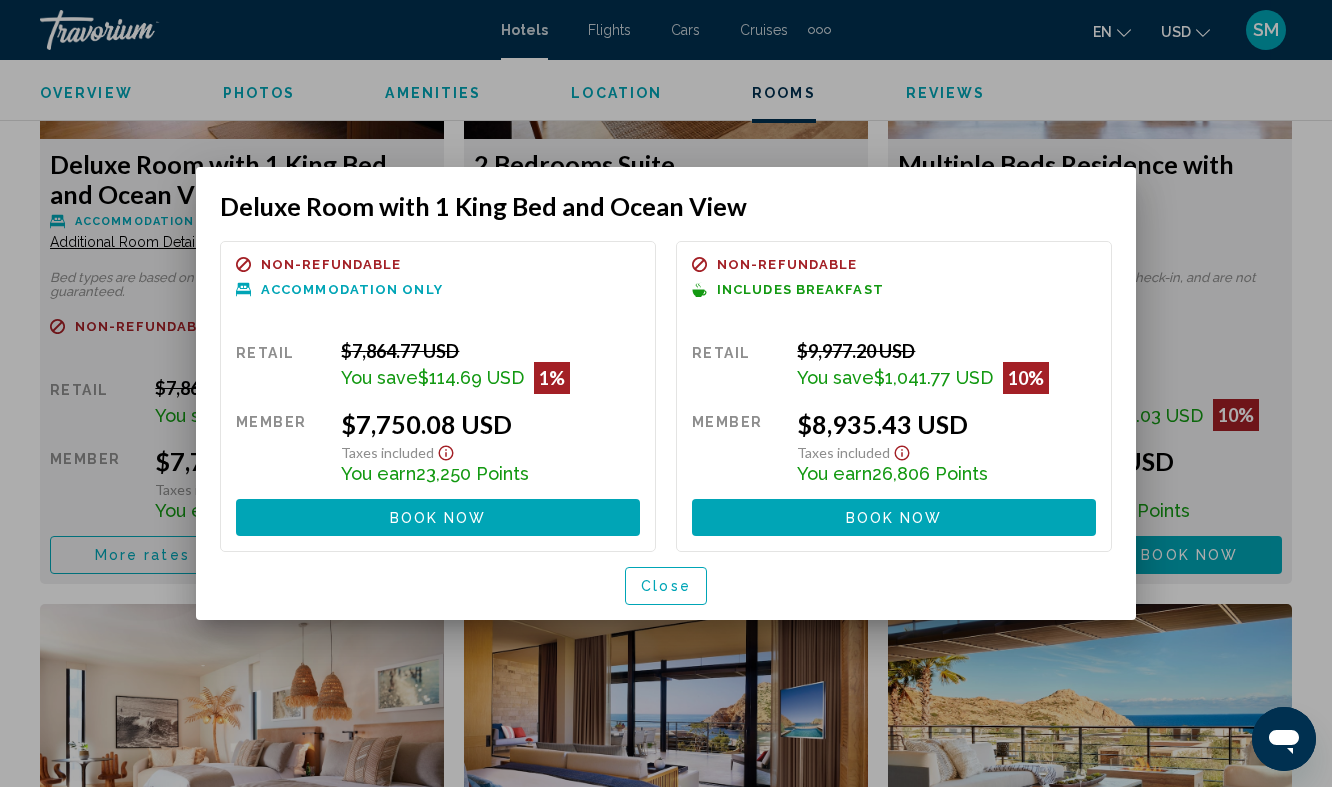 click at bounding box center (666, 393) 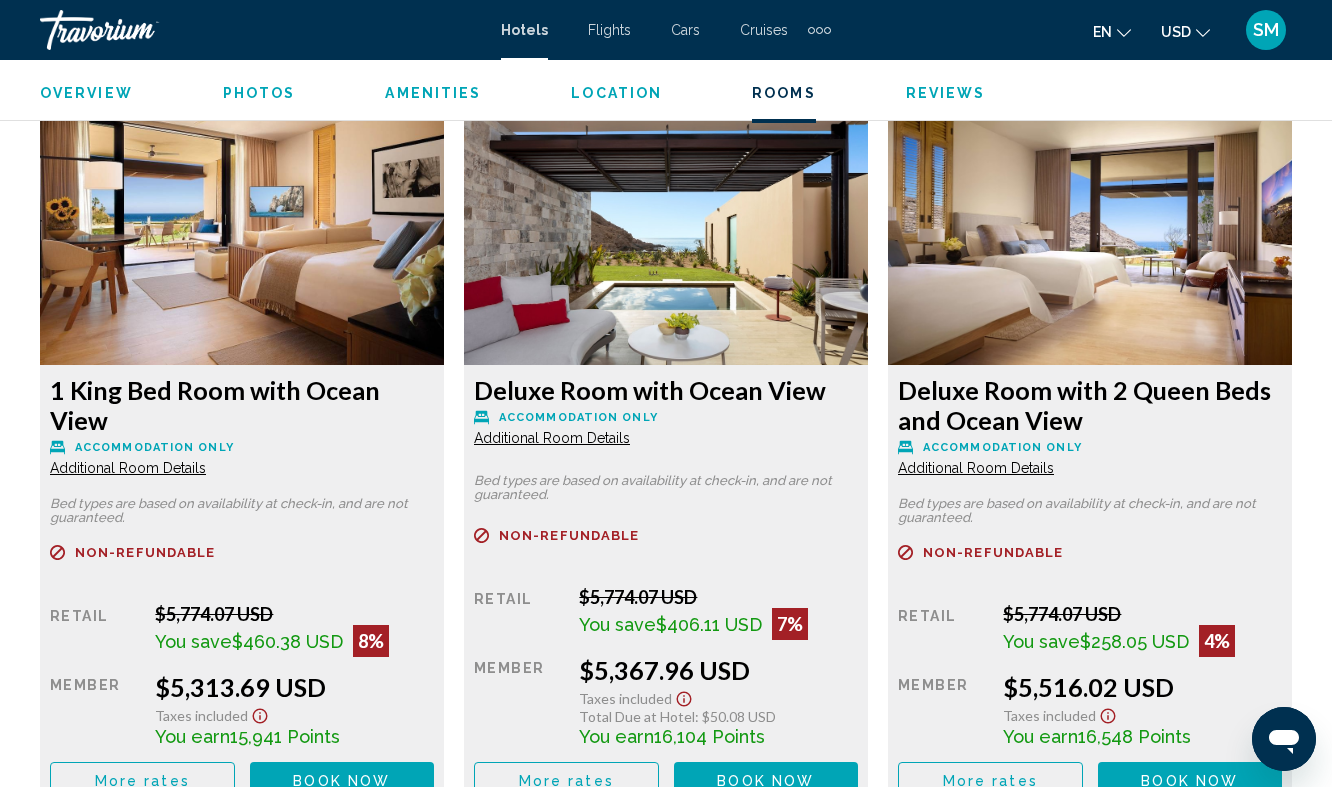 scroll, scrollTop: 3782, scrollLeft: 0, axis: vertical 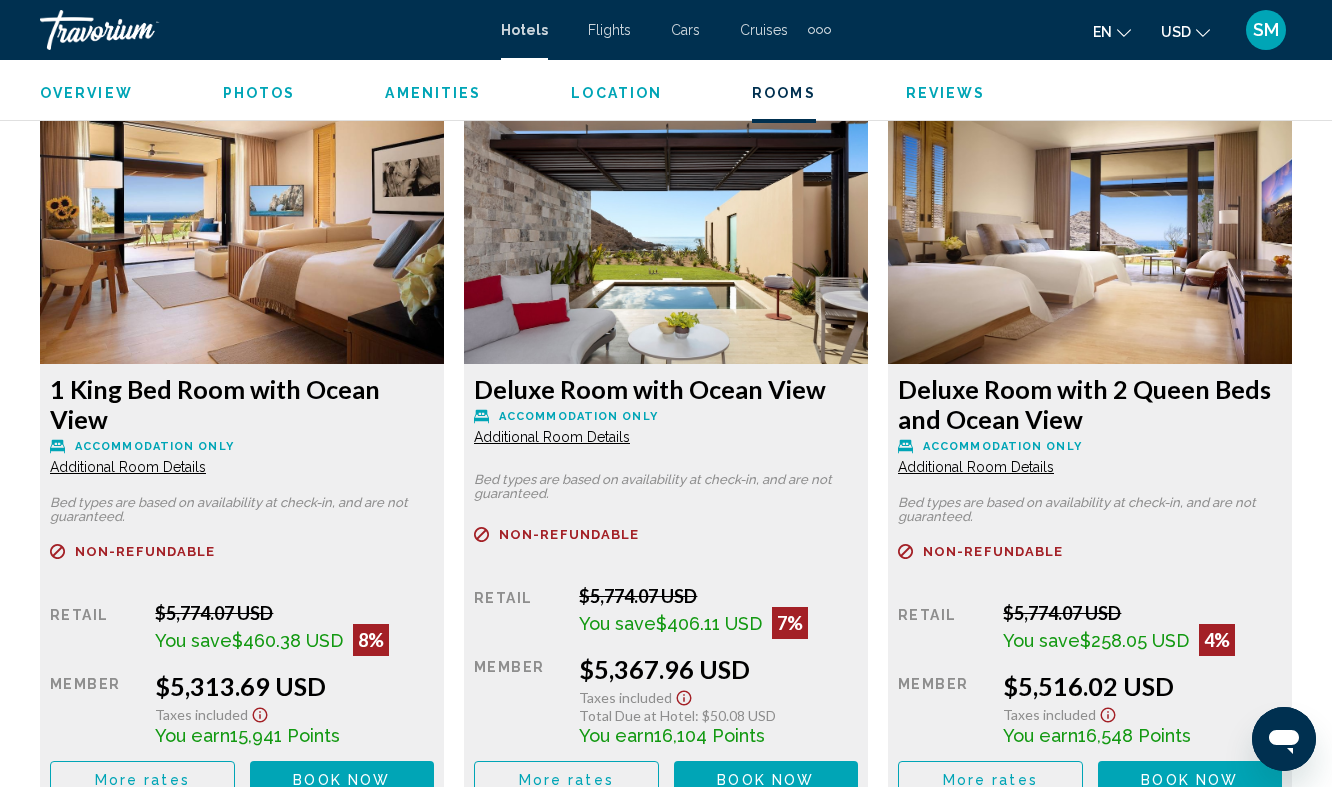 click on "Deluxe Room with Ocean View
Accommodation Only Additional Room Details Bed types are based on availability at check-in, and are not guaranteed.
Refundable
Non-refundable
Non-refundable     Retail  $5,774.07 USD  You save  $406.11 USD  7%  when you redeem    Member  $5,367.96 USD  Taxes included
Total Due at Hotel : $50.08 USD  You earn  16,104  Points  More rates Book now No longer available" at bounding box center (242, -128) 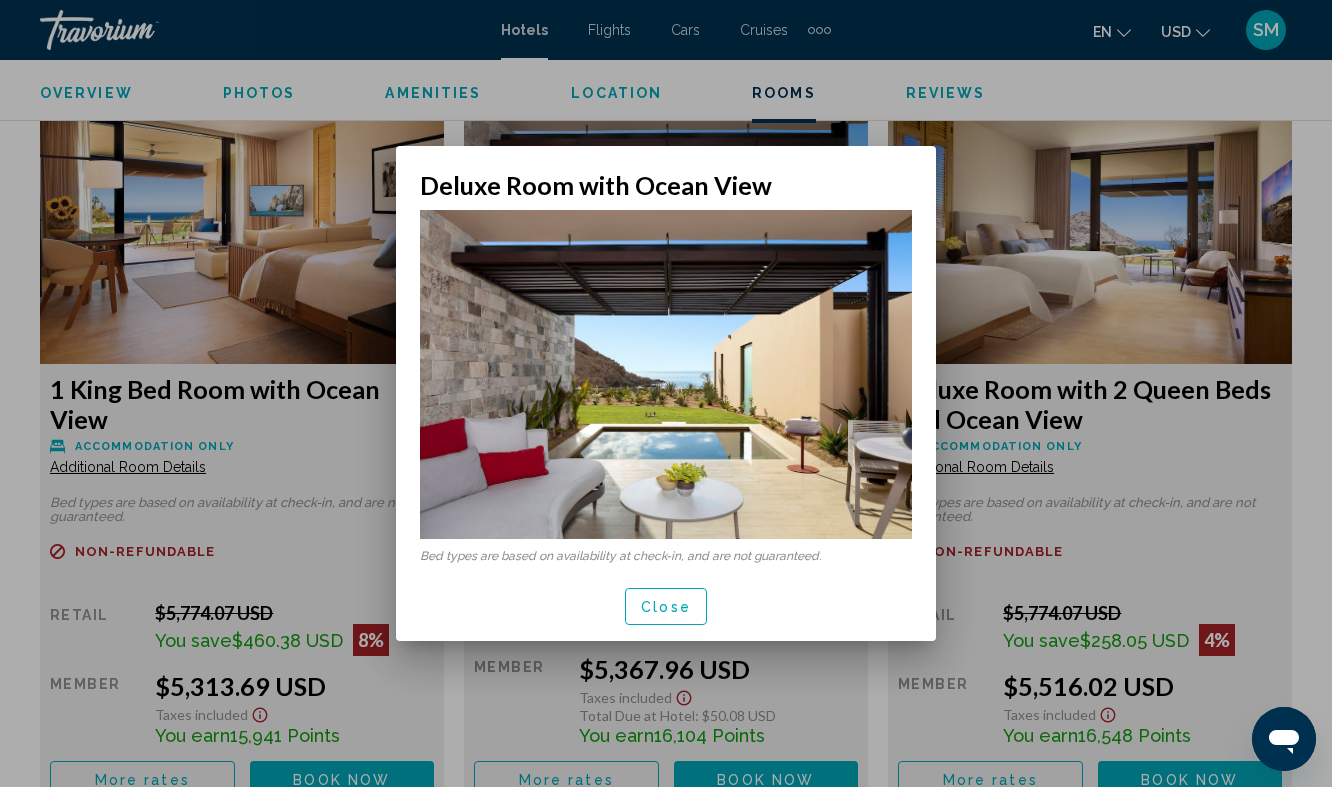 scroll, scrollTop: 0, scrollLeft: 0, axis: both 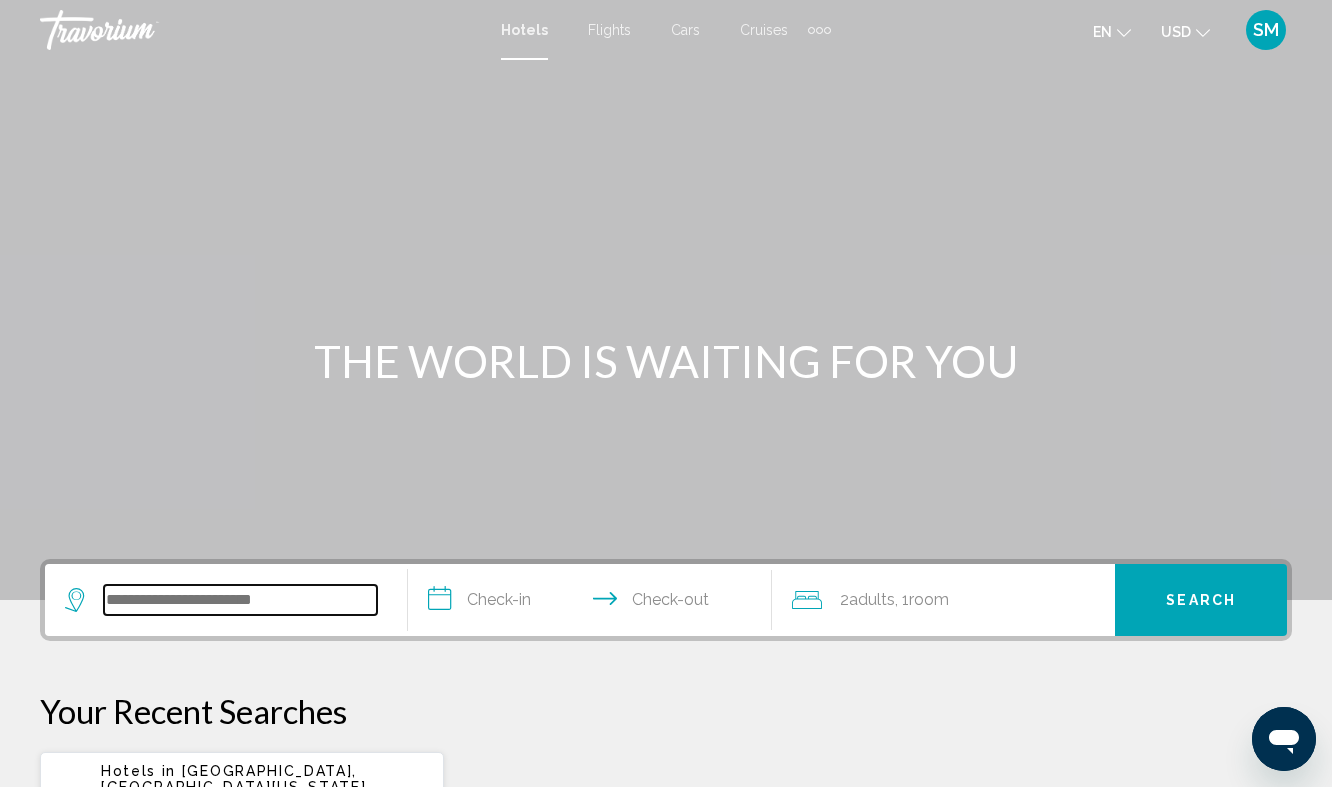 click at bounding box center (240, 600) 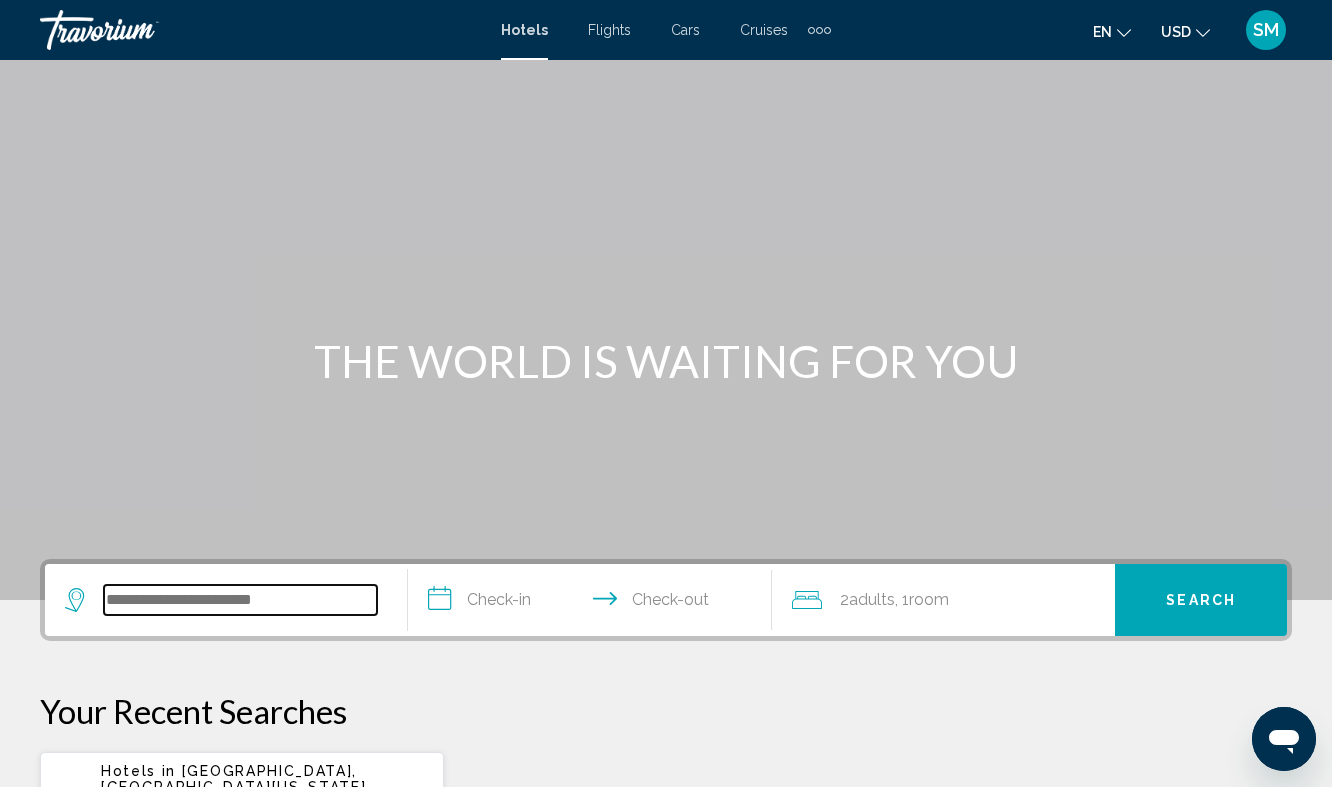 scroll, scrollTop: 494, scrollLeft: 0, axis: vertical 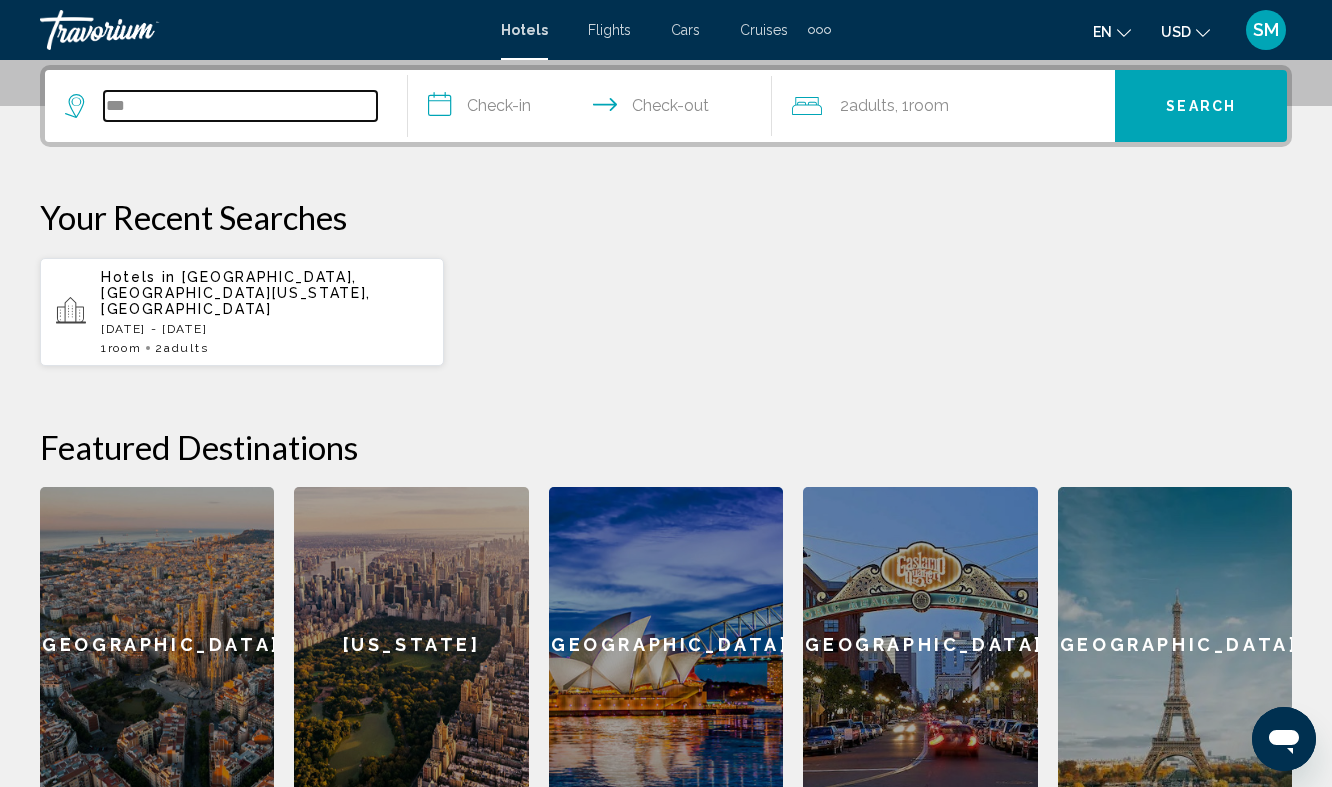 type on "***" 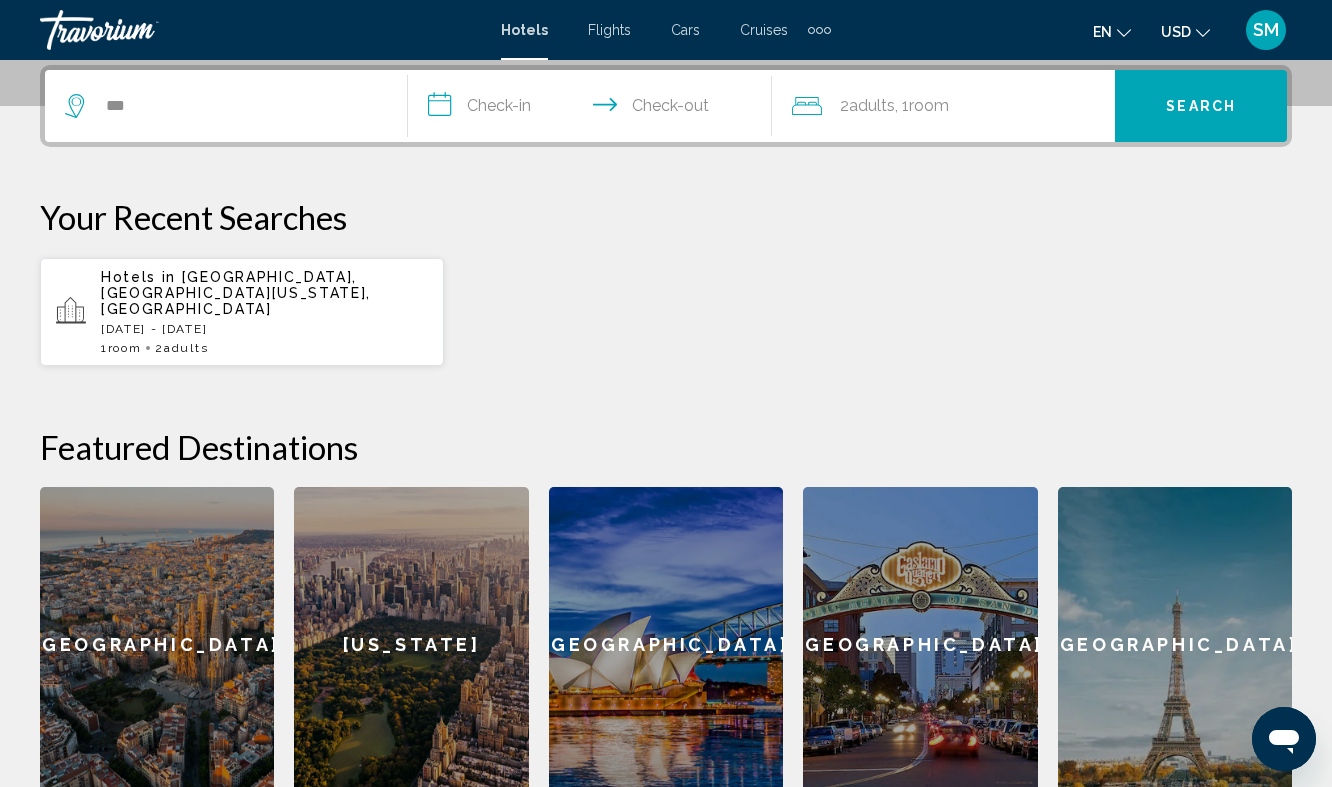 click on "Hotels in    [GEOGRAPHIC_DATA], [GEOGRAPHIC_DATA][US_STATE], [GEOGRAPHIC_DATA]" at bounding box center [264, 293] 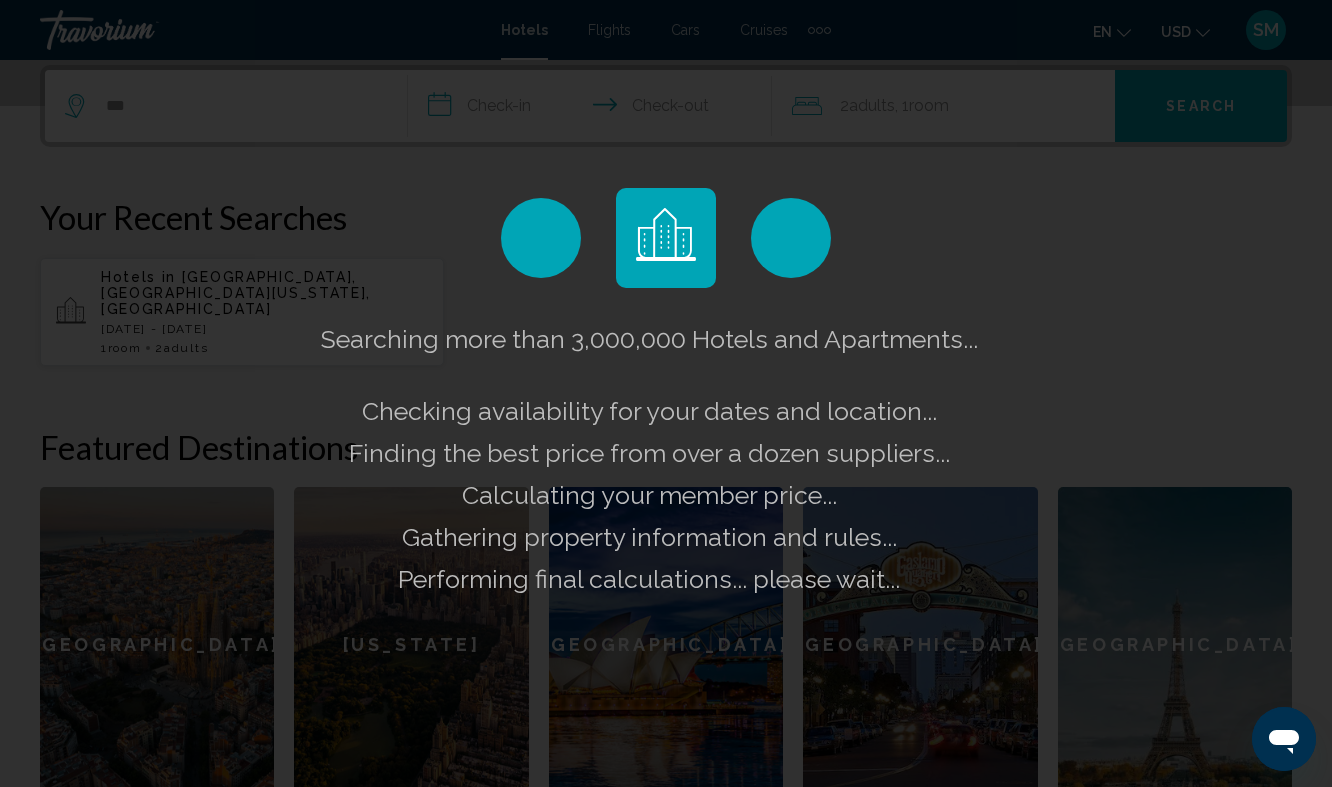 scroll, scrollTop: 0, scrollLeft: 0, axis: both 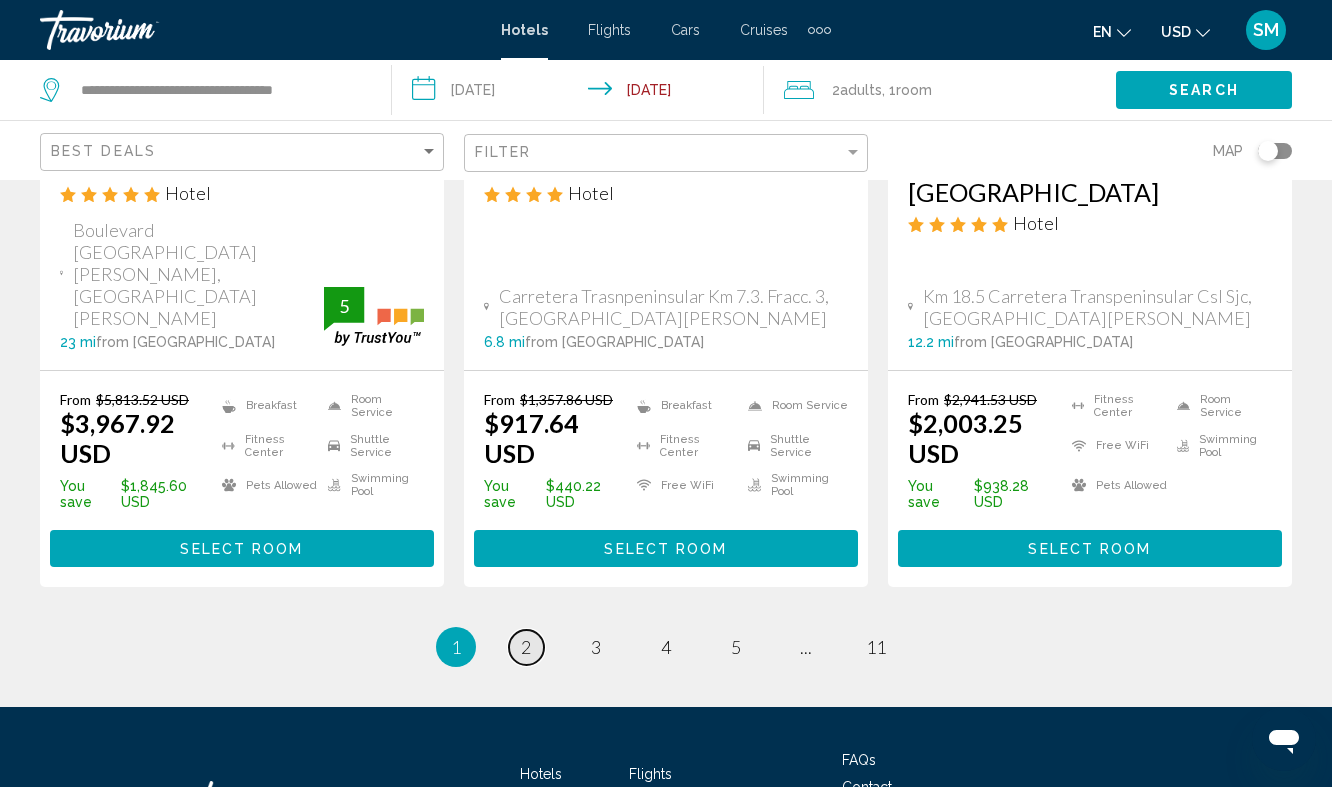 click on "2" at bounding box center (526, 647) 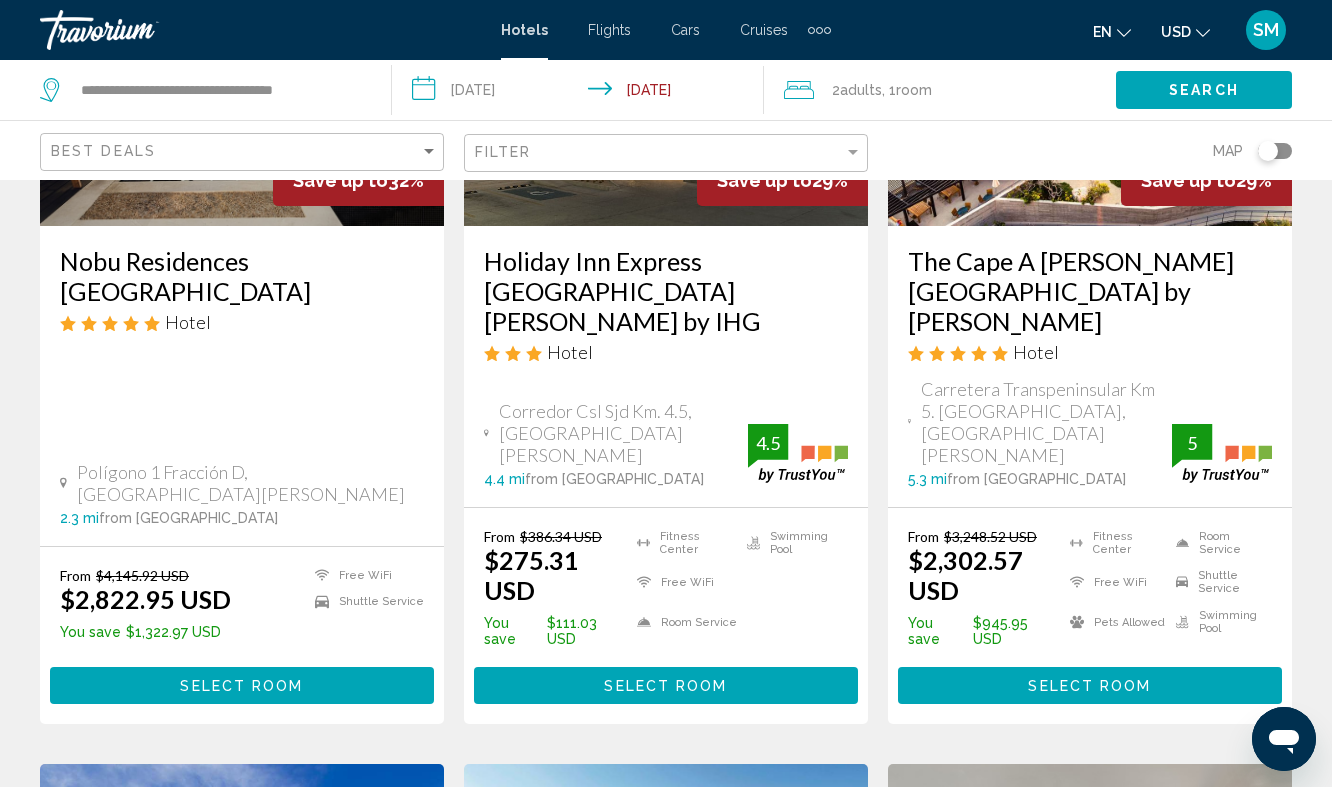 scroll, scrollTop: 353, scrollLeft: 0, axis: vertical 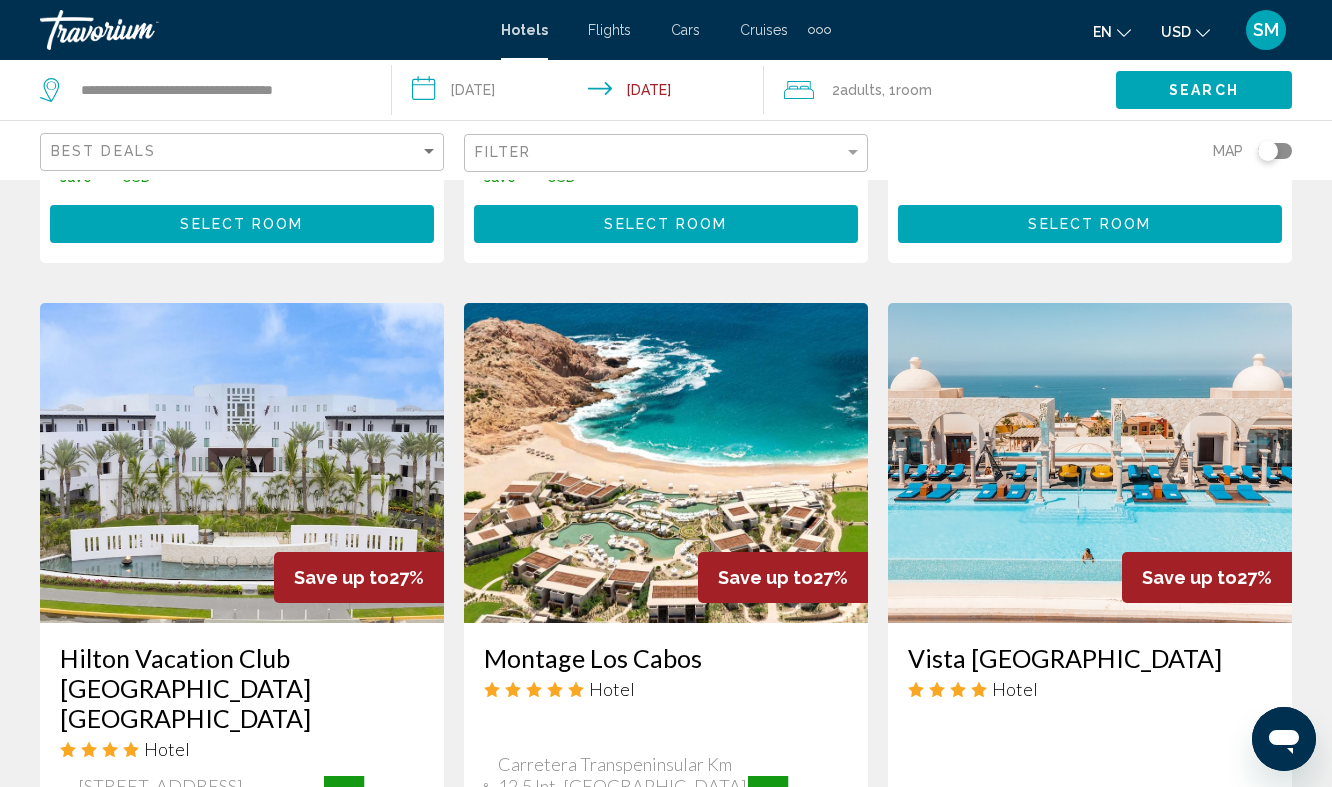 click at bounding box center (666, 463) 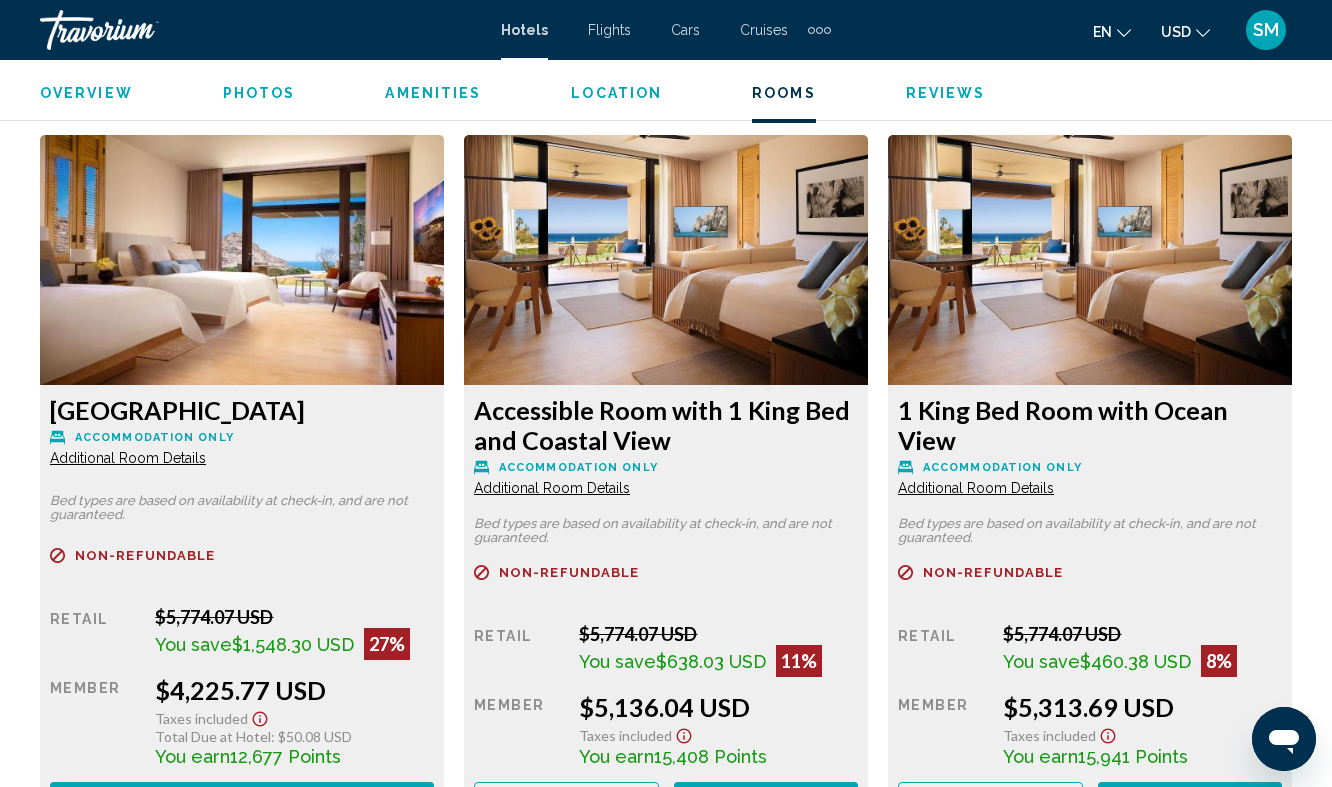 click on "Additional Room Details" at bounding box center (128, 458) 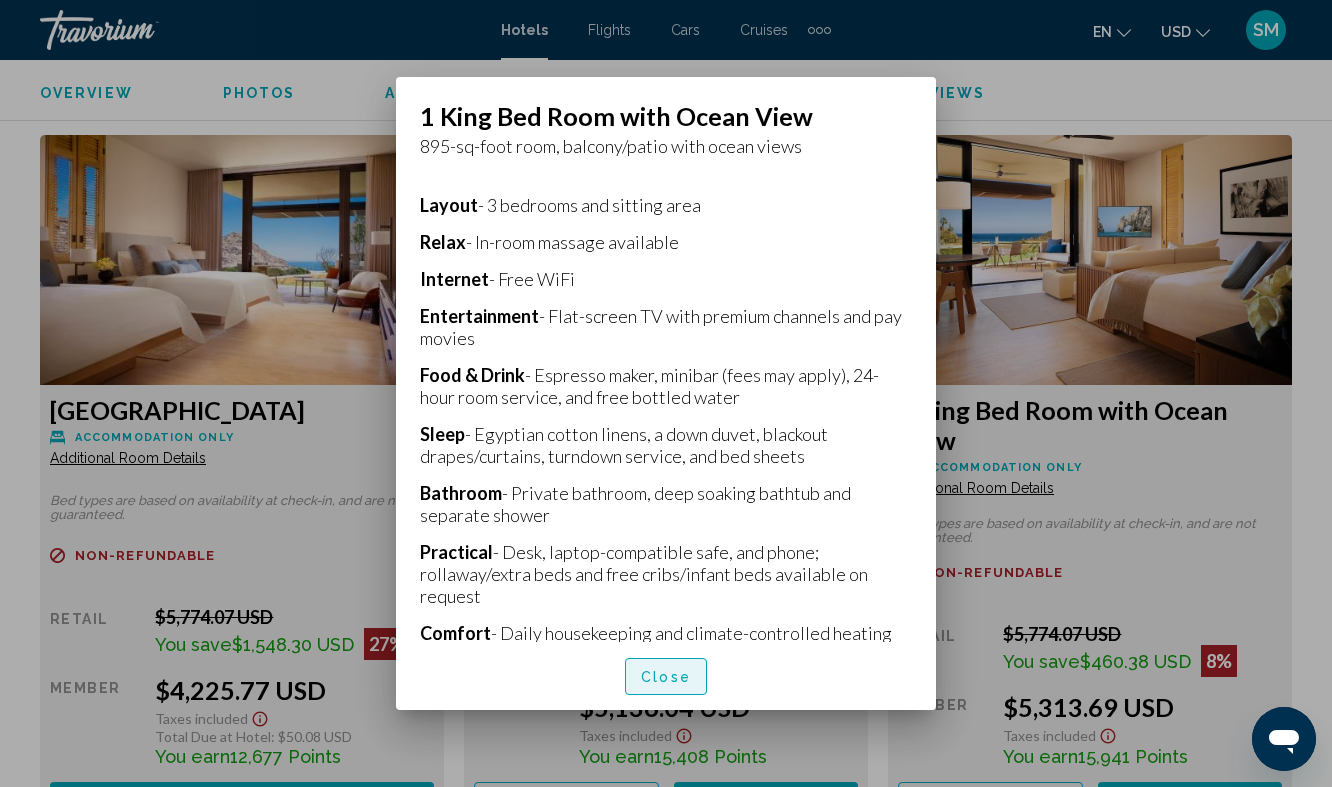 click on "Close" at bounding box center [666, 676] 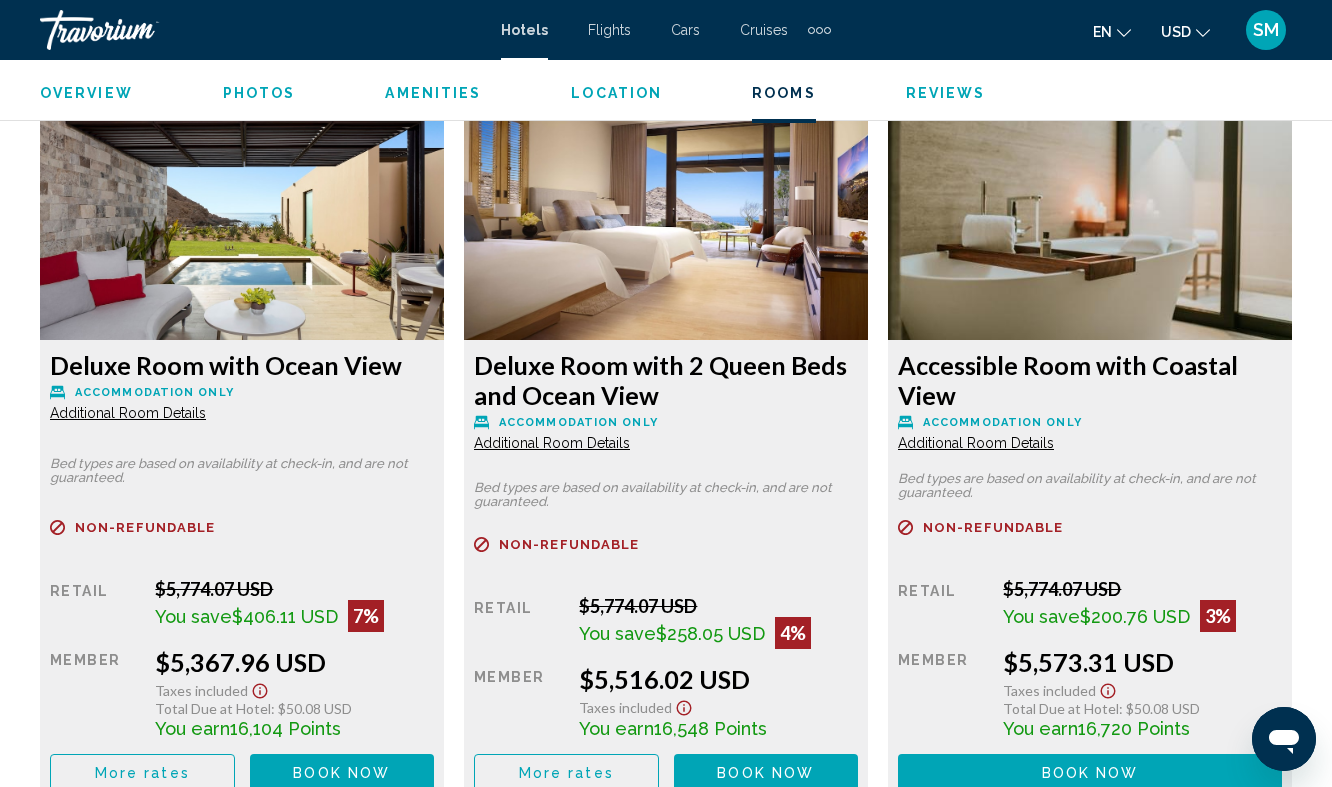 scroll, scrollTop: 3794, scrollLeft: 0, axis: vertical 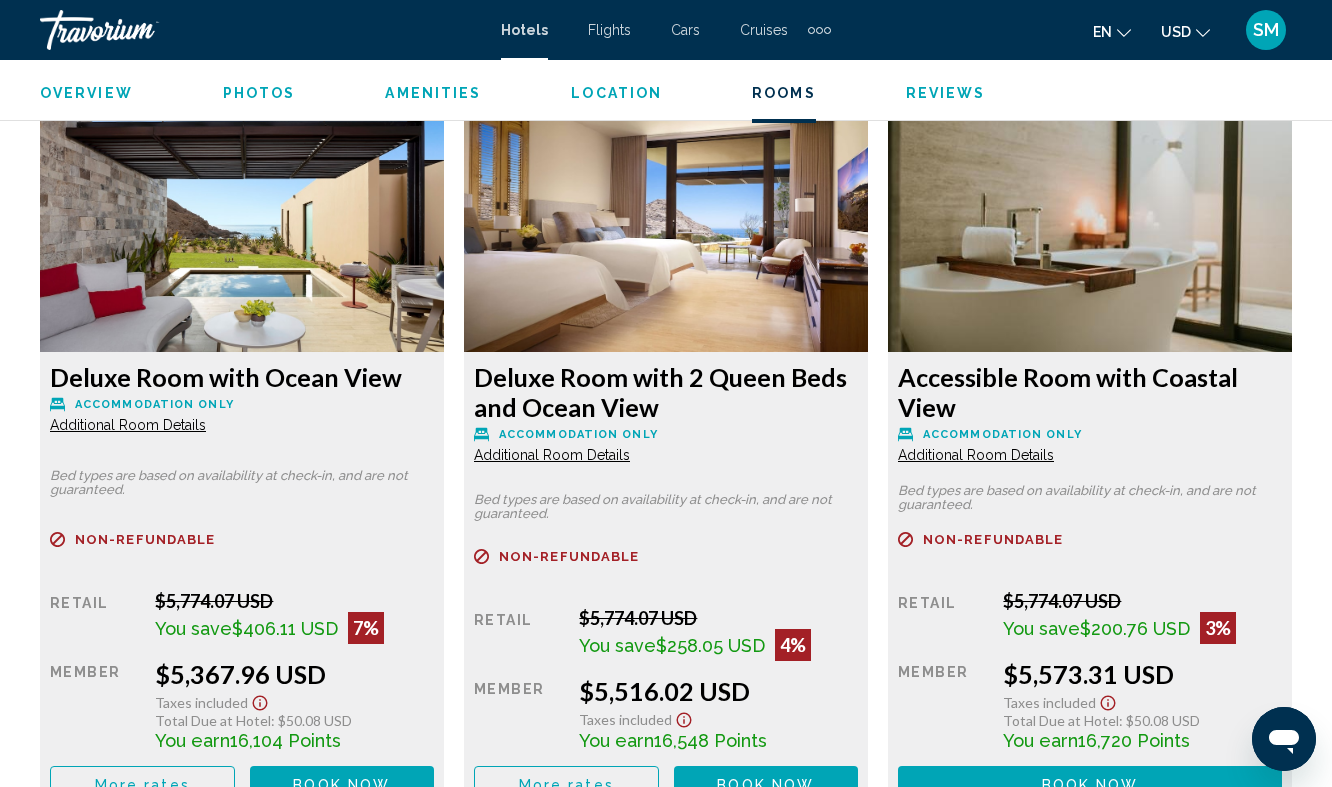 click on "Additional Room Details" at bounding box center [128, -289] 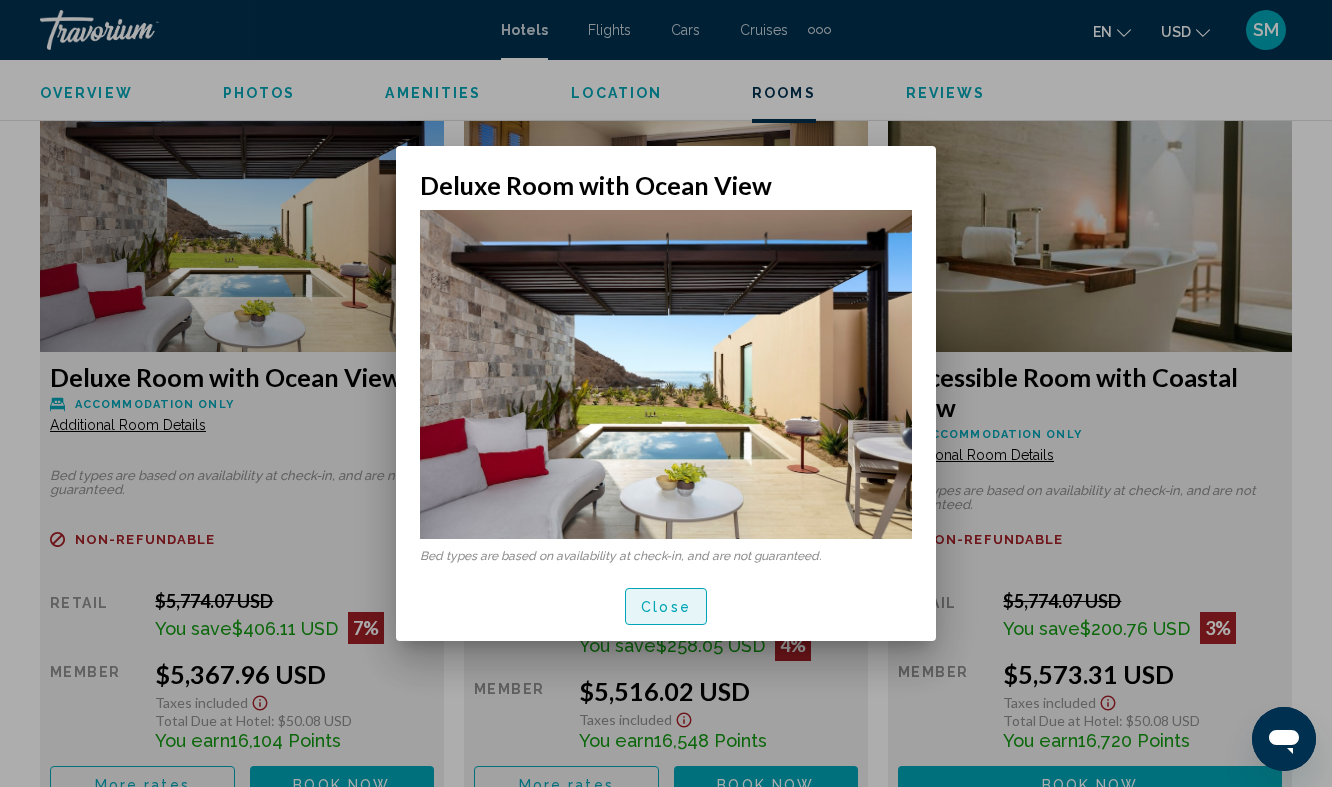 click on "Close" at bounding box center [666, 607] 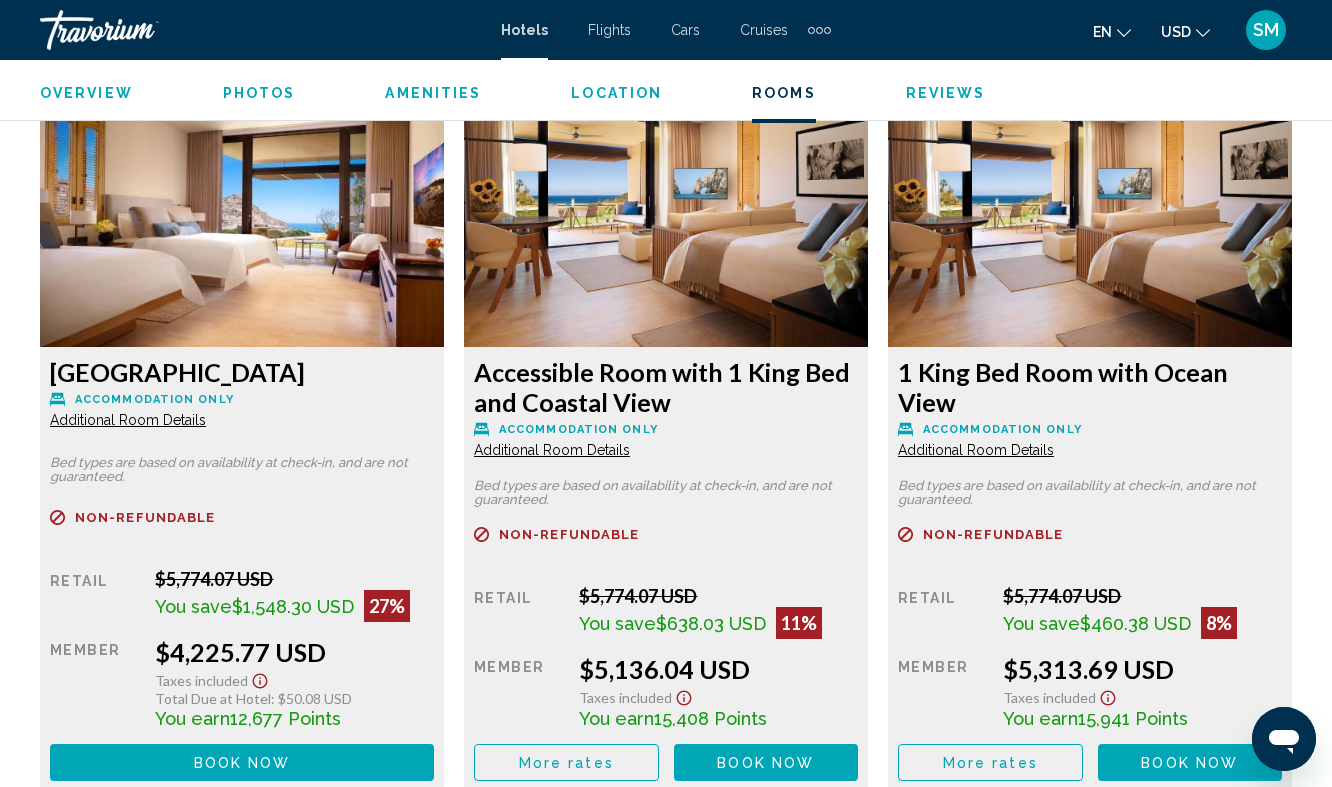 scroll, scrollTop: 3078, scrollLeft: 0, axis: vertical 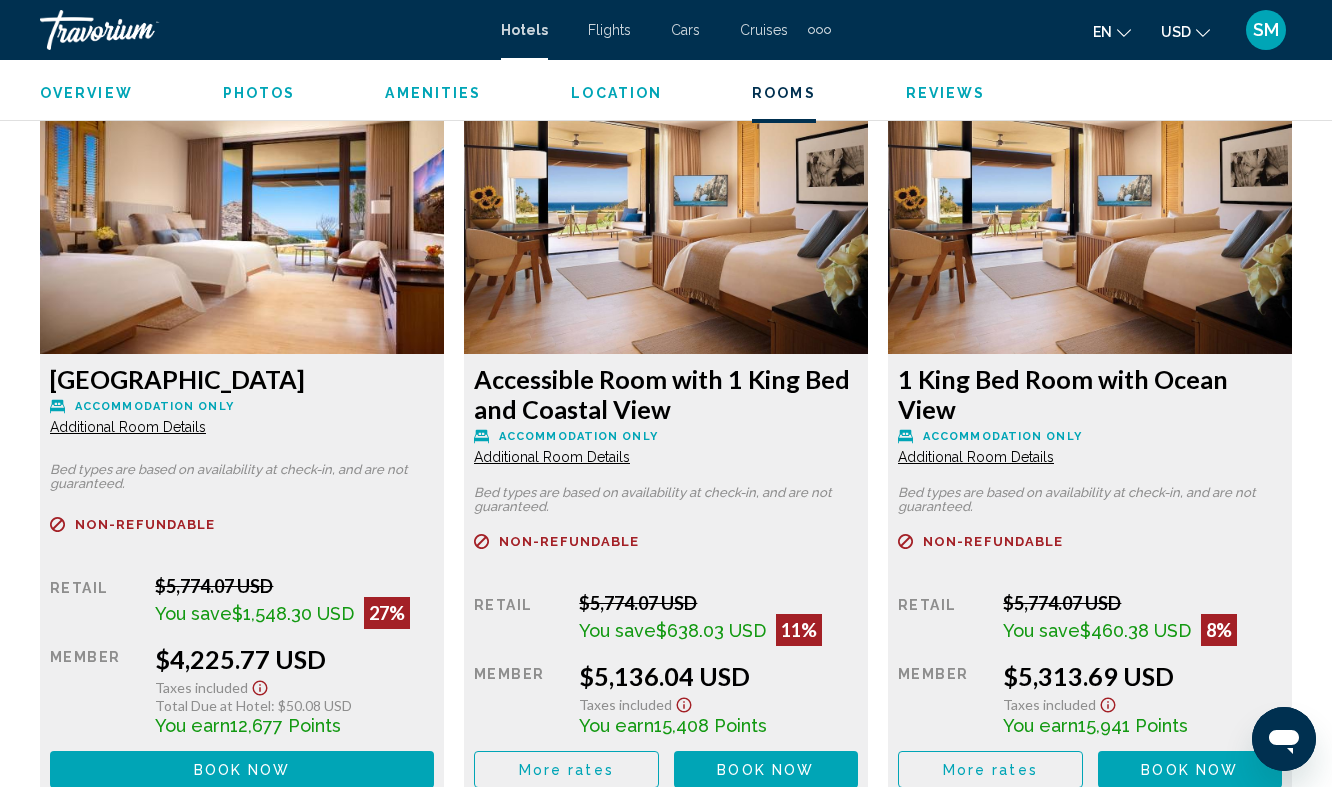 click on "Additional Room Details" at bounding box center [128, 427] 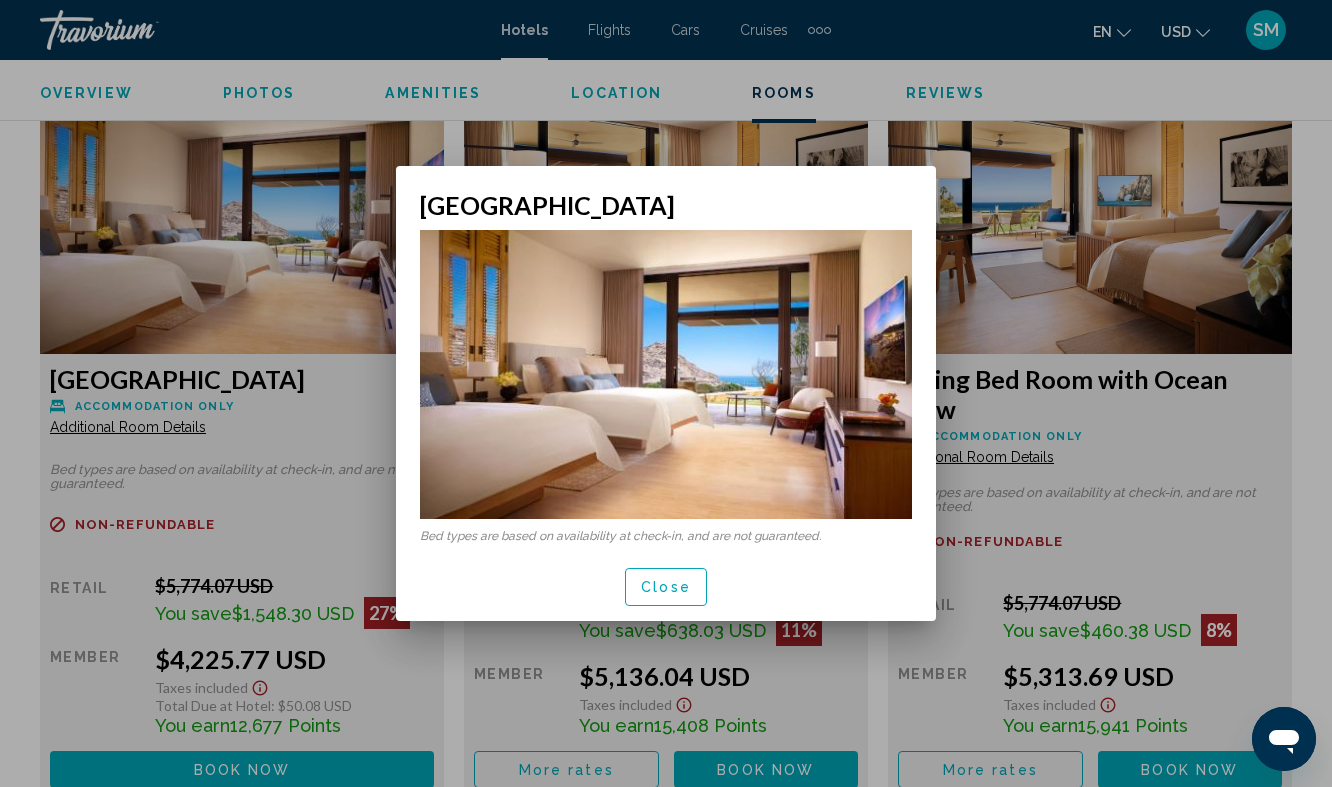 click on "Close" at bounding box center (666, 586) 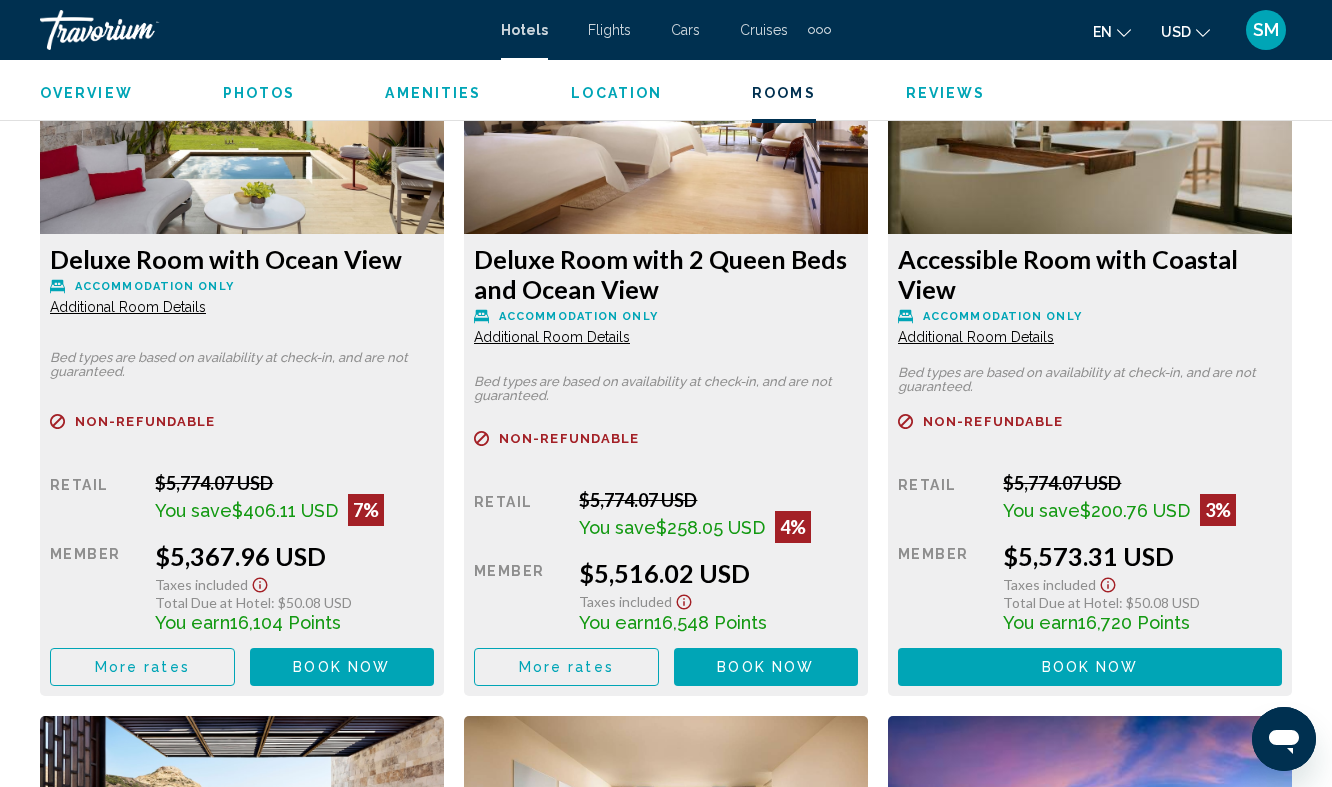 scroll, scrollTop: 3914, scrollLeft: 0, axis: vertical 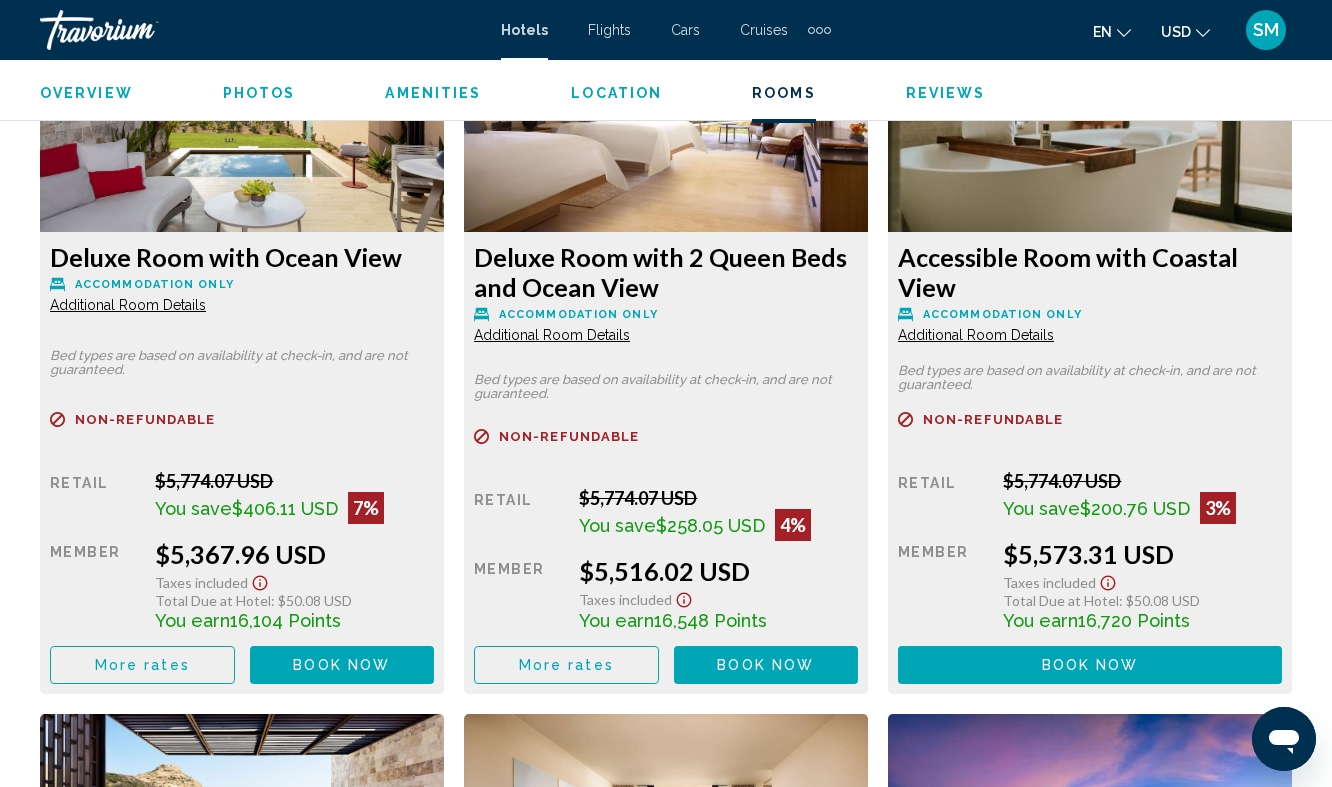 click on "Book now No longer available" at bounding box center [242, -67] 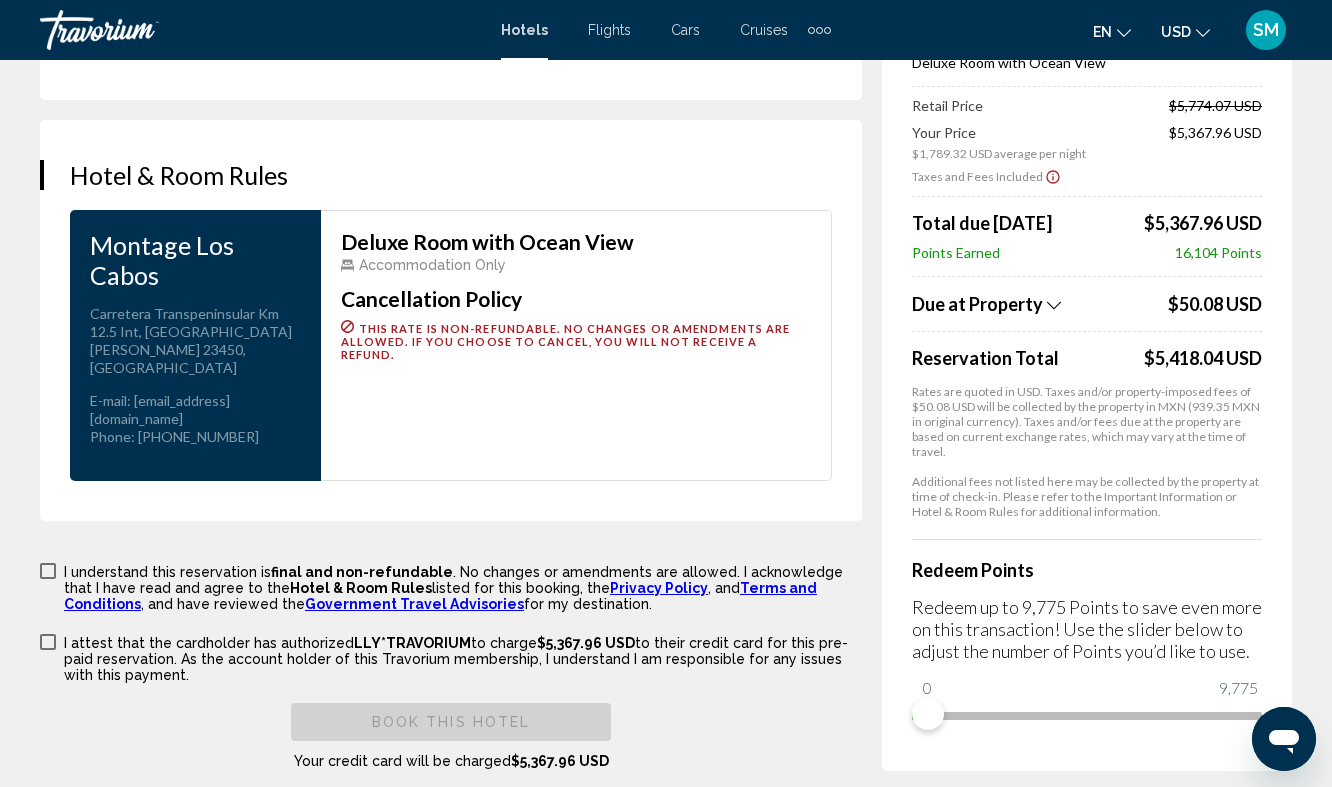 scroll, scrollTop: 2806, scrollLeft: 0, axis: vertical 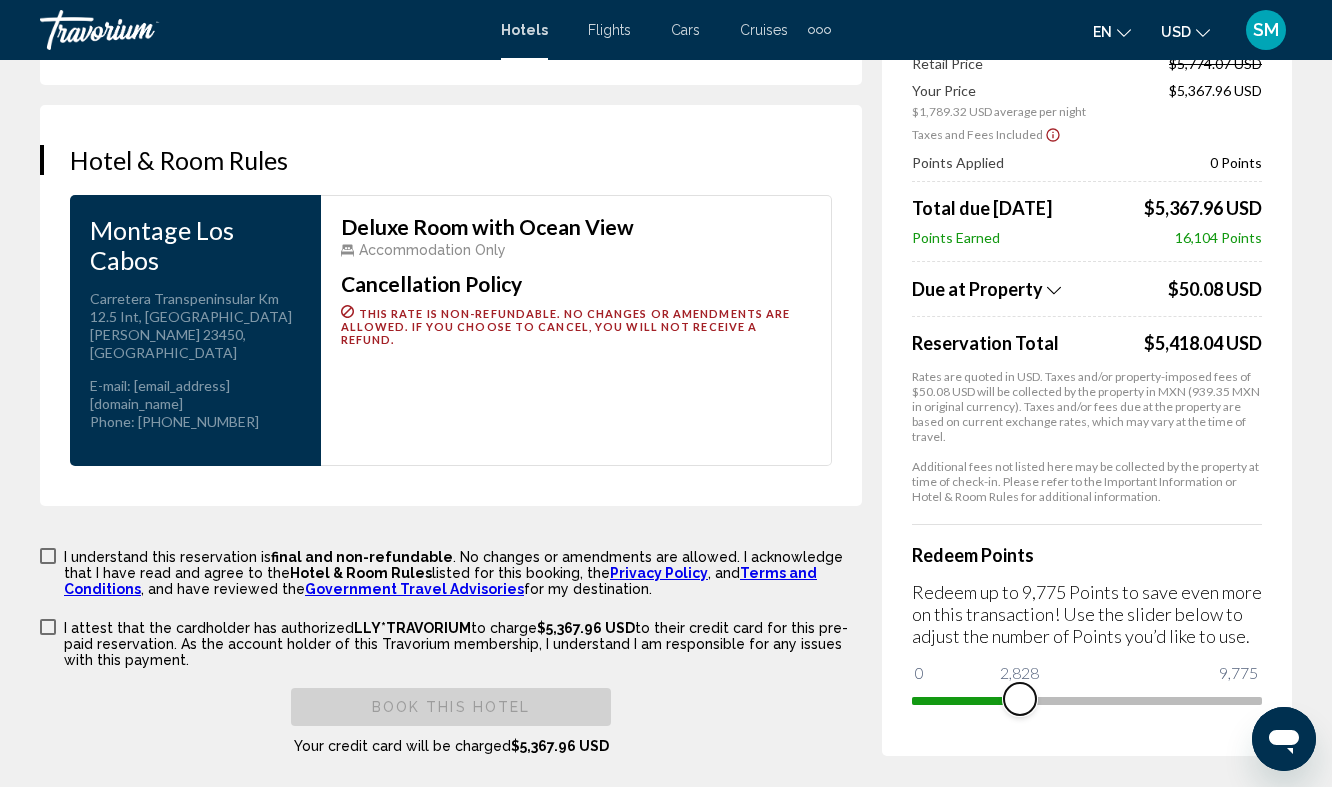 drag, startPoint x: 925, startPoint y: 662, endPoint x: 1027, endPoint y: 642, distance: 103.94229 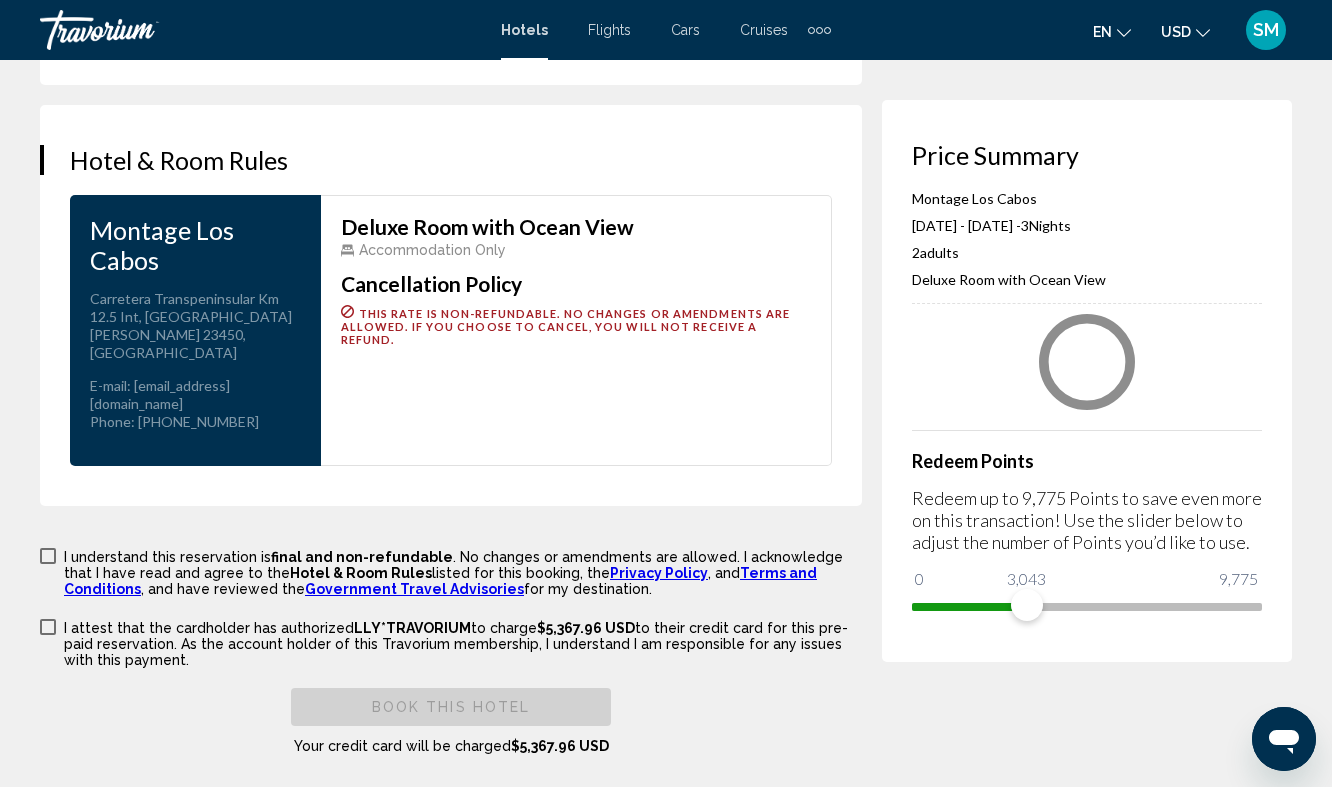 drag, startPoint x: 1027, startPoint y: 642, endPoint x: 1057, endPoint y: 638, distance: 30.265491 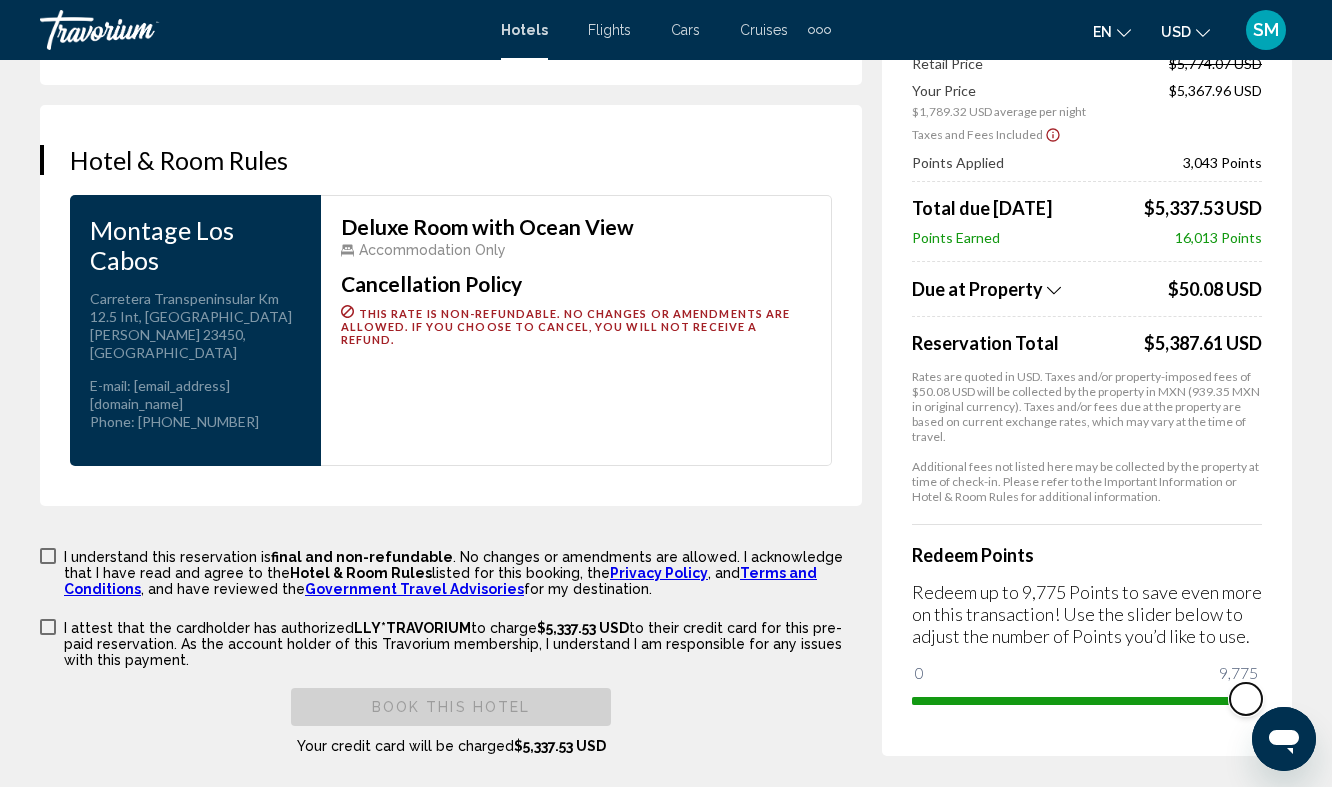 drag, startPoint x: 1026, startPoint y: 647, endPoint x: 1269, endPoint y: 631, distance: 243.52618 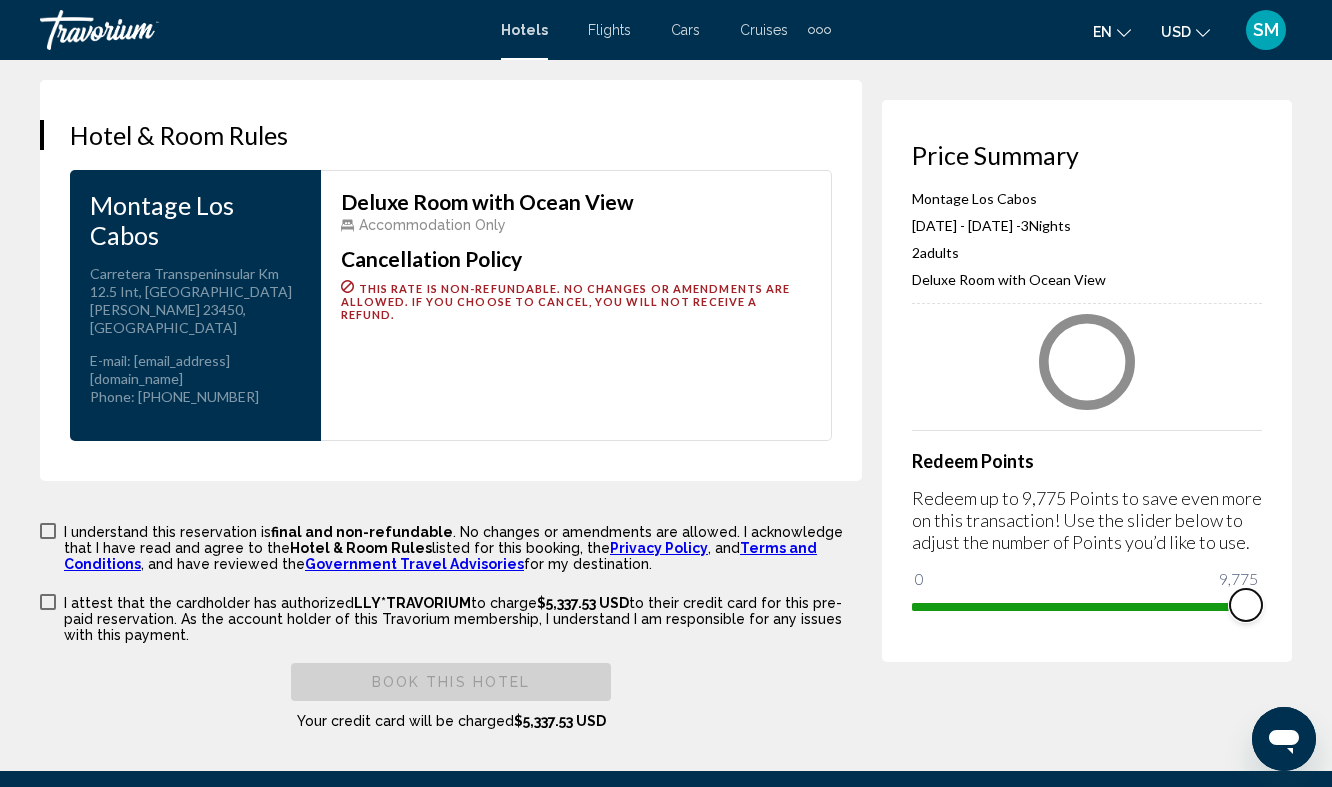 scroll, scrollTop: 2834, scrollLeft: 0, axis: vertical 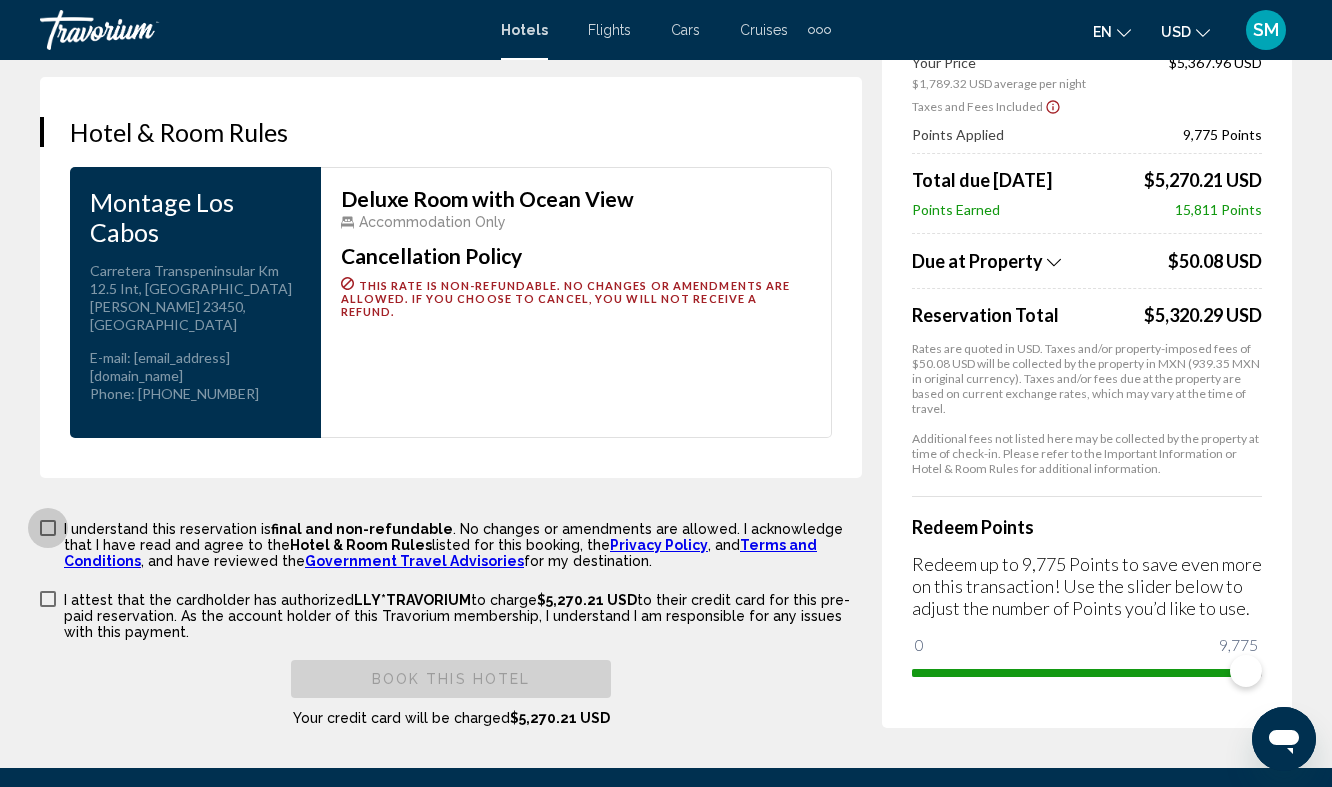 drag, startPoint x: 52, startPoint y: 484, endPoint x: 45, endPoint y: 527, distance: 43.56604 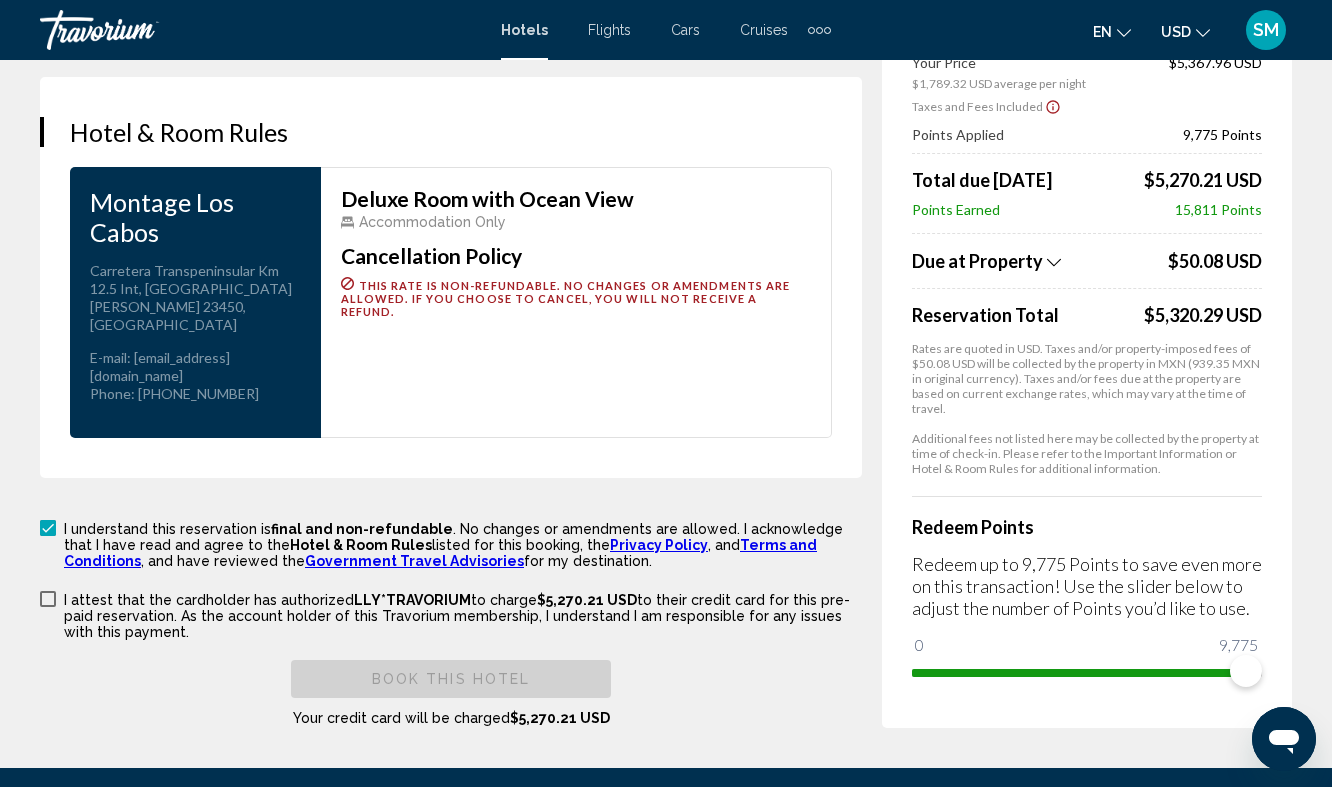 drag, startPoint x: 46, startPoint y: 556, endPoint x: 133, endPoint y: 558, distance: 87.02299 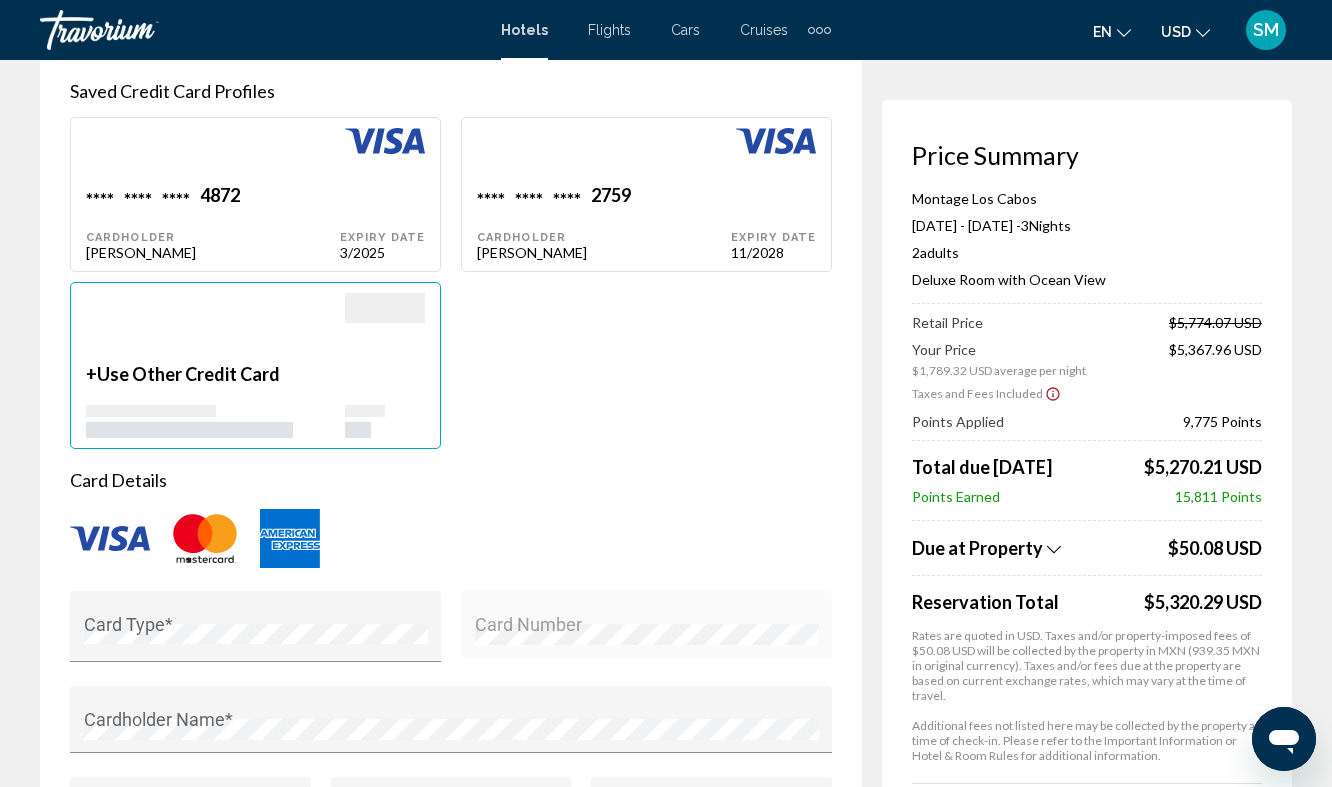 scroll, scrollTop: 1558, scrollLeft: 0, axis: vertical 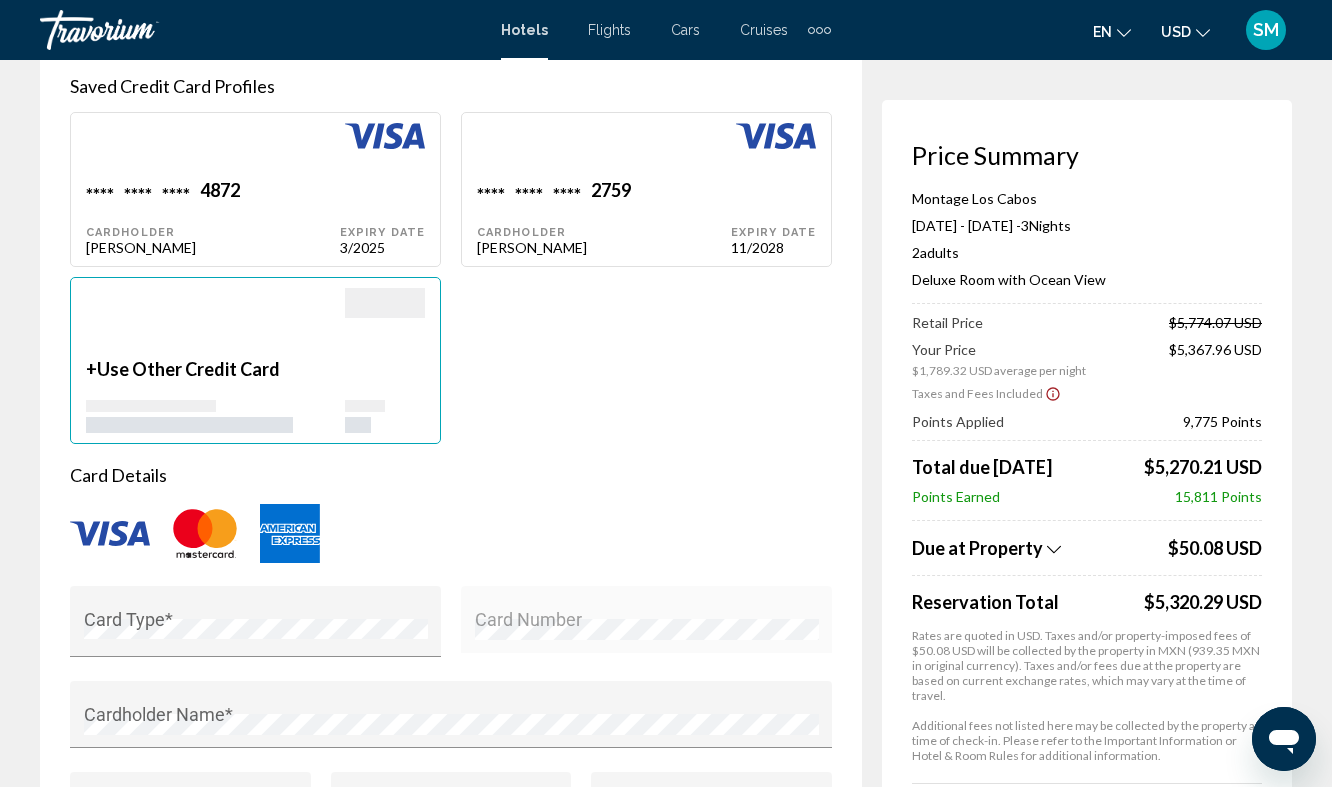 click on "Use Other Credit Card" at bounding box center (188, 369) 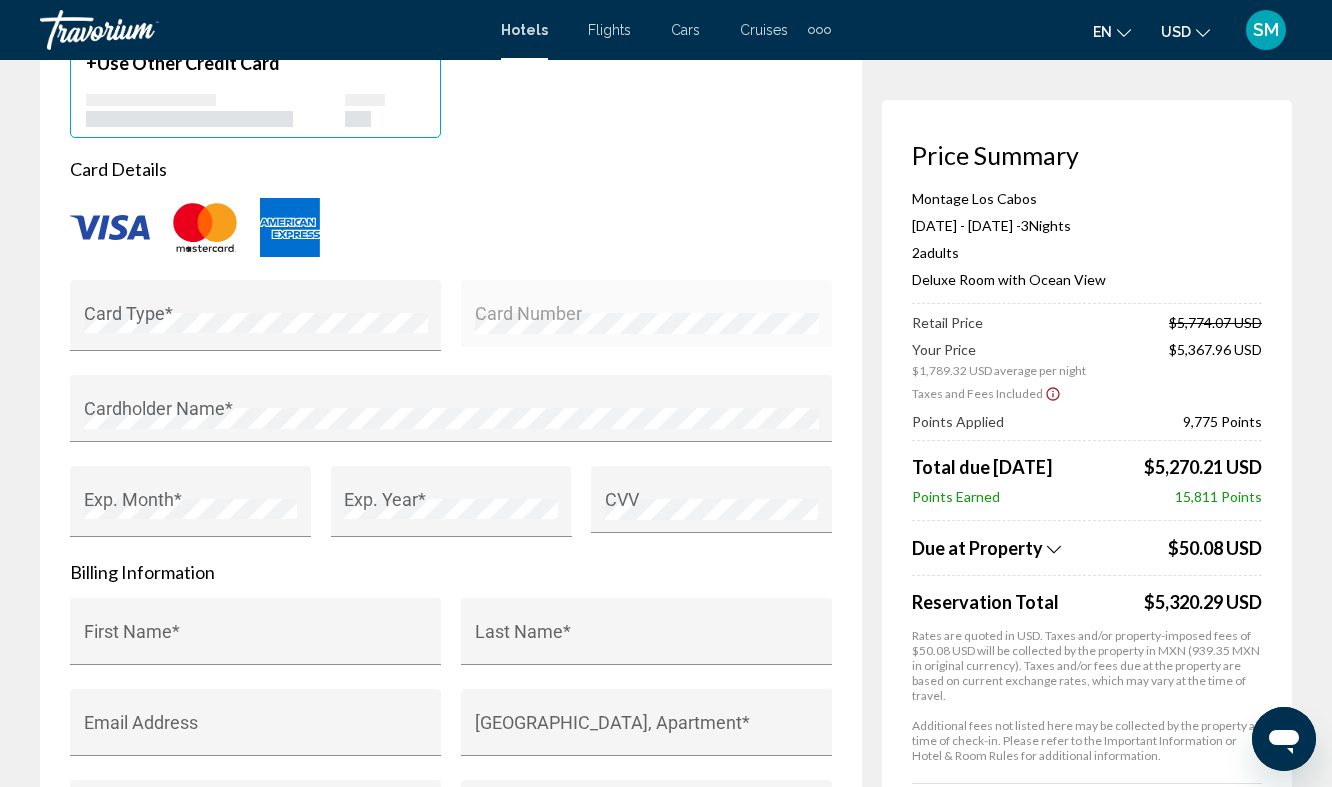 scroll, scrollTop: 1863, scrollLeft: 0, axis: vertical 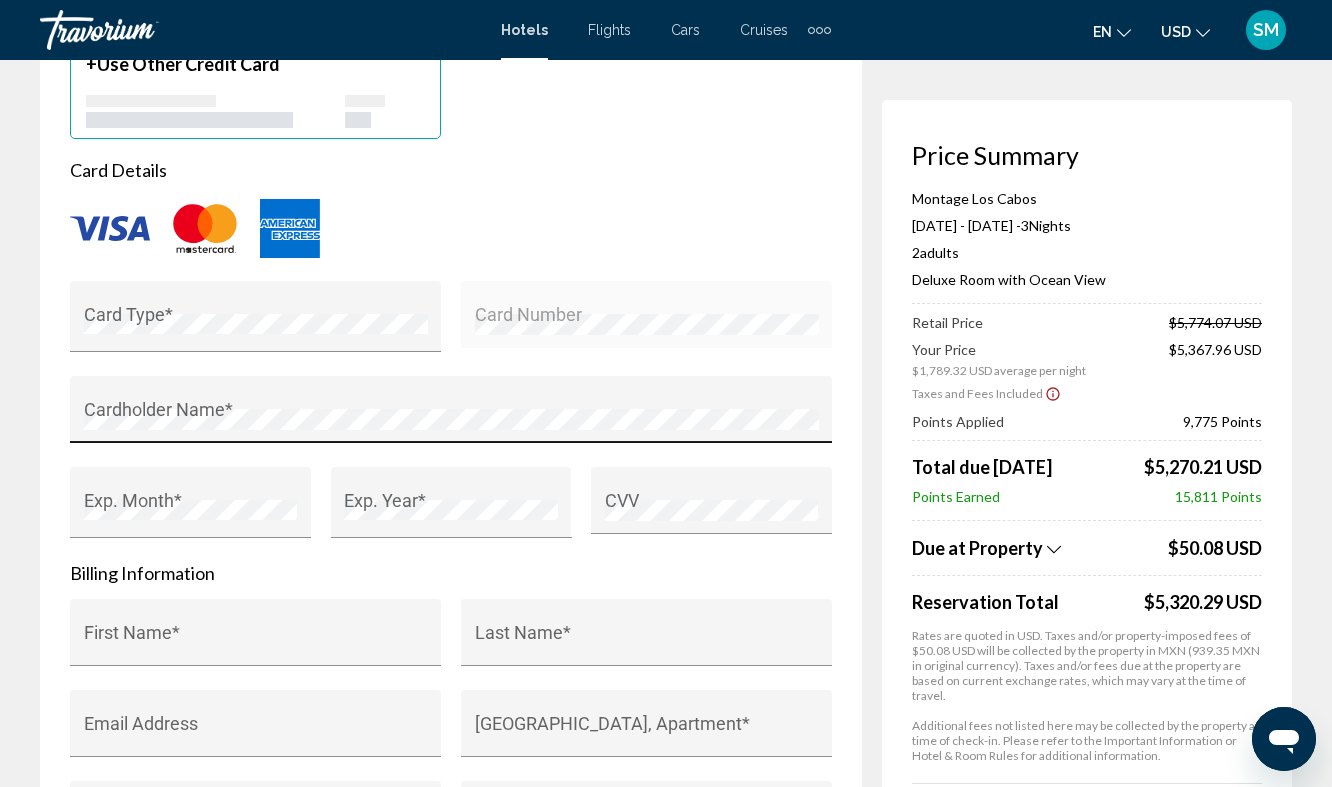 click on "Cardholder Name  *" at bounding box center [451, 416] 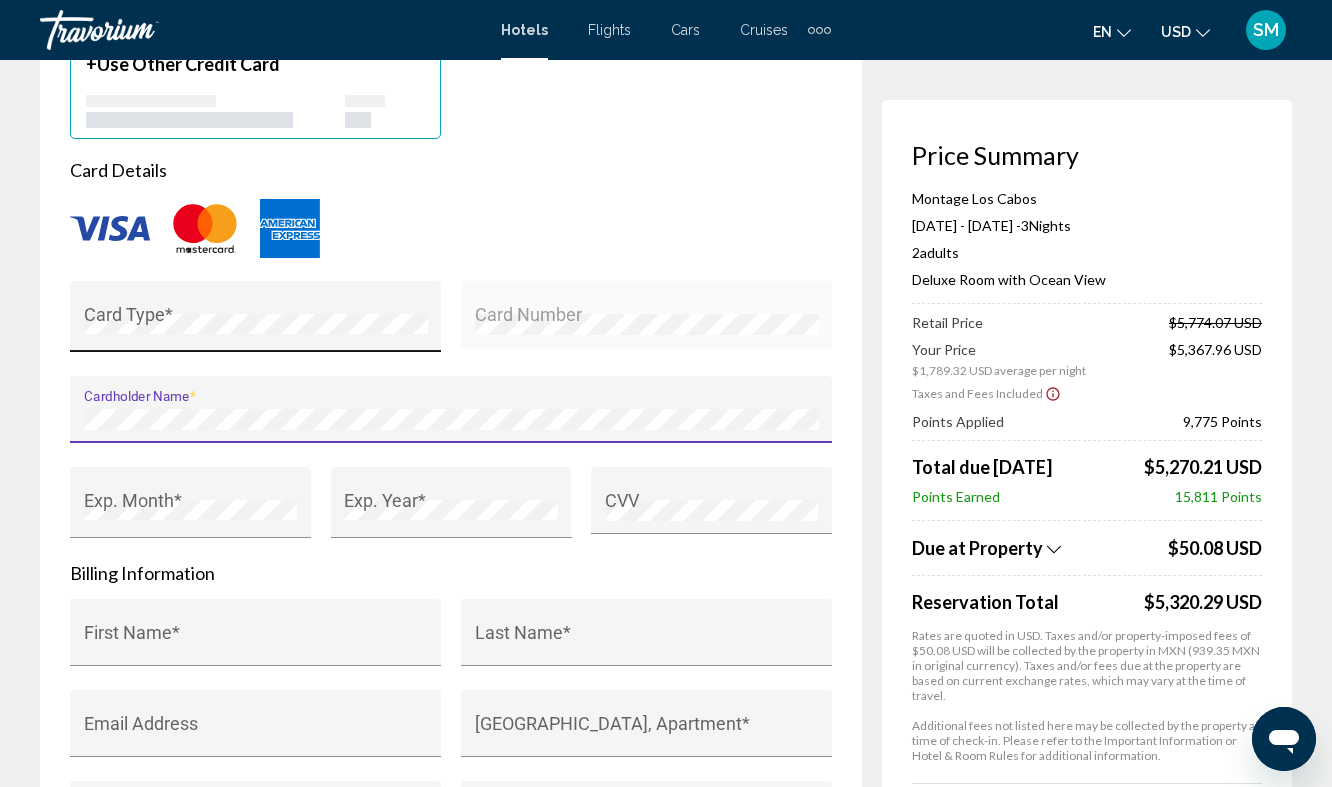 click on "Card Type  *" at bounding box center (255, 316) 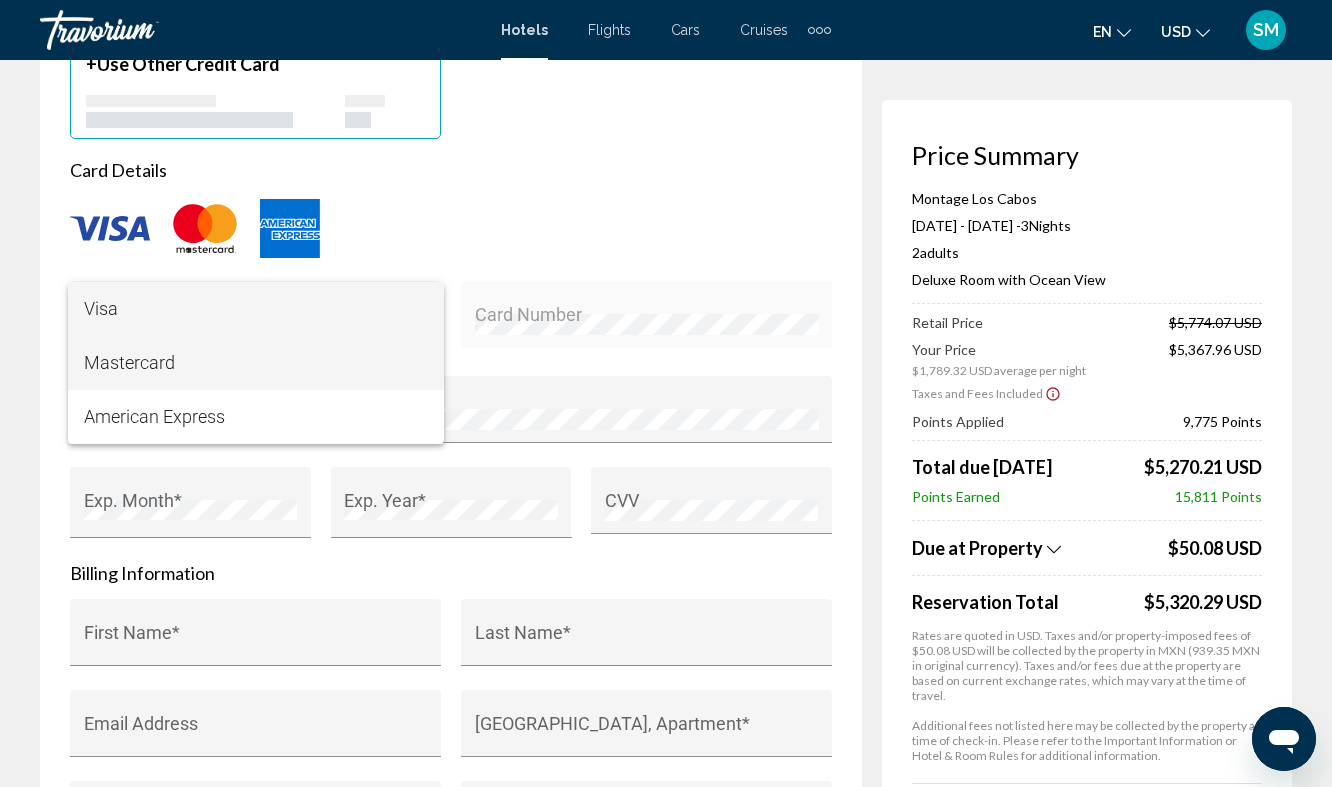 click on "Mastercard" at bounding box center (256, 363) 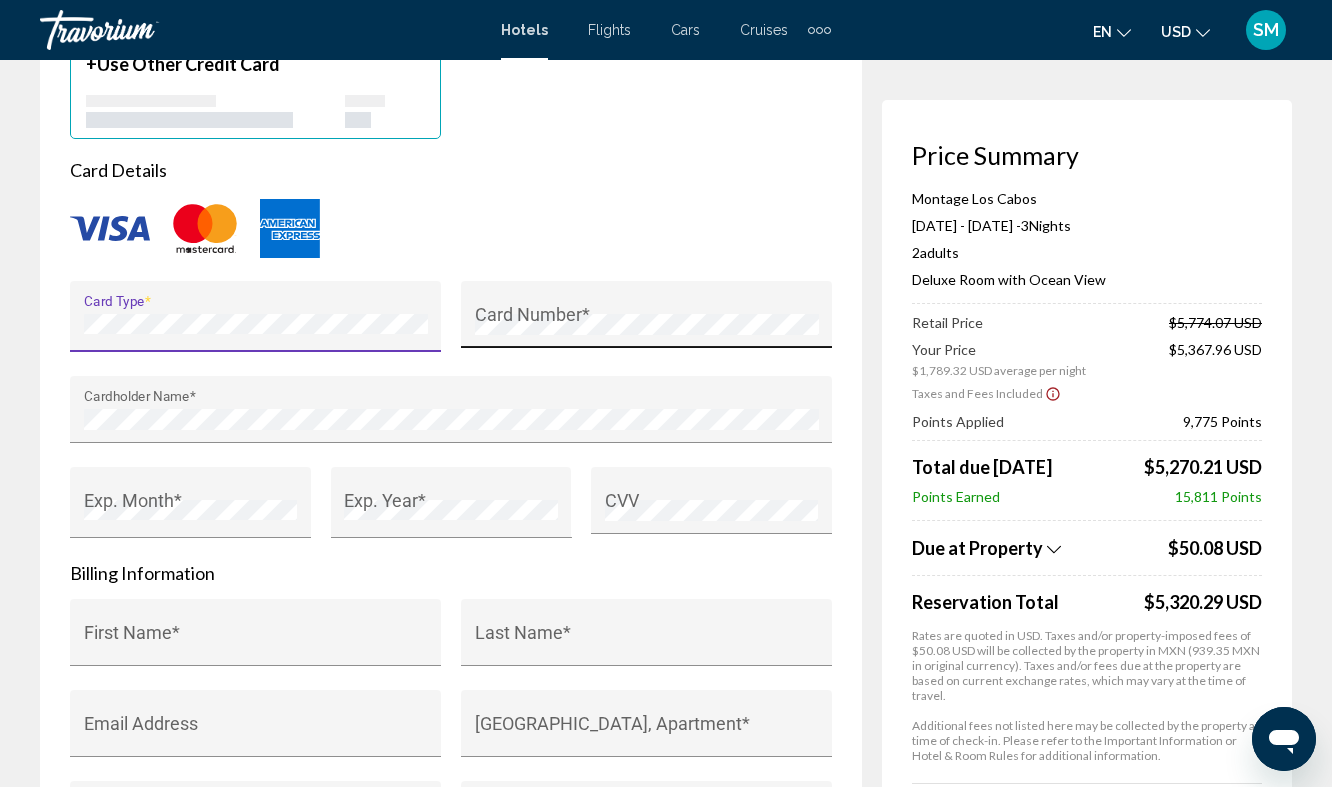 click on "Card Number  *" at bounding box center (647, 321) 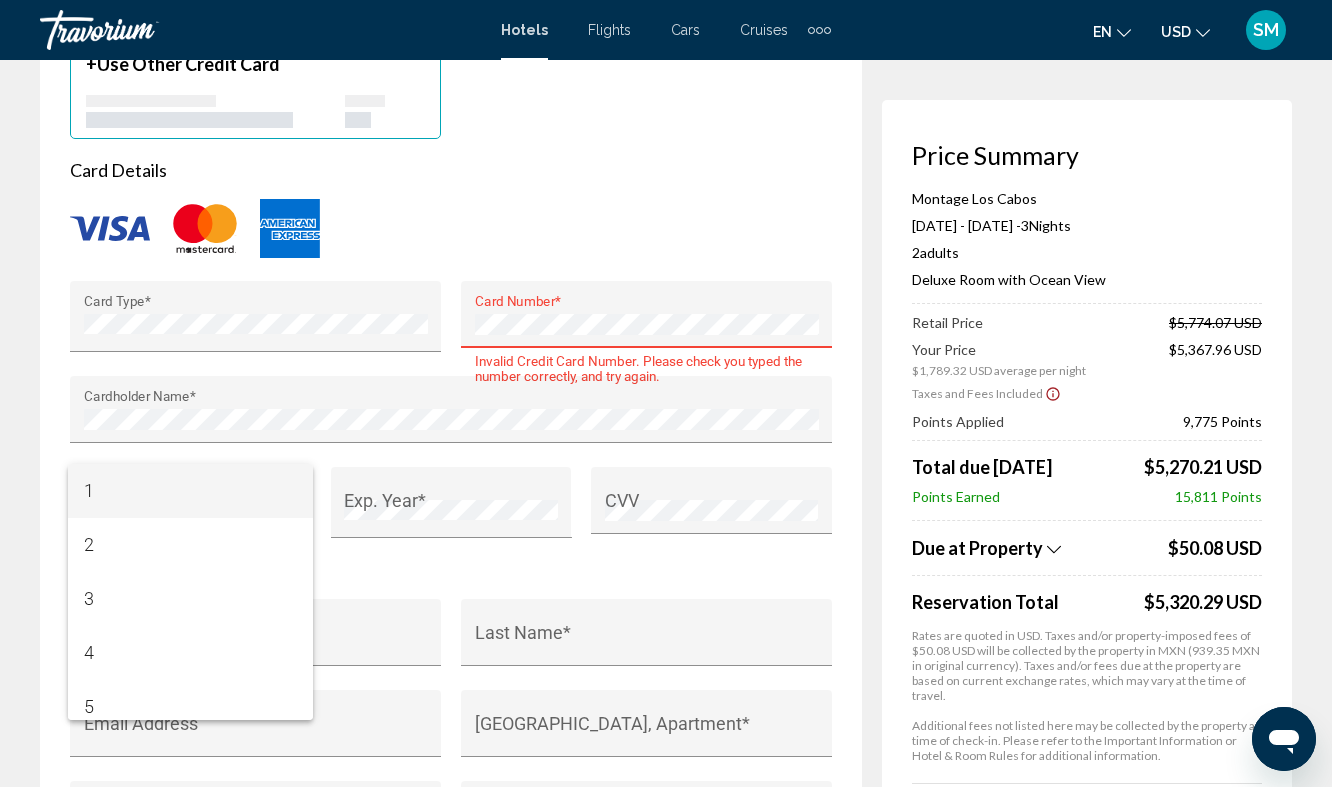 click at bounding box center (666, 393) 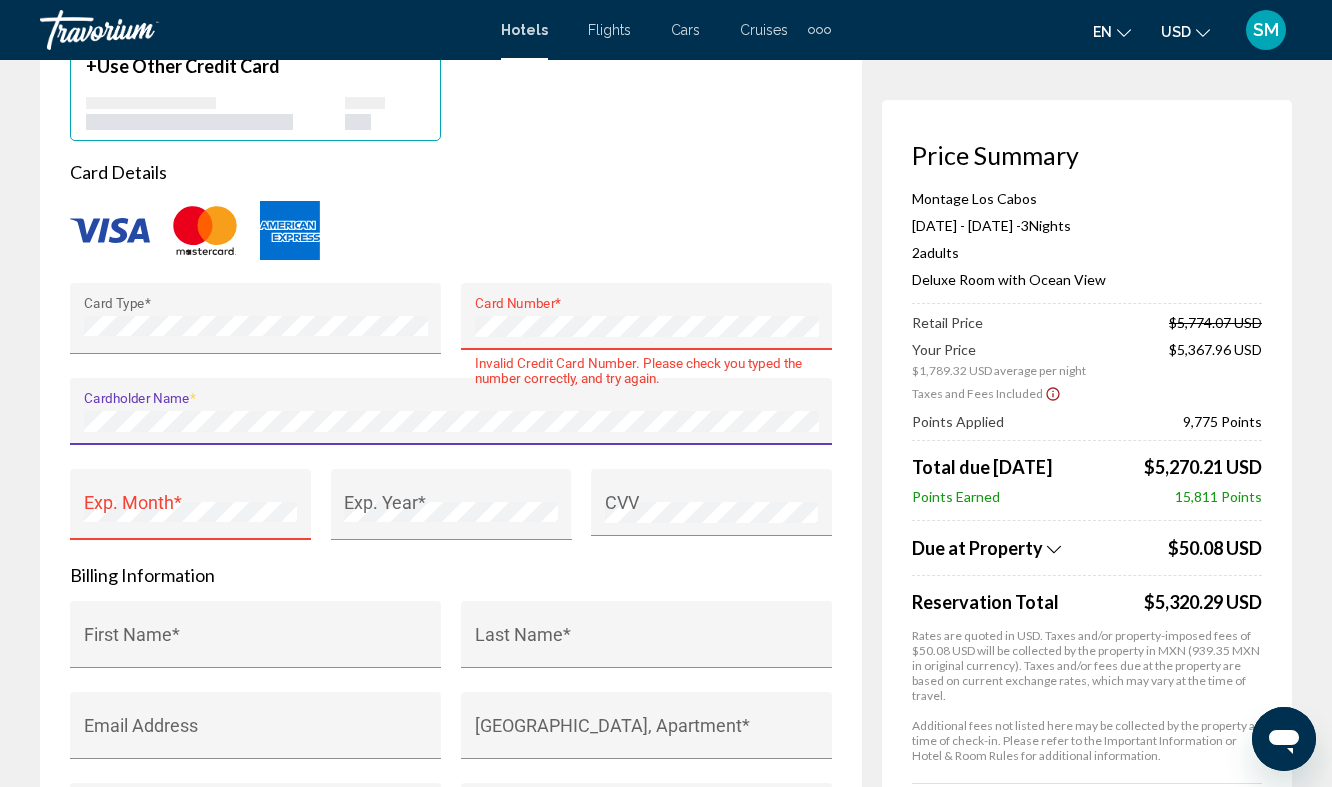 scroll, scrollTop: 1861, scrollLeft: 0, axis: vertical 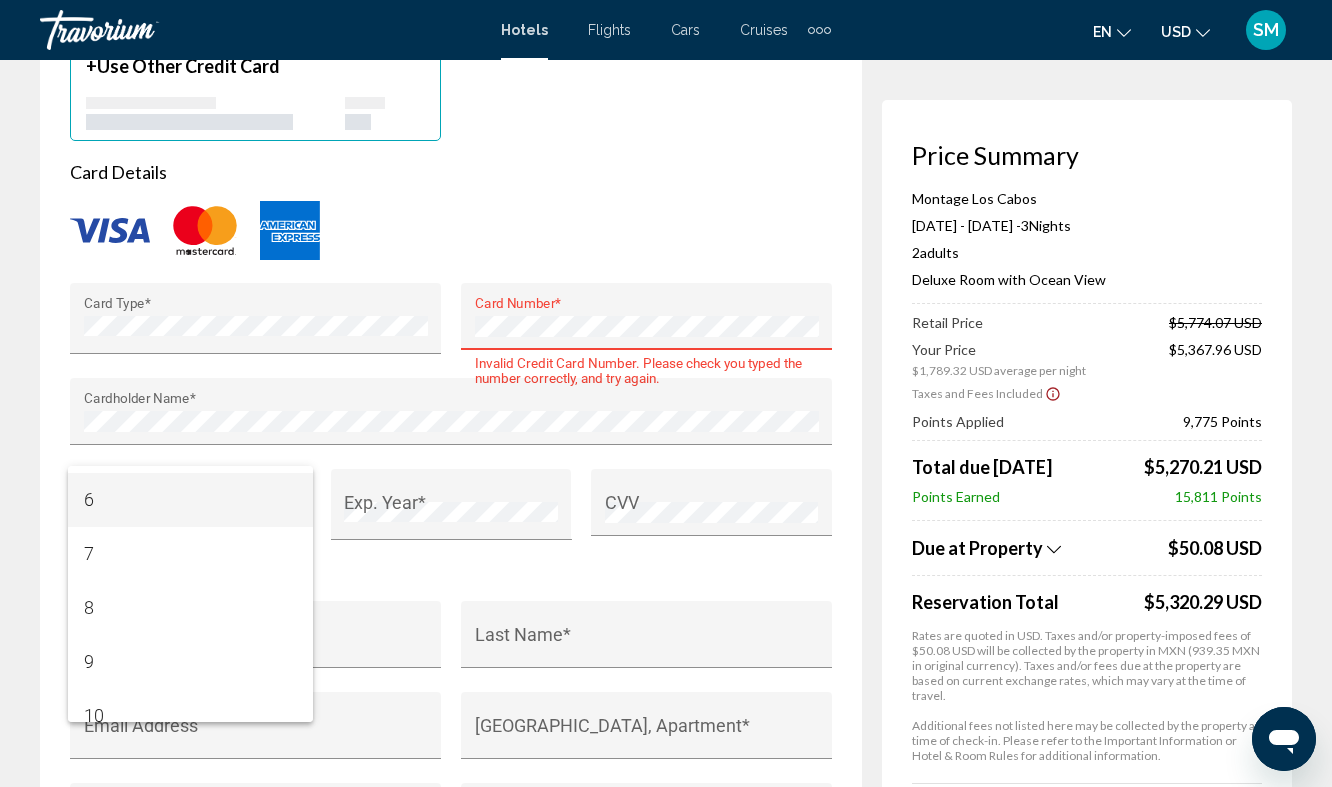 click on "6" at bounding box center [191, 500] 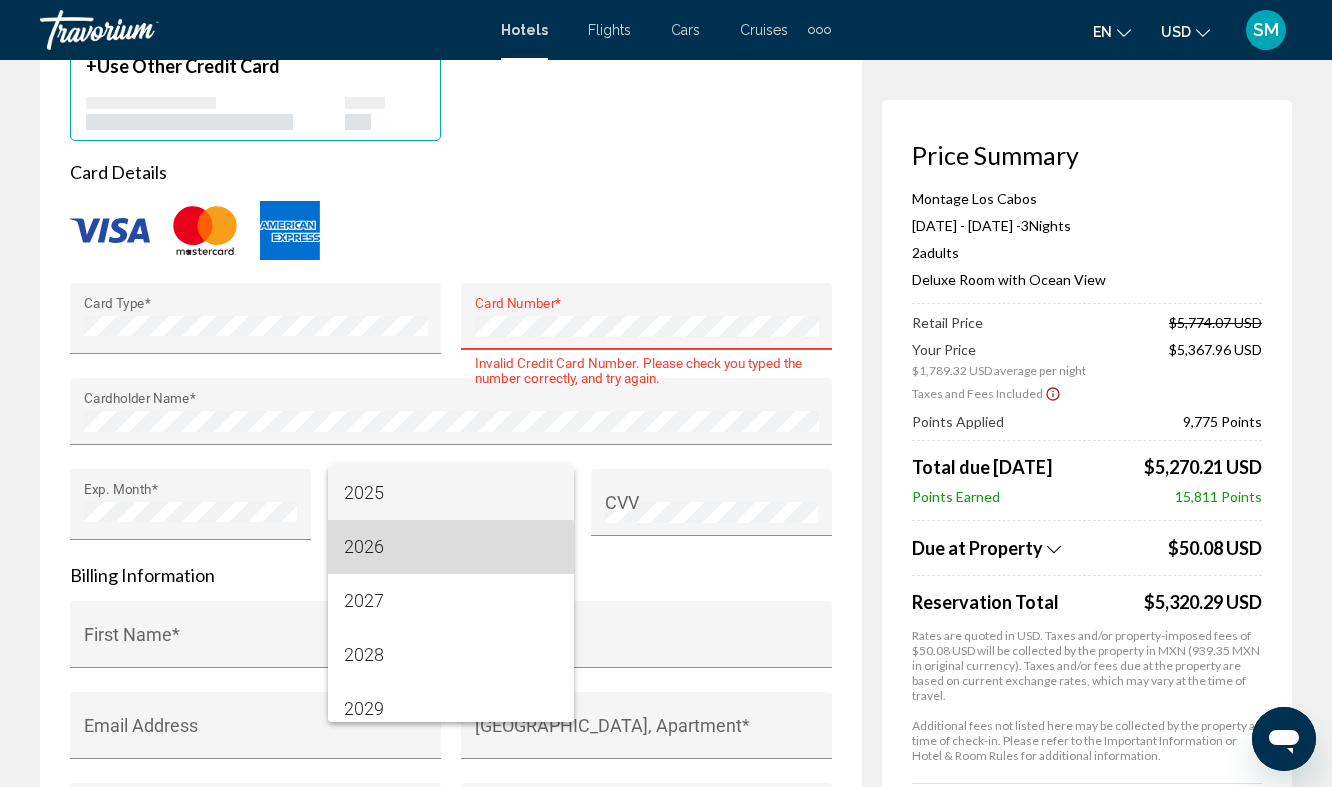 click on "2026" at bounding box center [451, 547] 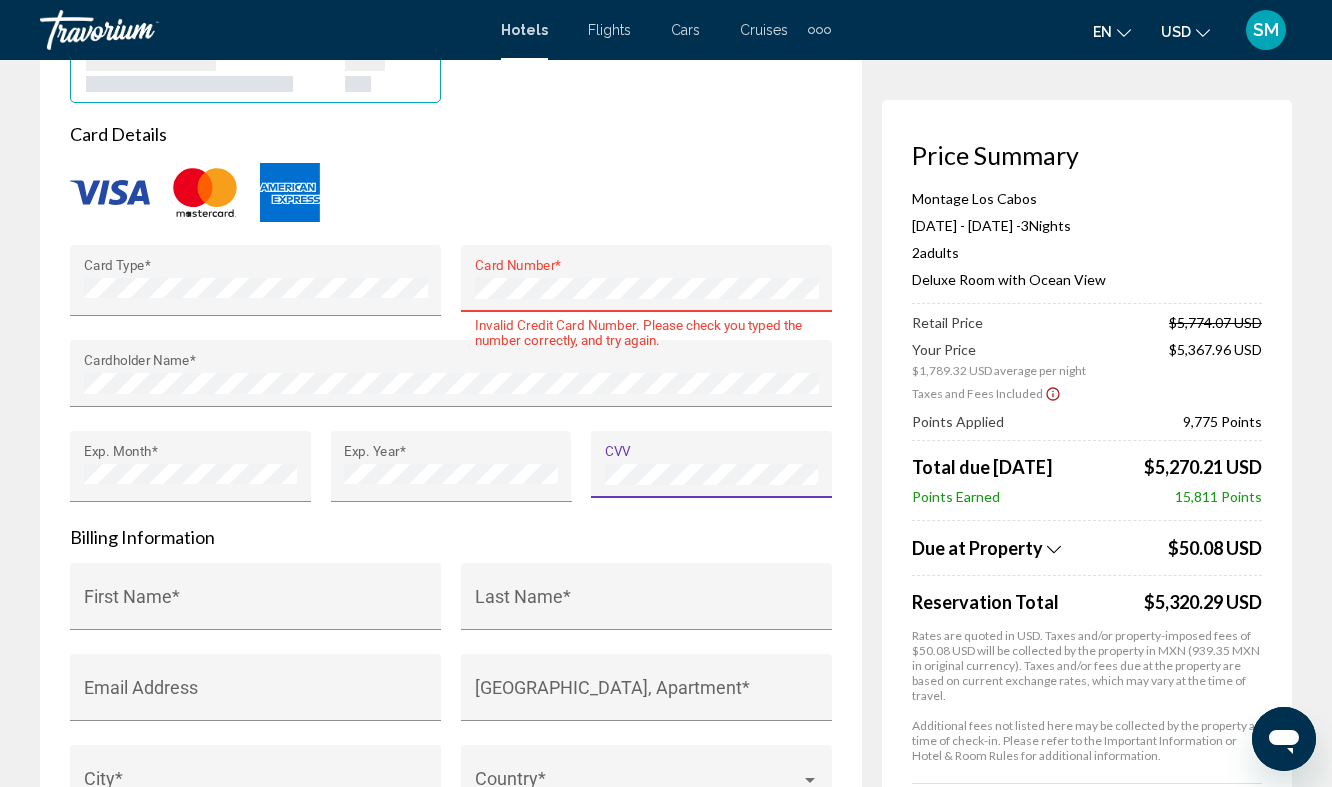 scroll, scrollTop: 1905, scrollLeft: 0, axis: vertical 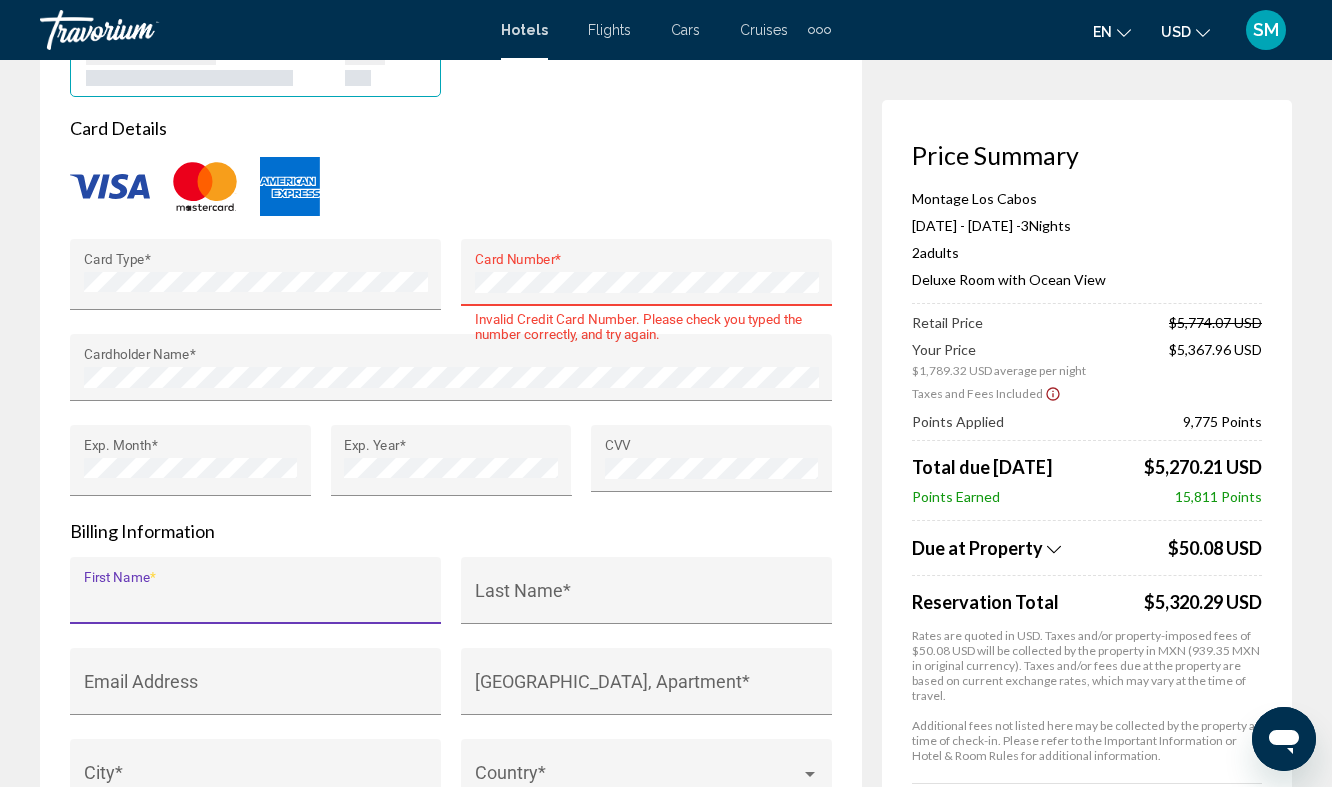 click on "First Name  *" at bounding box center [256, 600] 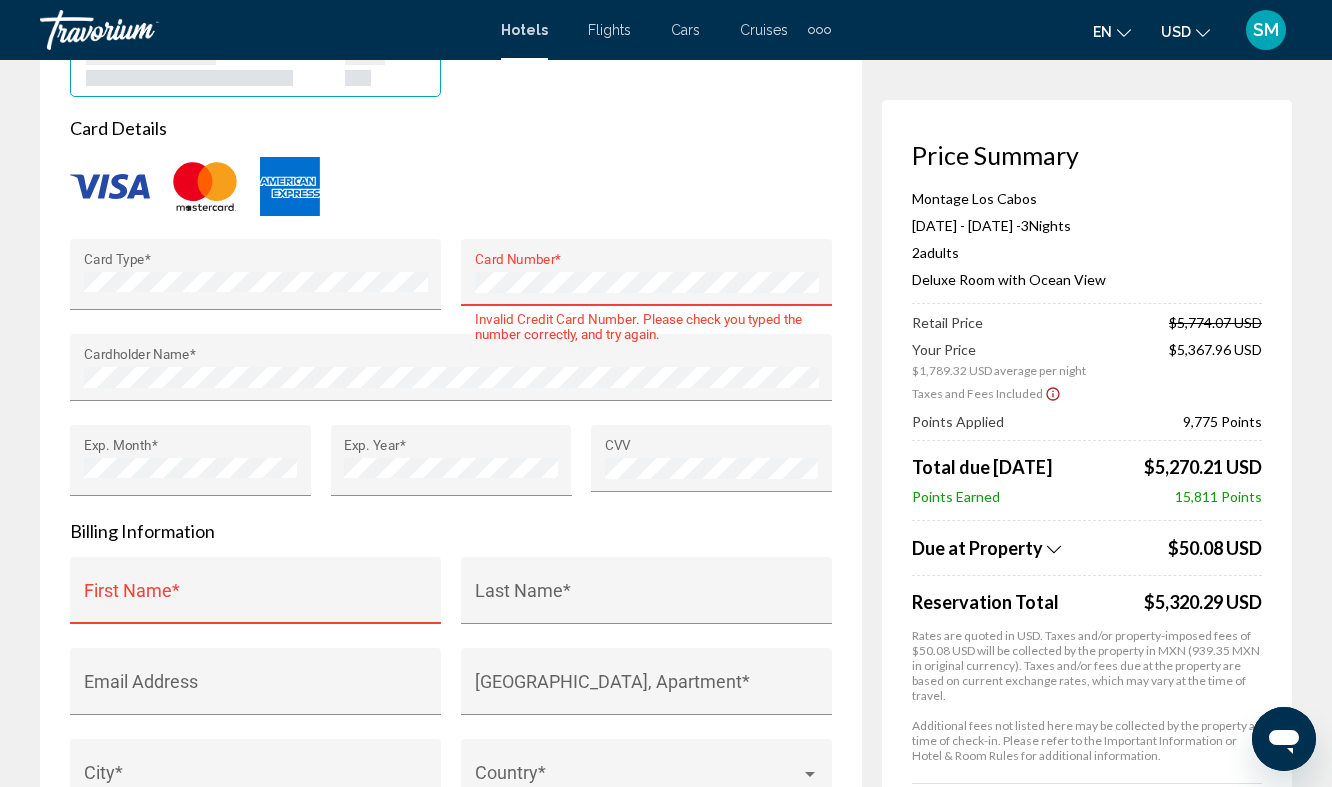 click on "Exp. Year  *" at bounding box center [451, 472] 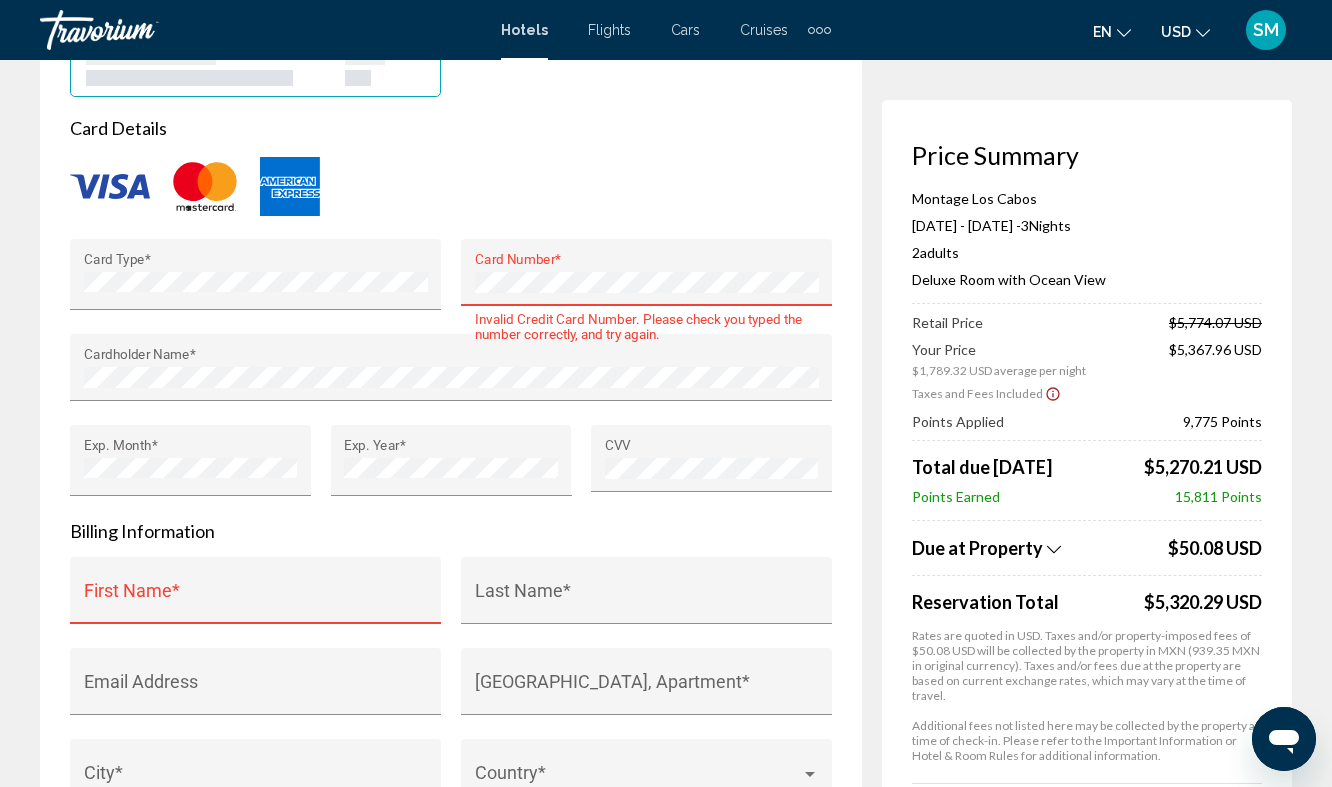 click on "First Name  *" at bounding box center (256, 597) 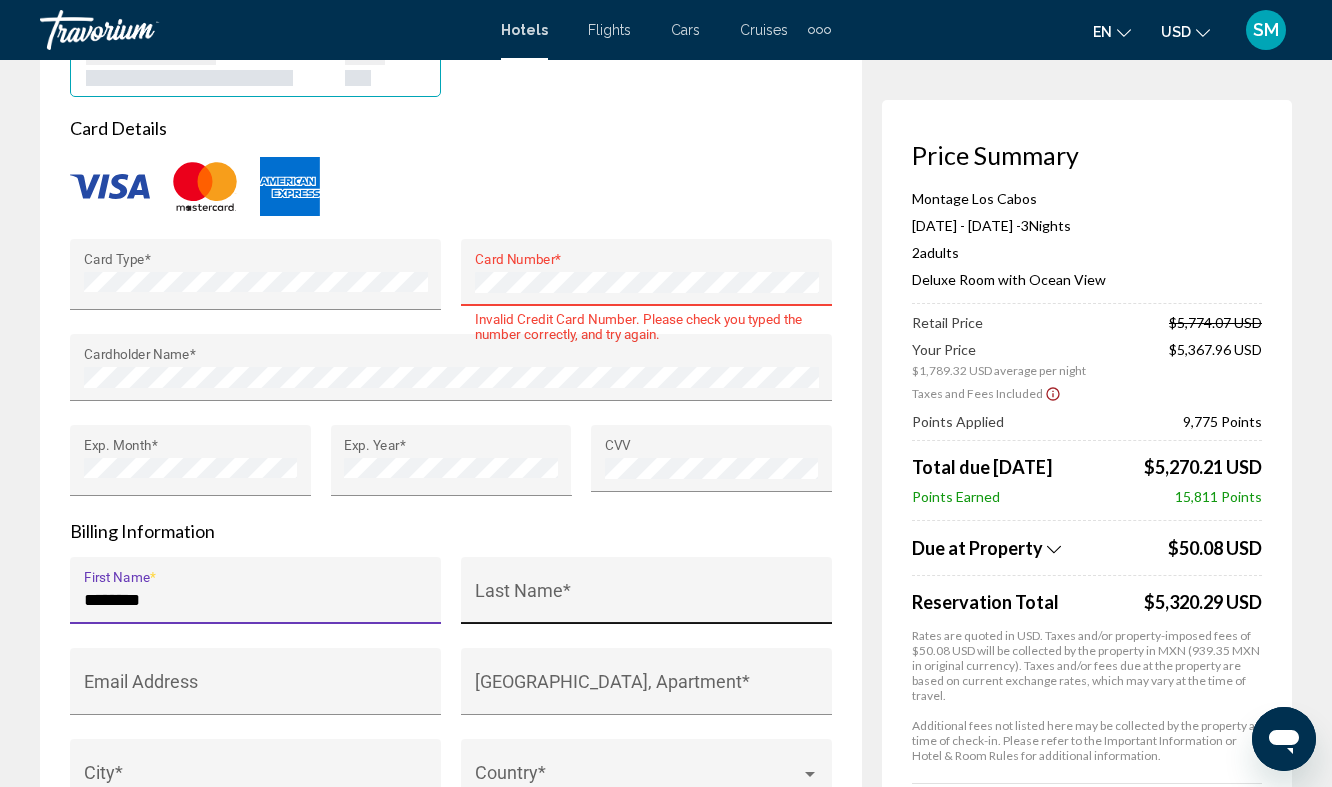 type on "********" 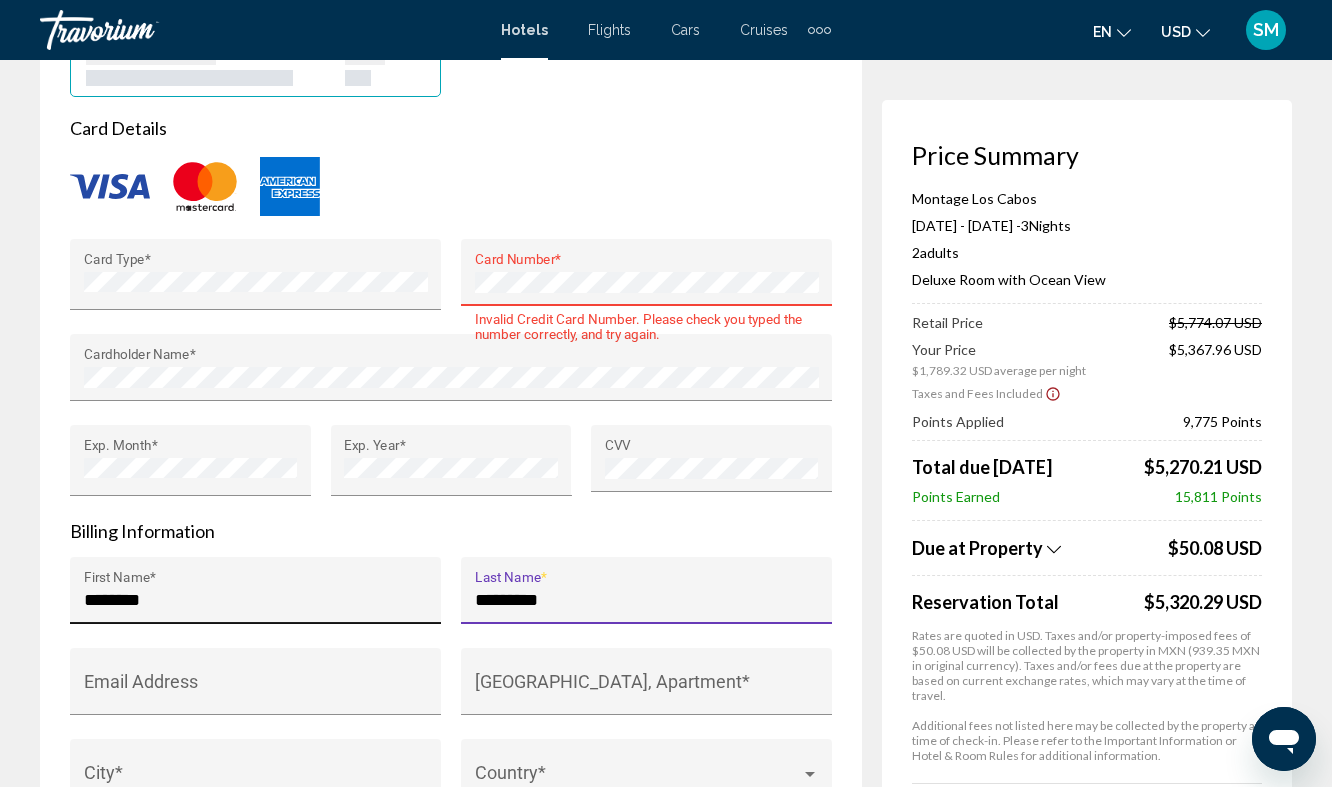 type on "********" 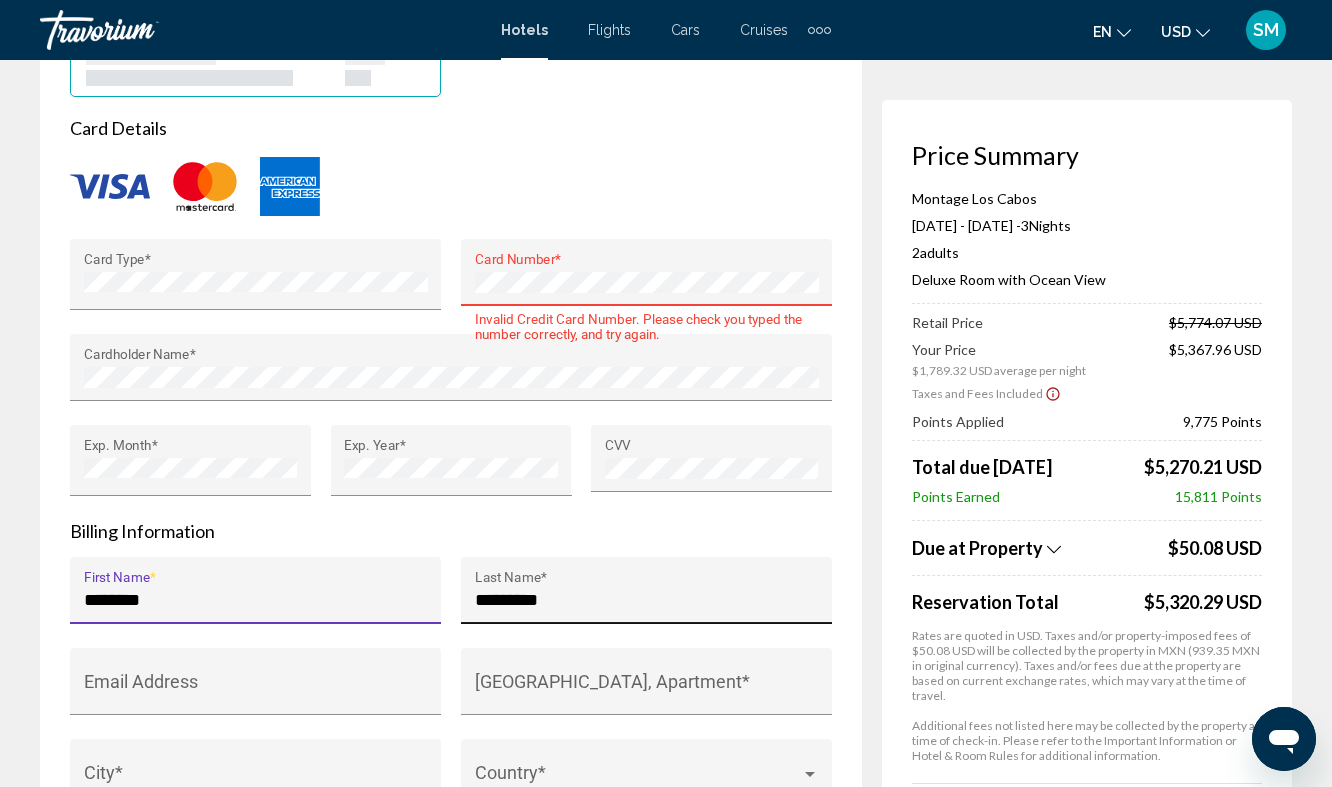 click on "******** Last Name  *" at bounding box center [647, 597] 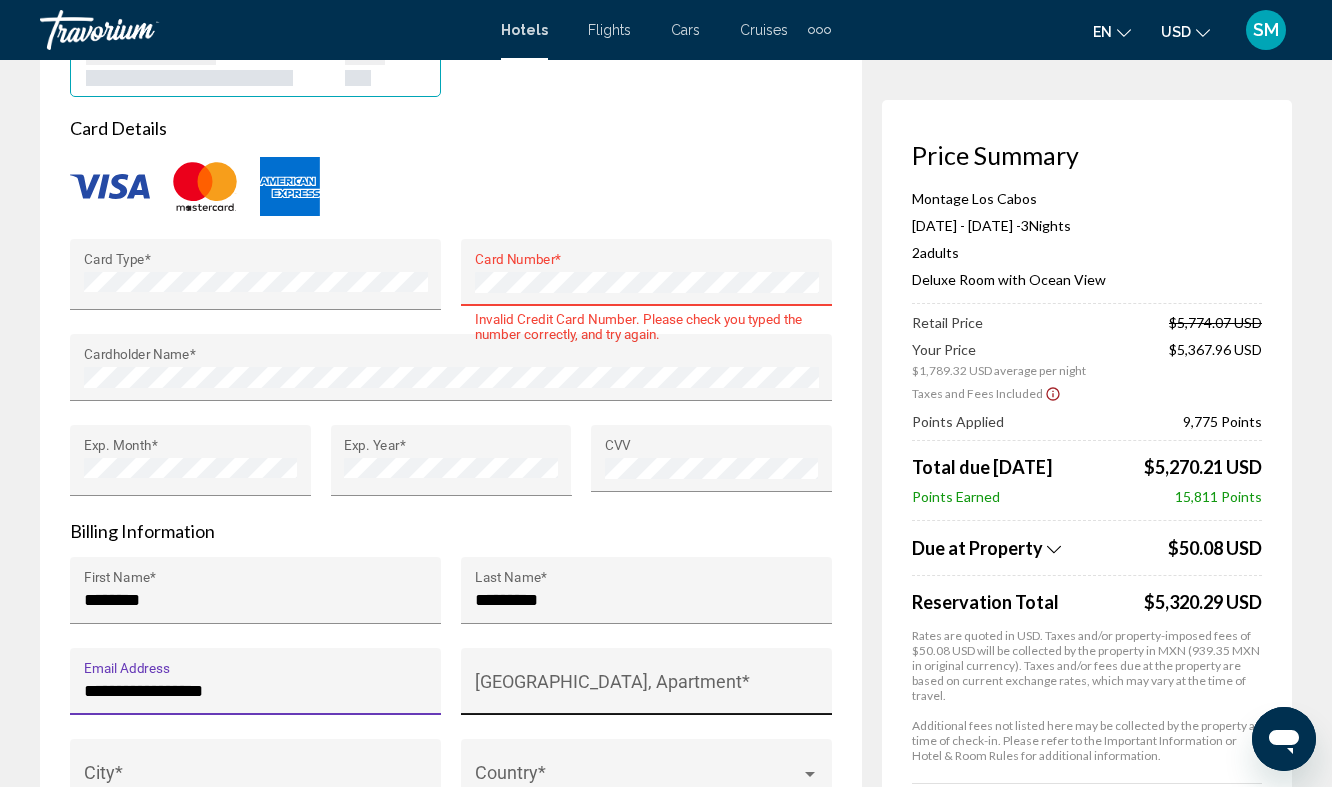 type on "**********" 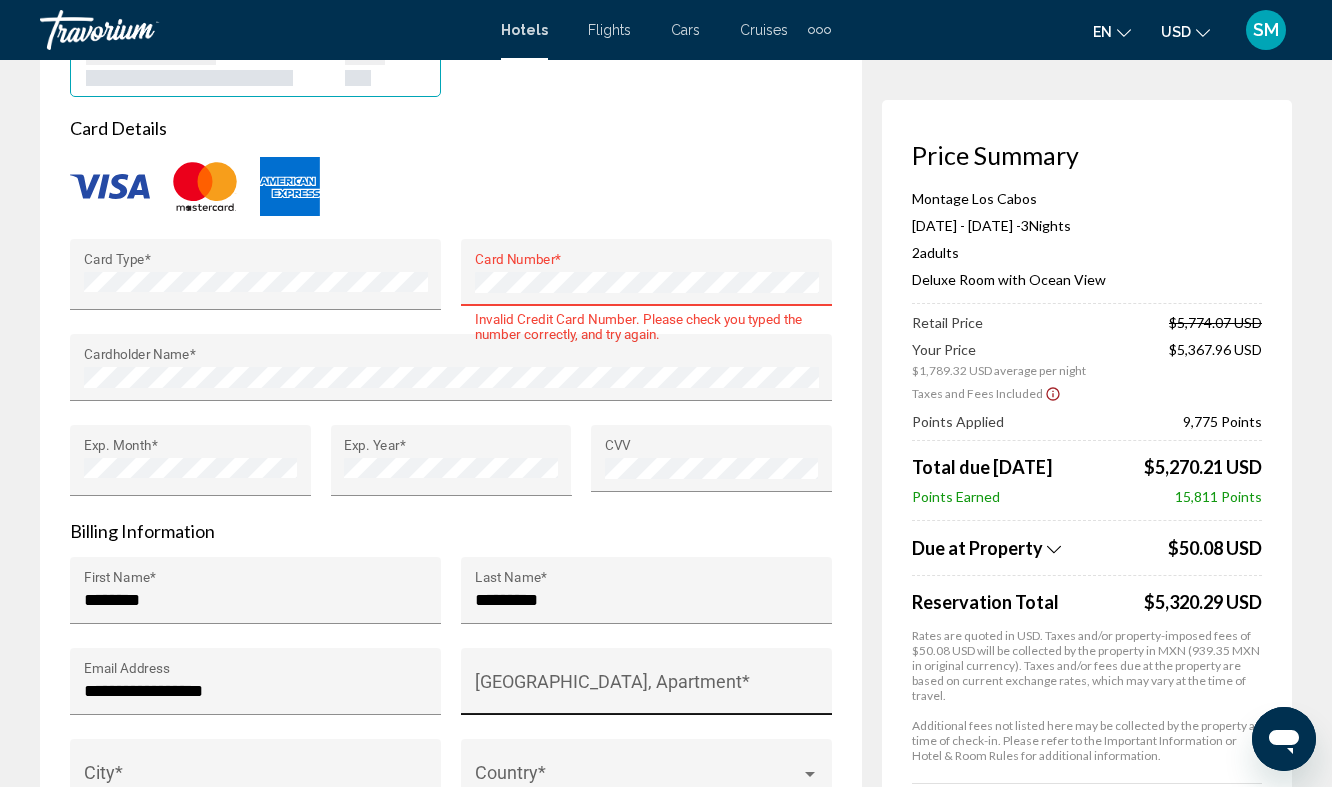 click on "[GEOGRAPHIC_DATA], Apartment  *" at bounding box center (647, 688) 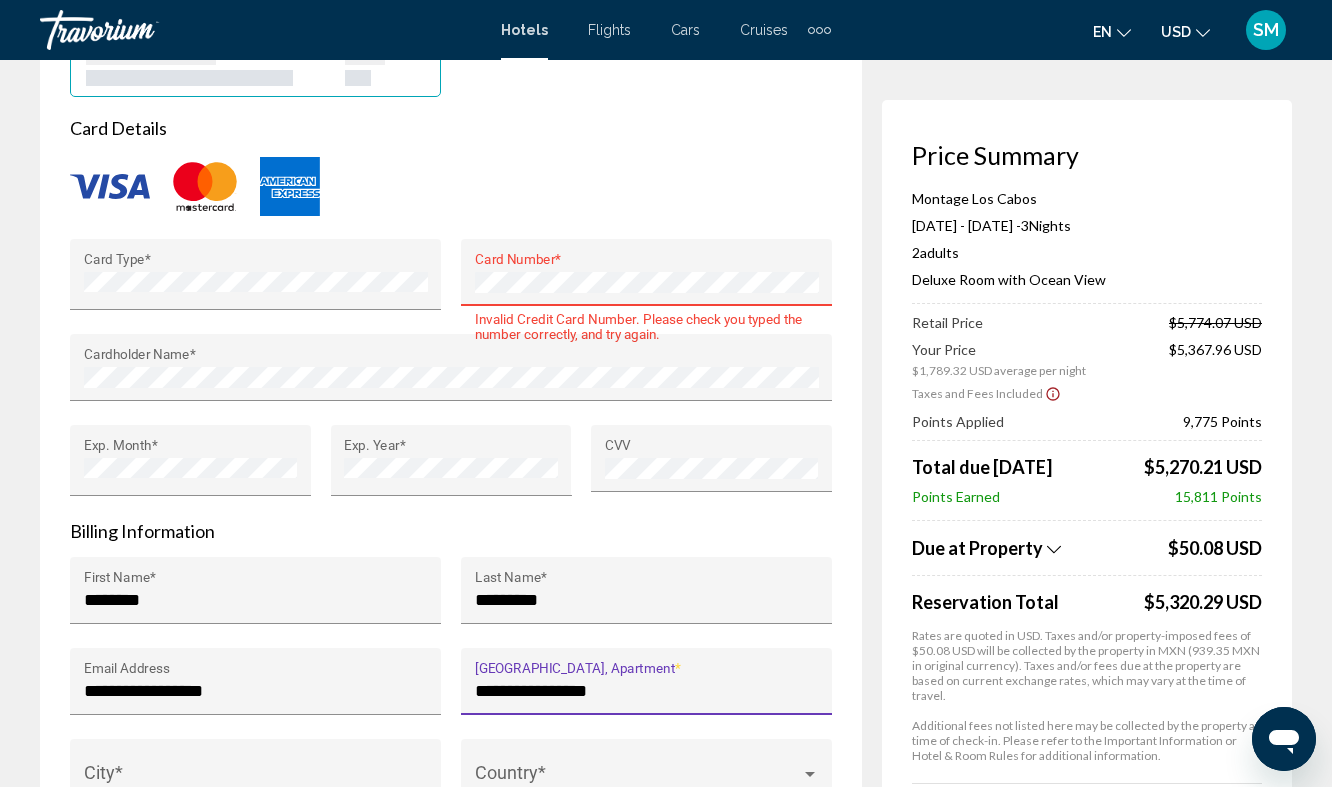 type on "**********" 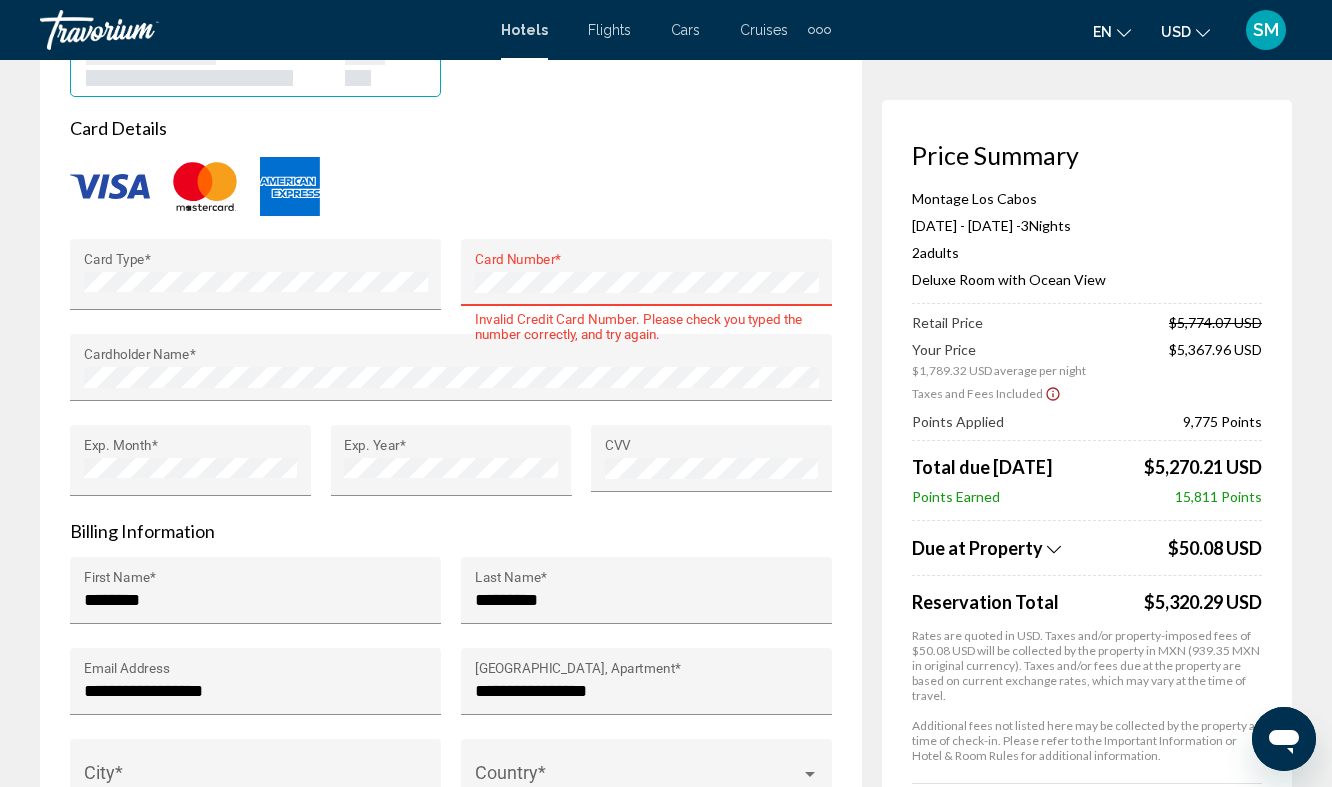 click on "City  *" at bounding box center [256, 779] 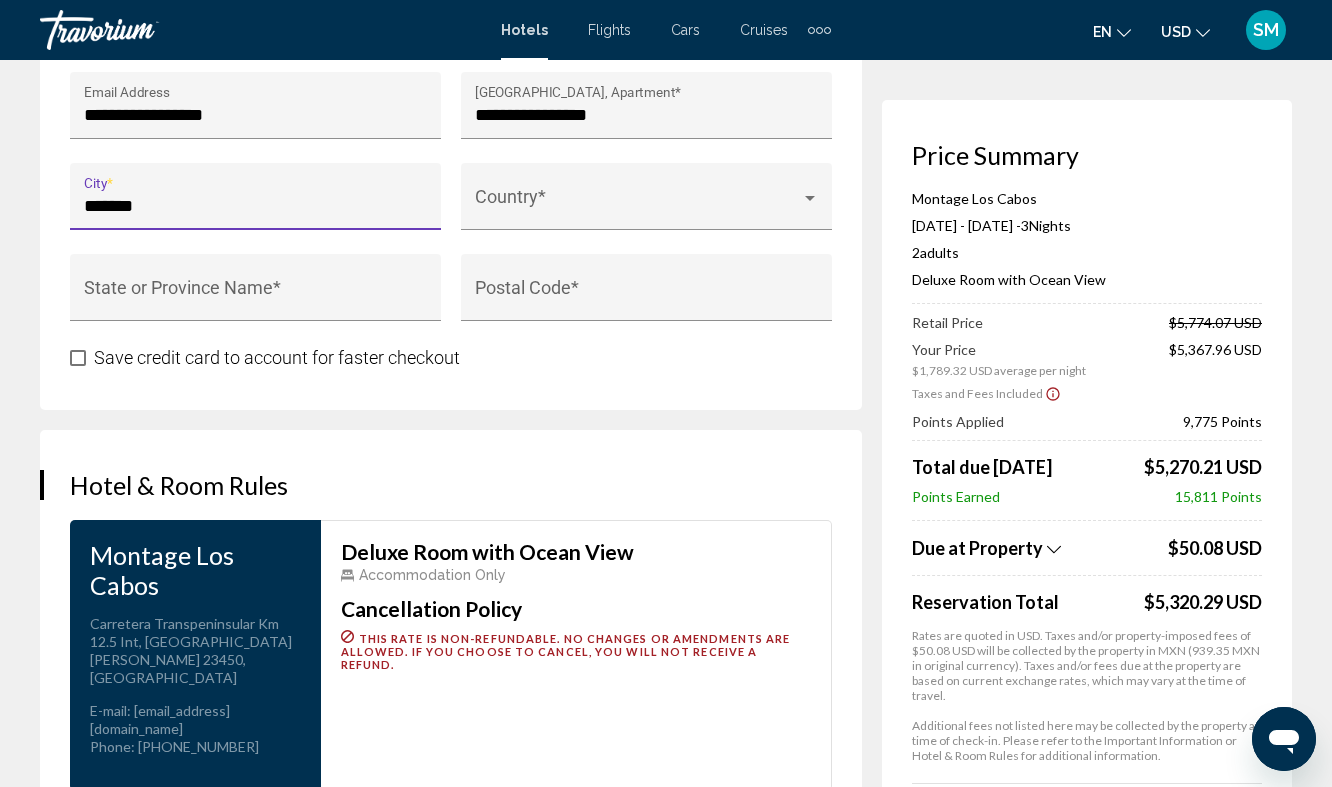 scroll, scrollTop: 2483, scrollLeft: 0, axis: vertical 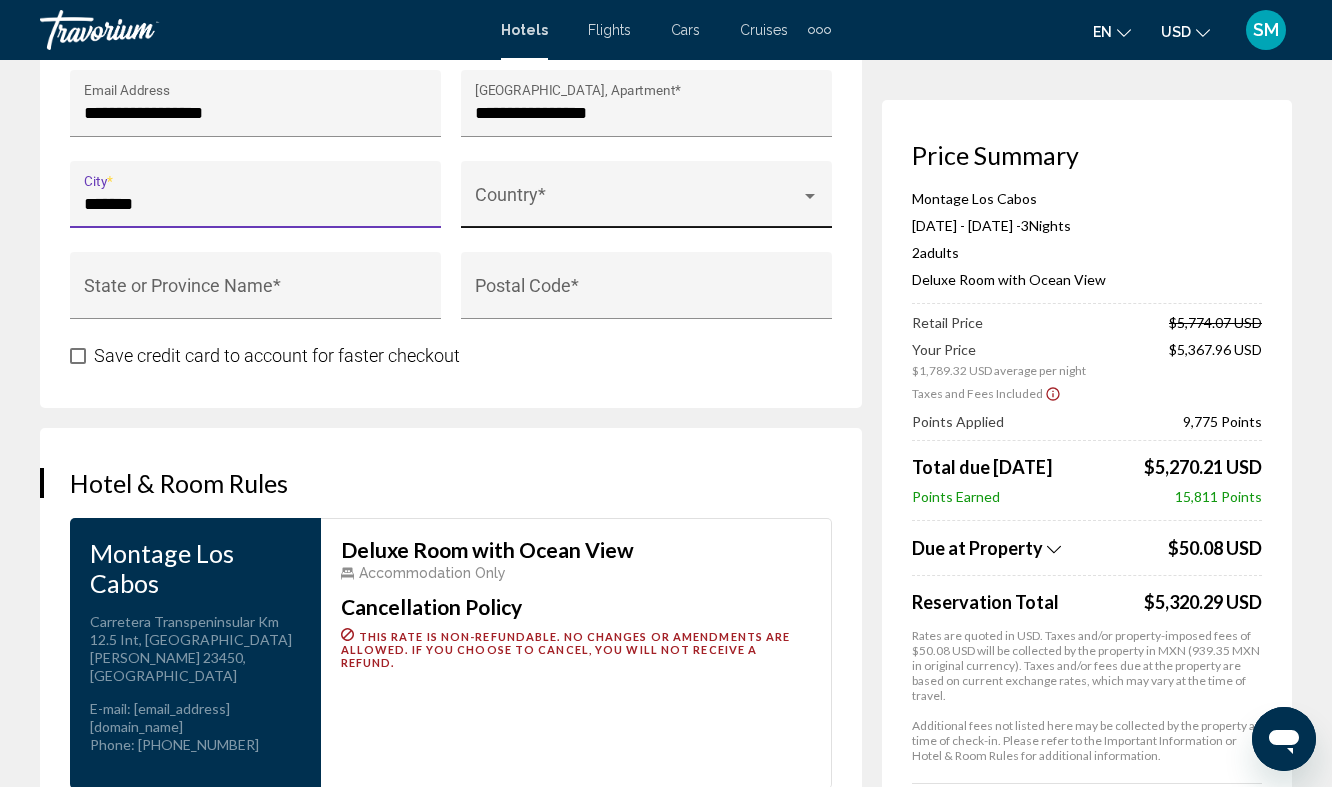 type on "*******" 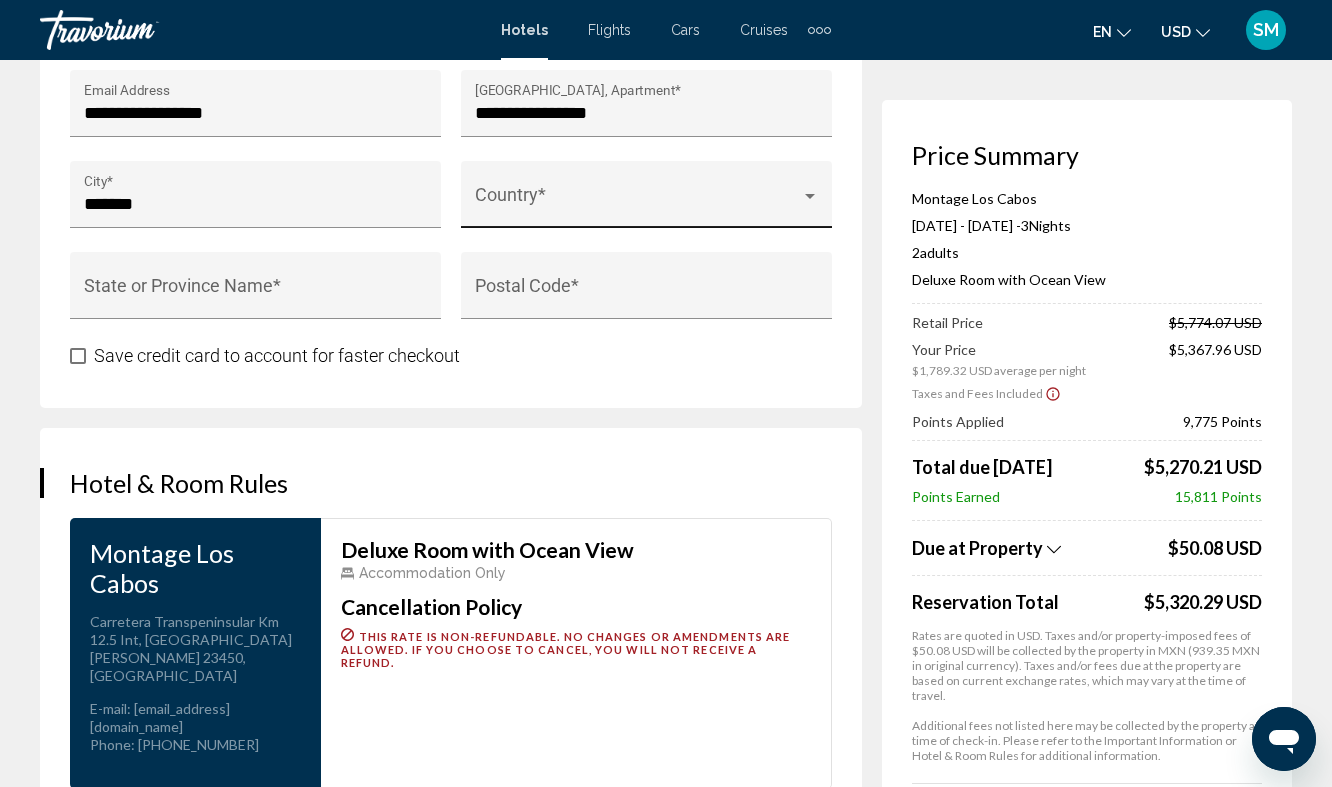 click on "Country  *" at bounding box center [647, 201] 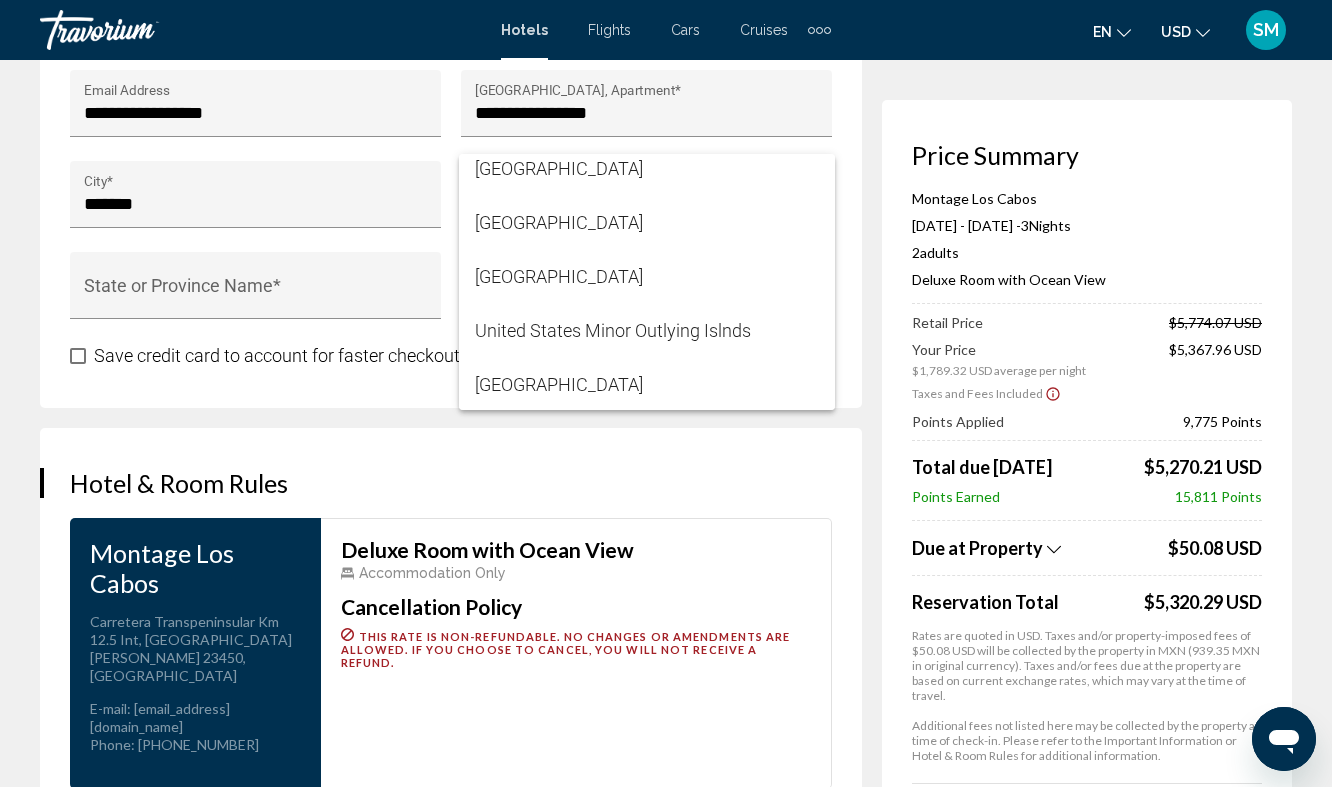 scroll, scrollTop: 12976, scrollLeft: 0, axis: vertical 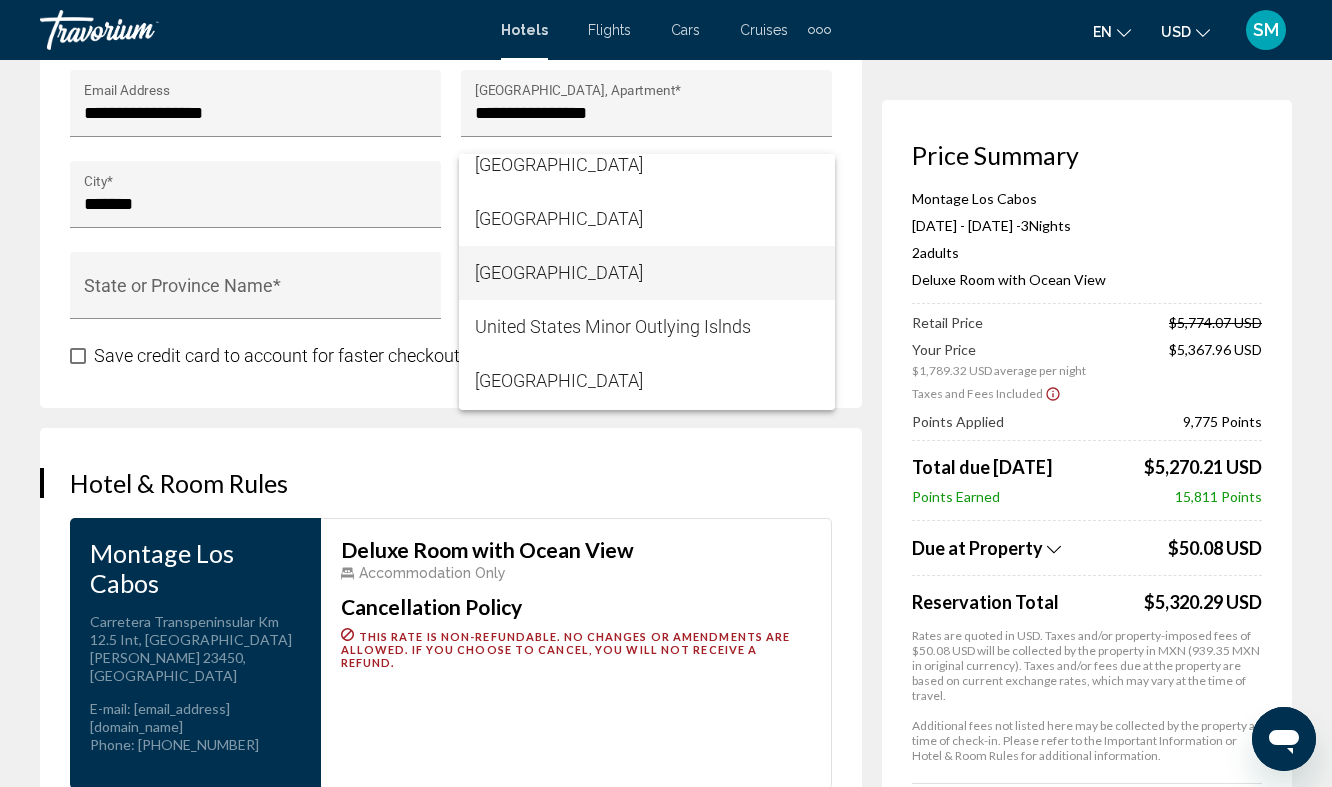 click on "[GEOGRAPHIC_DATA]" at bounding box center [647, 273] 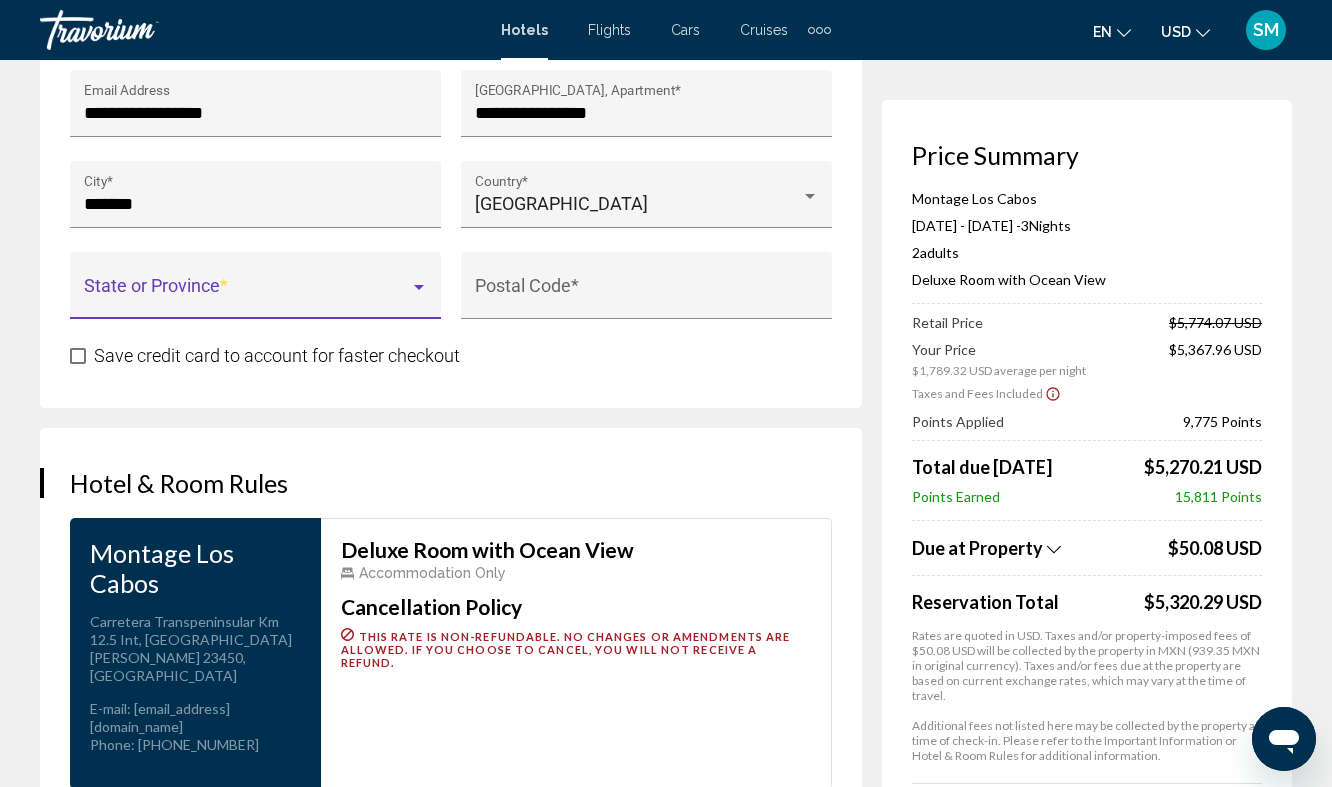 click at bounding box center (247, 295) 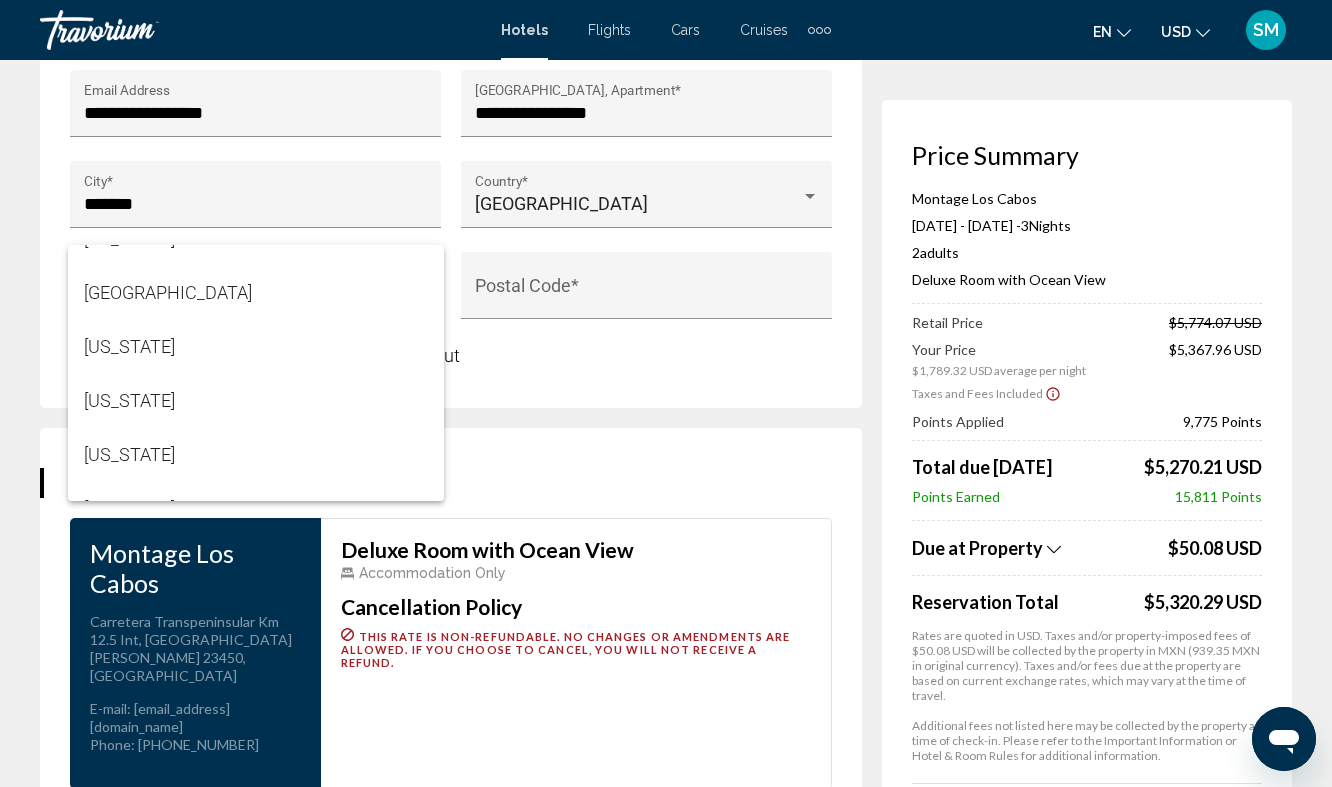 scroll, scrollTop: 2522, scrollLeft: 0, axis: vertical 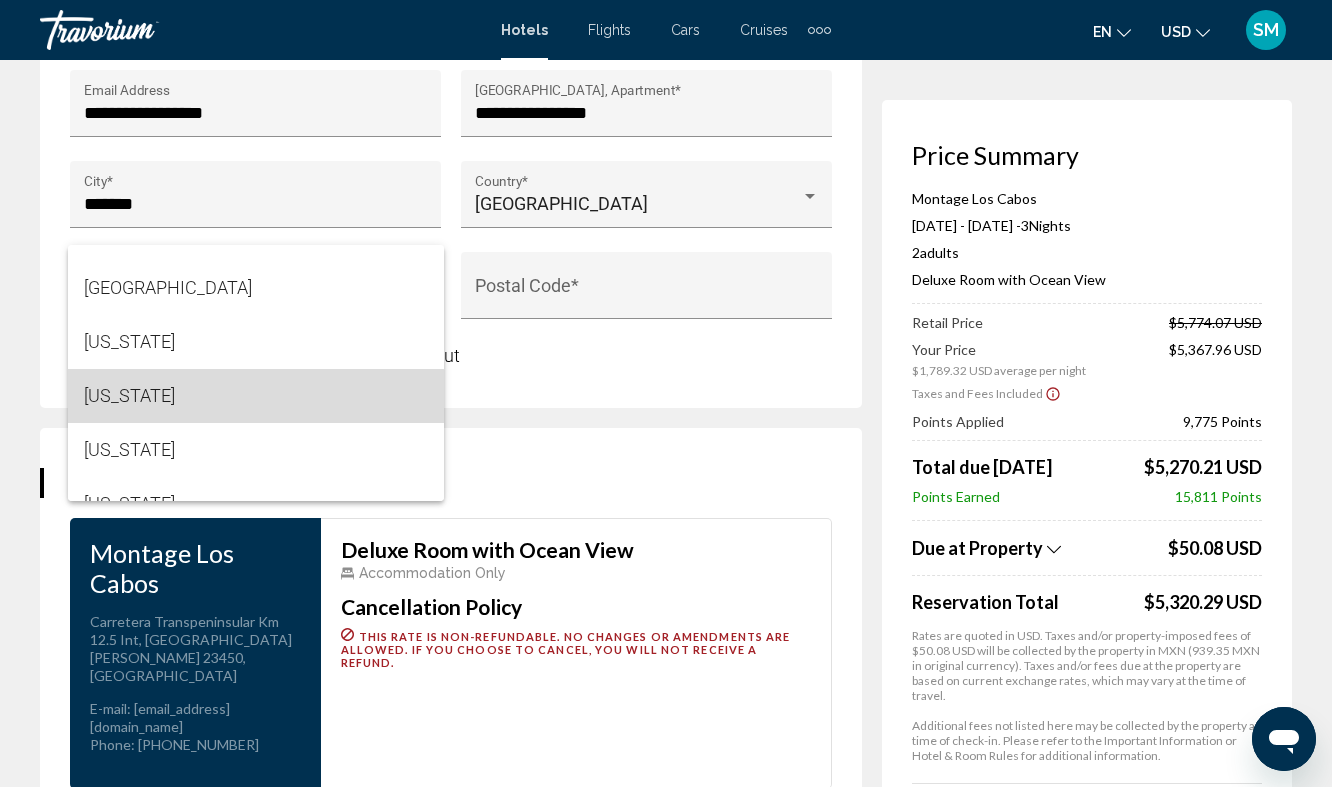 click on "[US_STATE]" at bounding box center [256, 396] 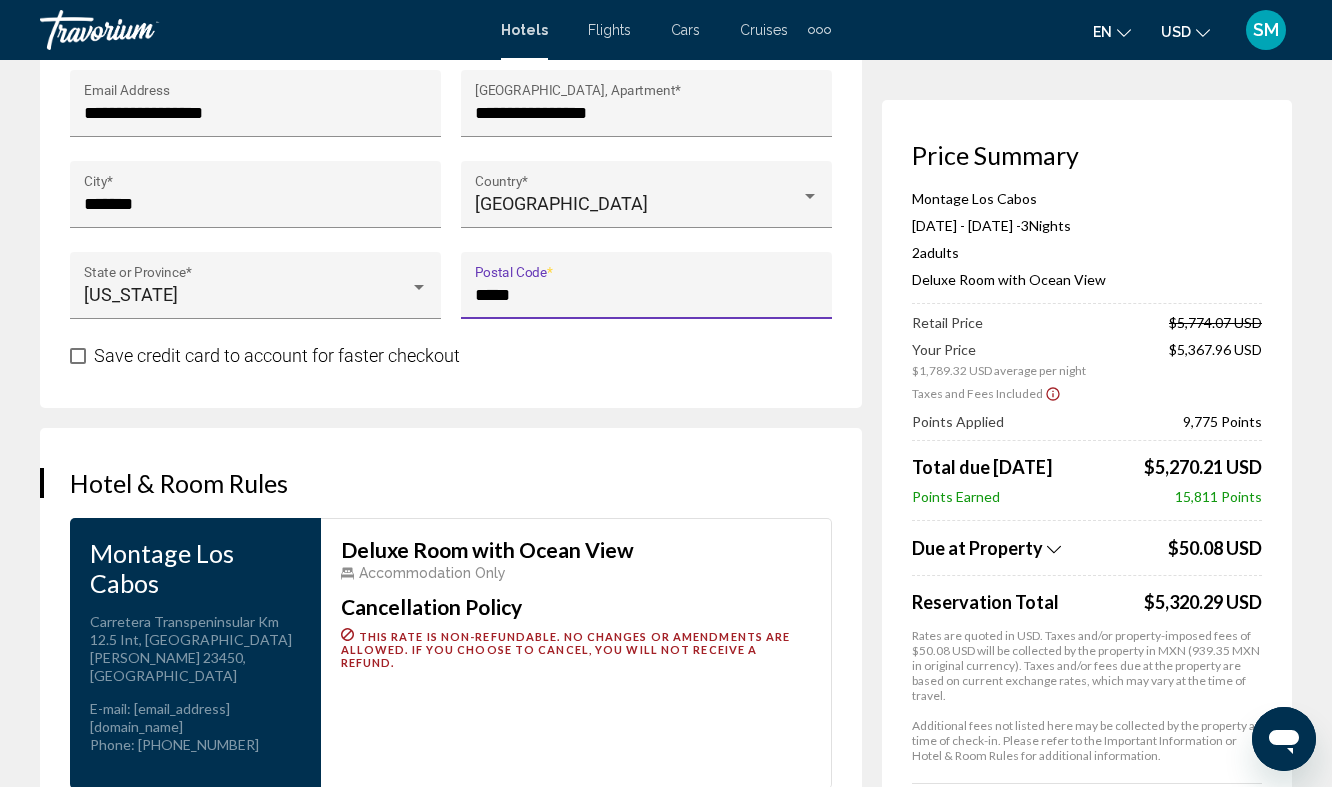 type on "*****" 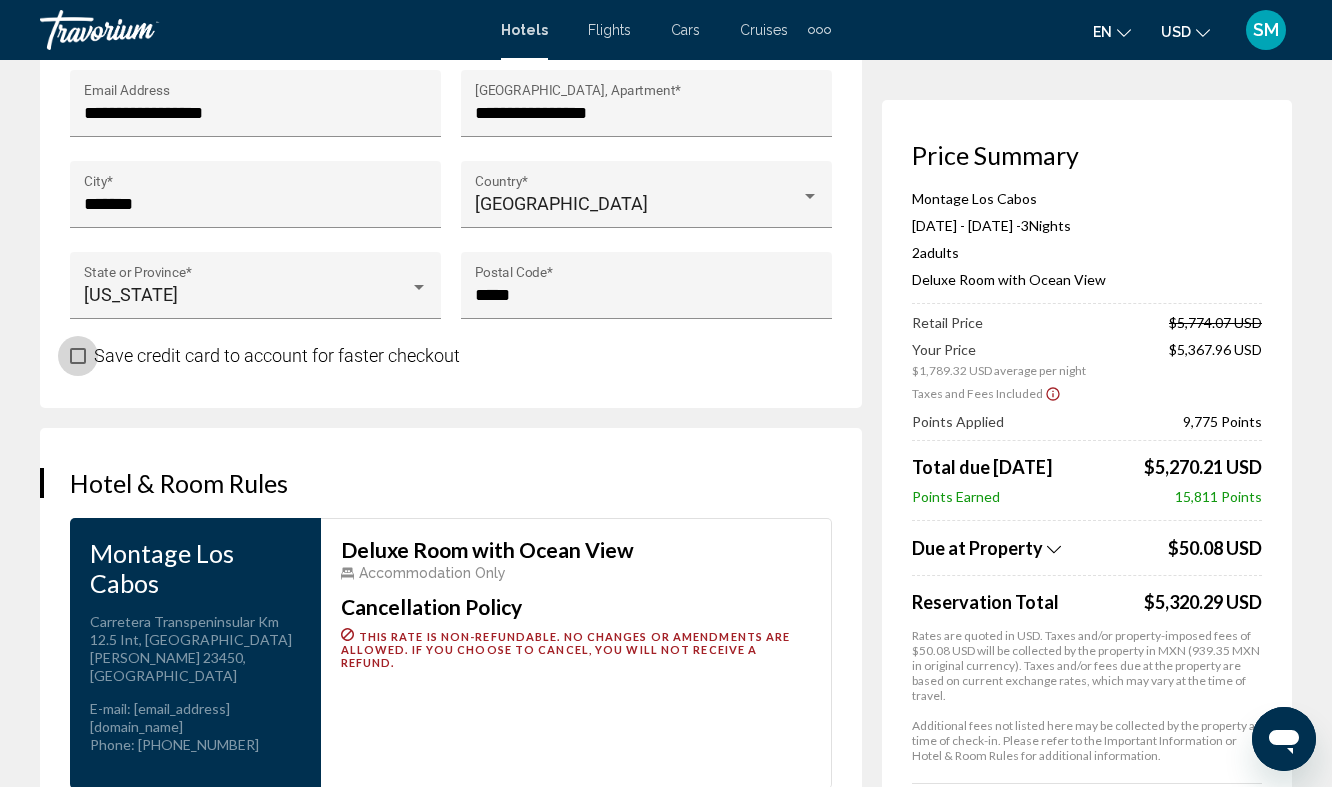 click at bounding box center (78, 356) 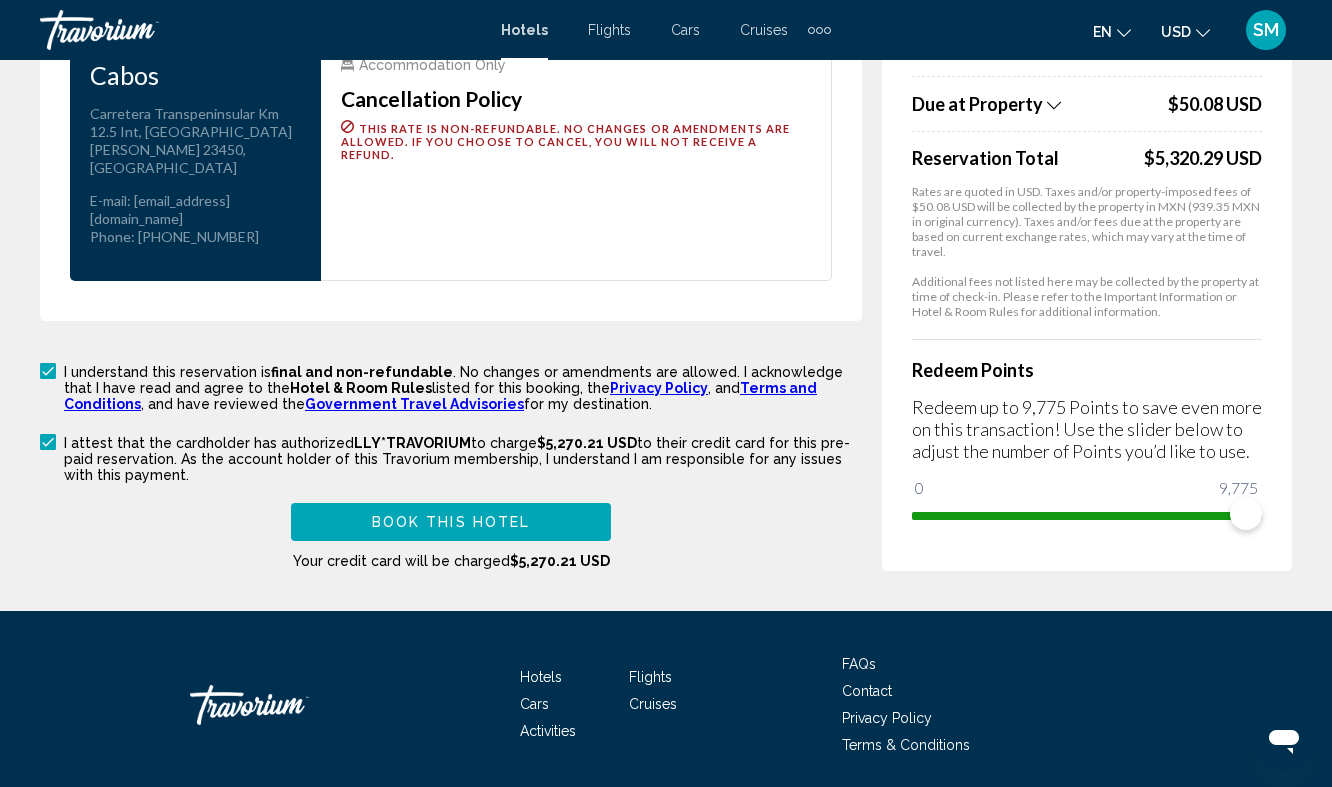 scroll, scrollTop: 2992, scrollLeft: 0, axis: vertical 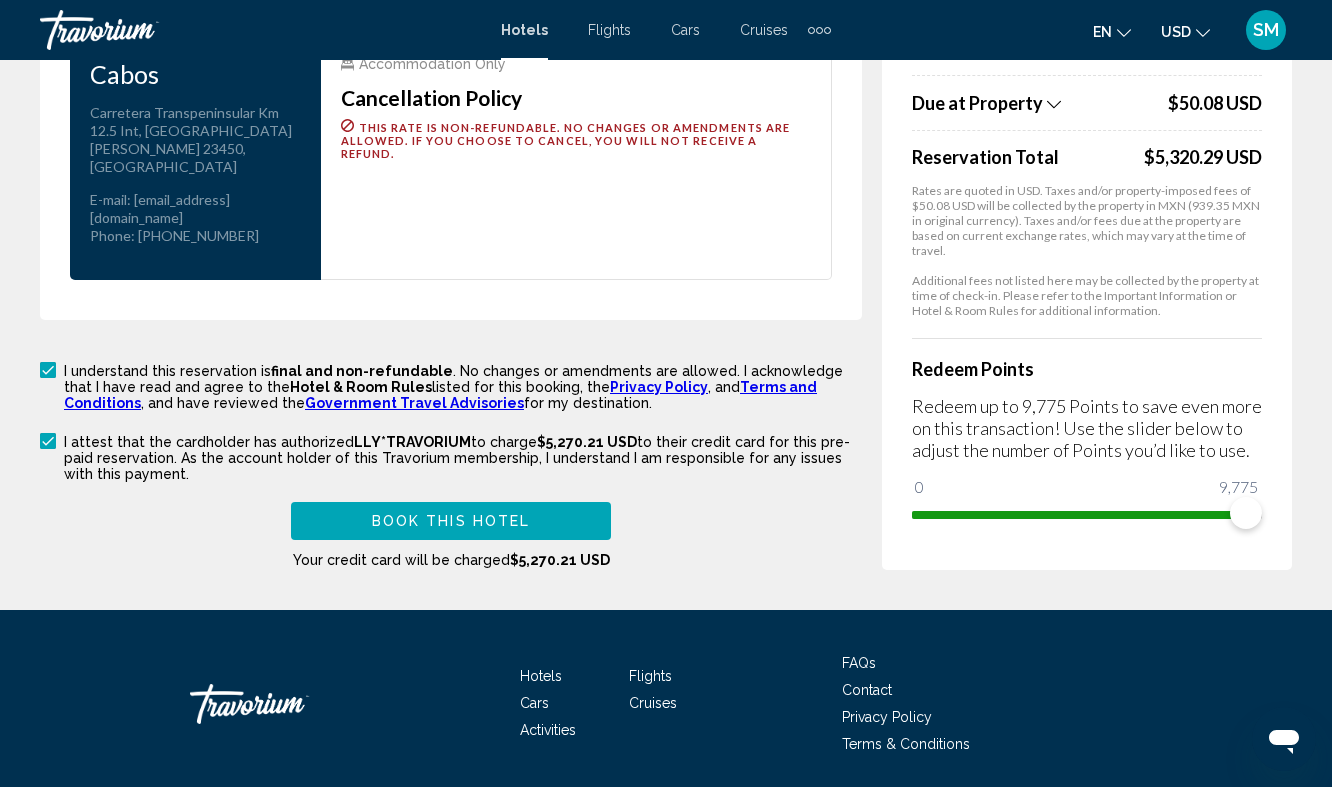 click on "Book this hotel" at bounding box center (451, 520) 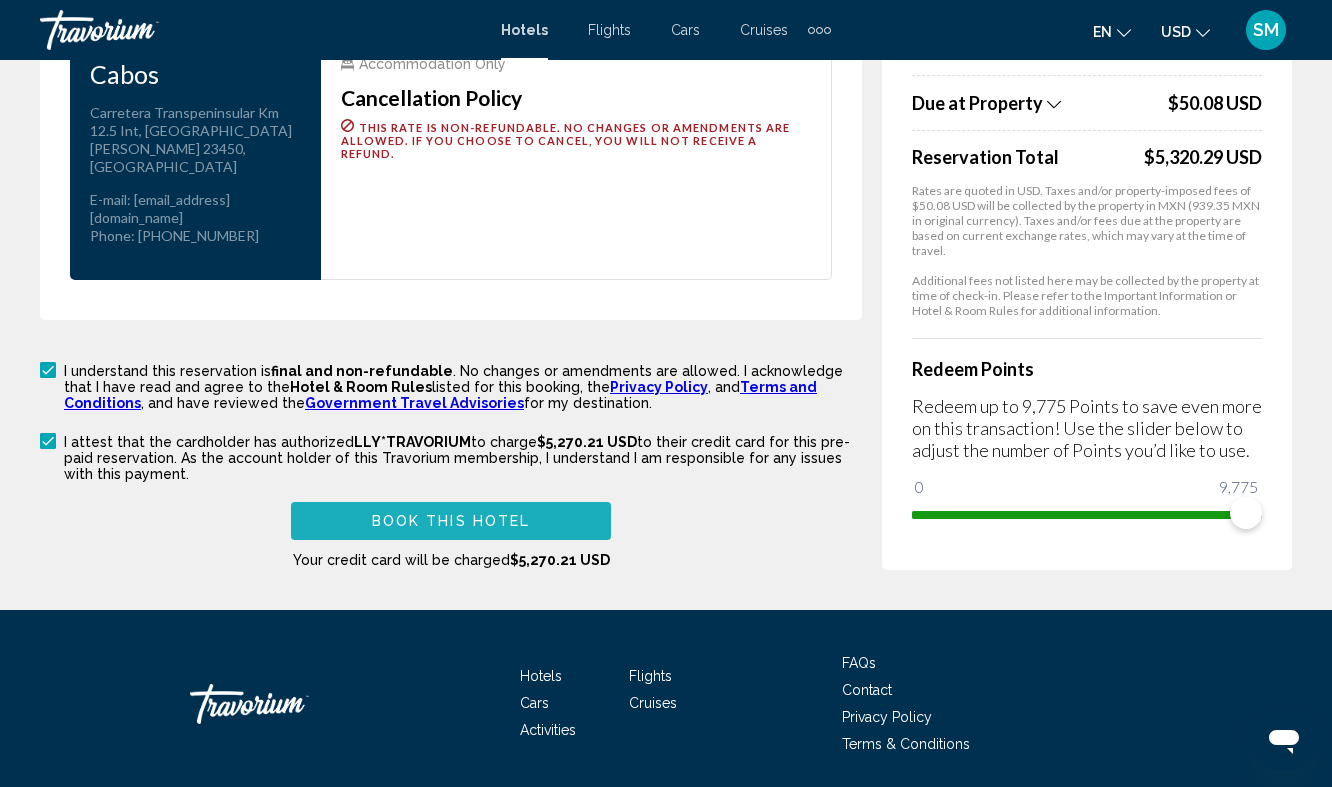 scroll, scrollTop: 540, scrollLeft: 0, axis: vertical 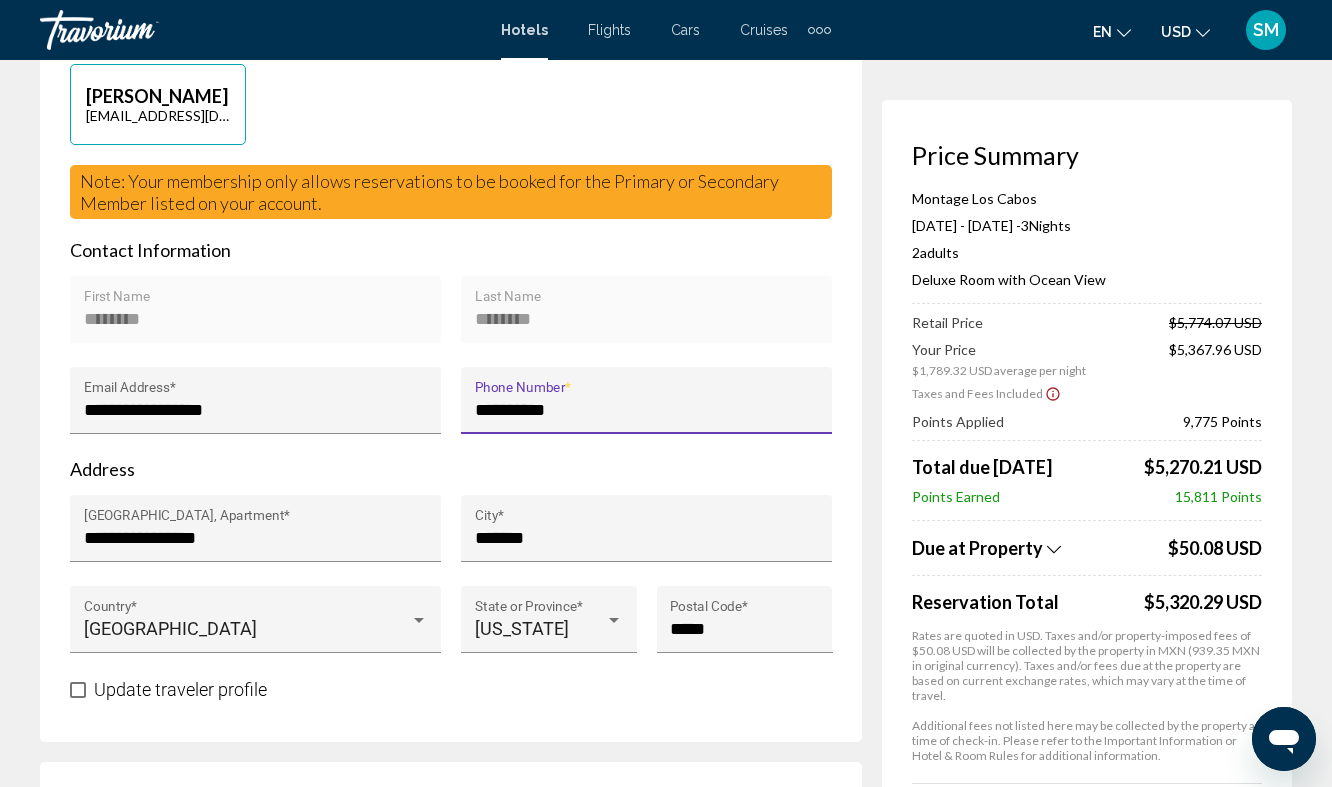 type on "**********" 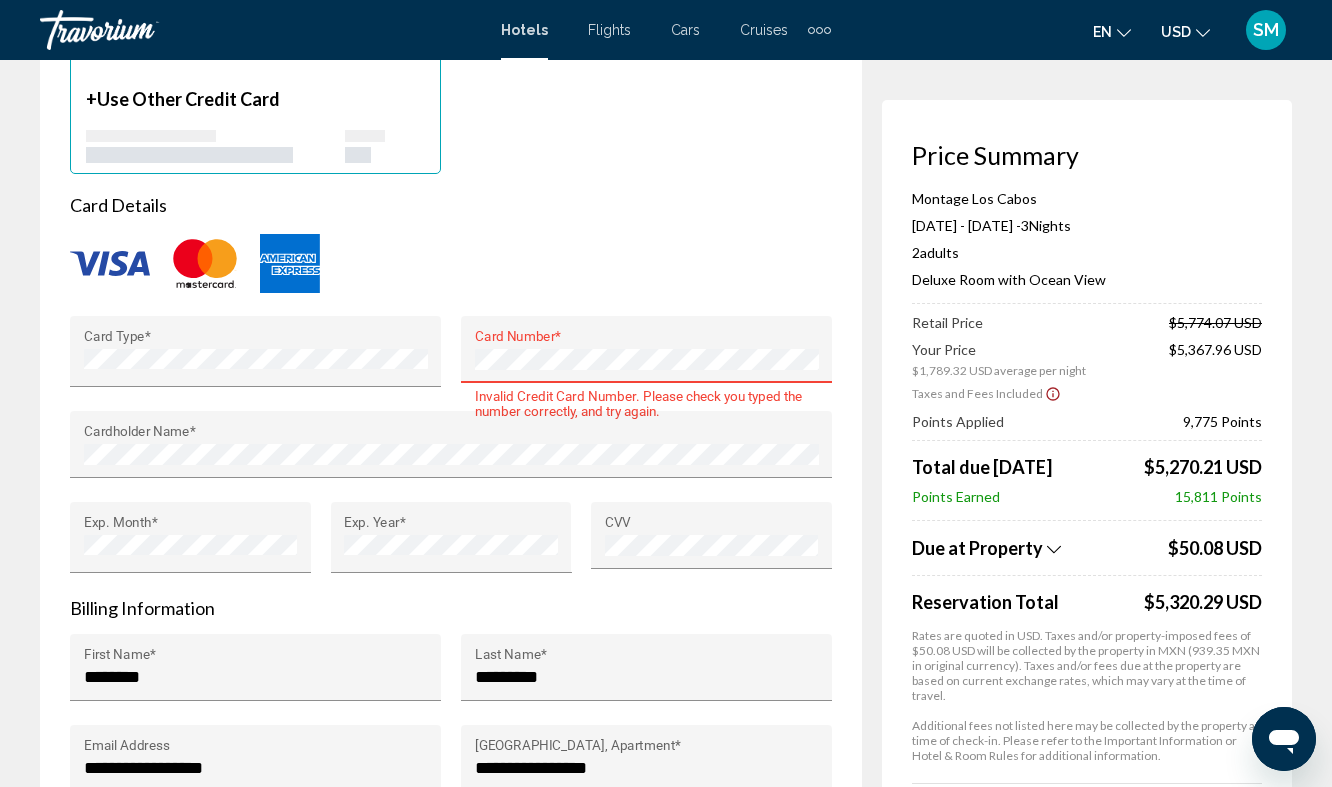 scroll, scrollTop: 1836, scrollLeft: 0, axis: vertical 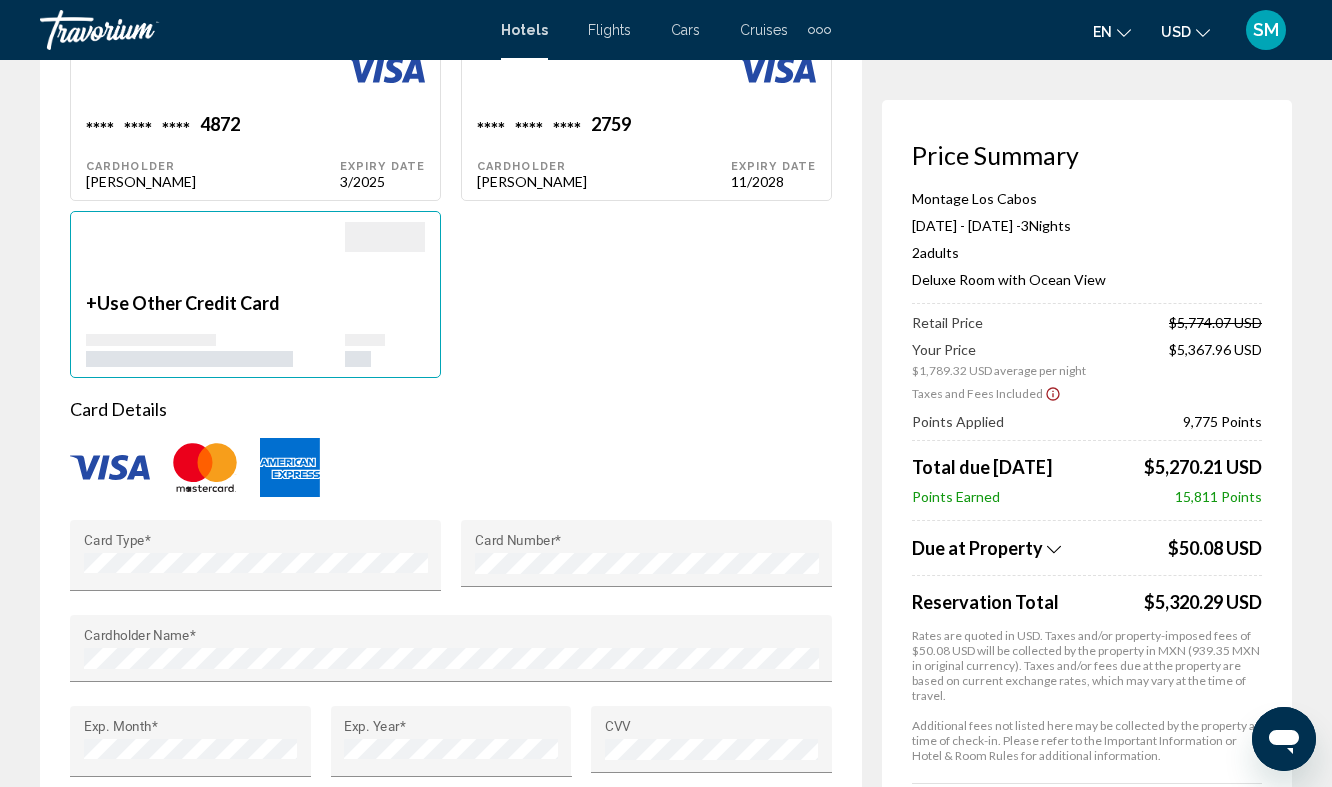 click on "Card Type  *" at bounding box center (255, 567) 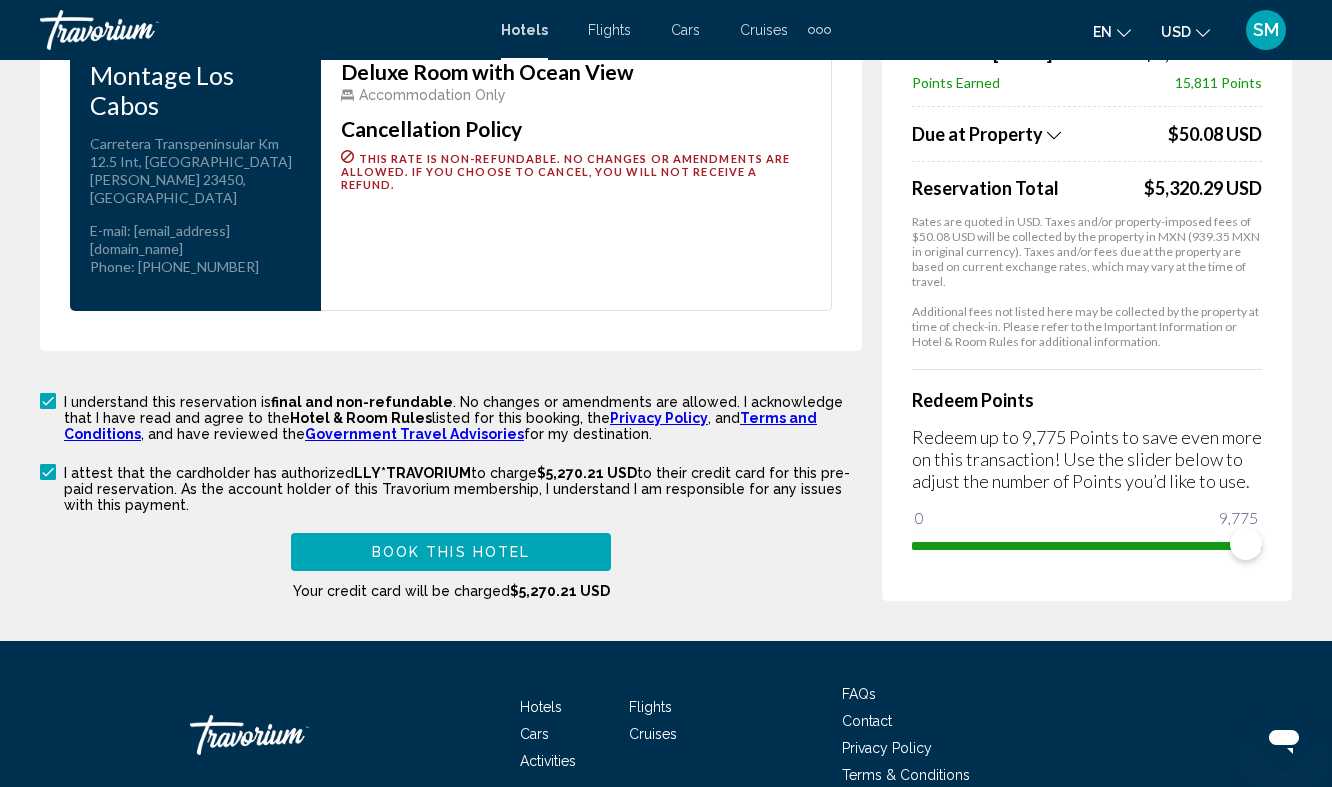 scroll, scrollTop: 2962, scrollLeft: 0, axis: vertical 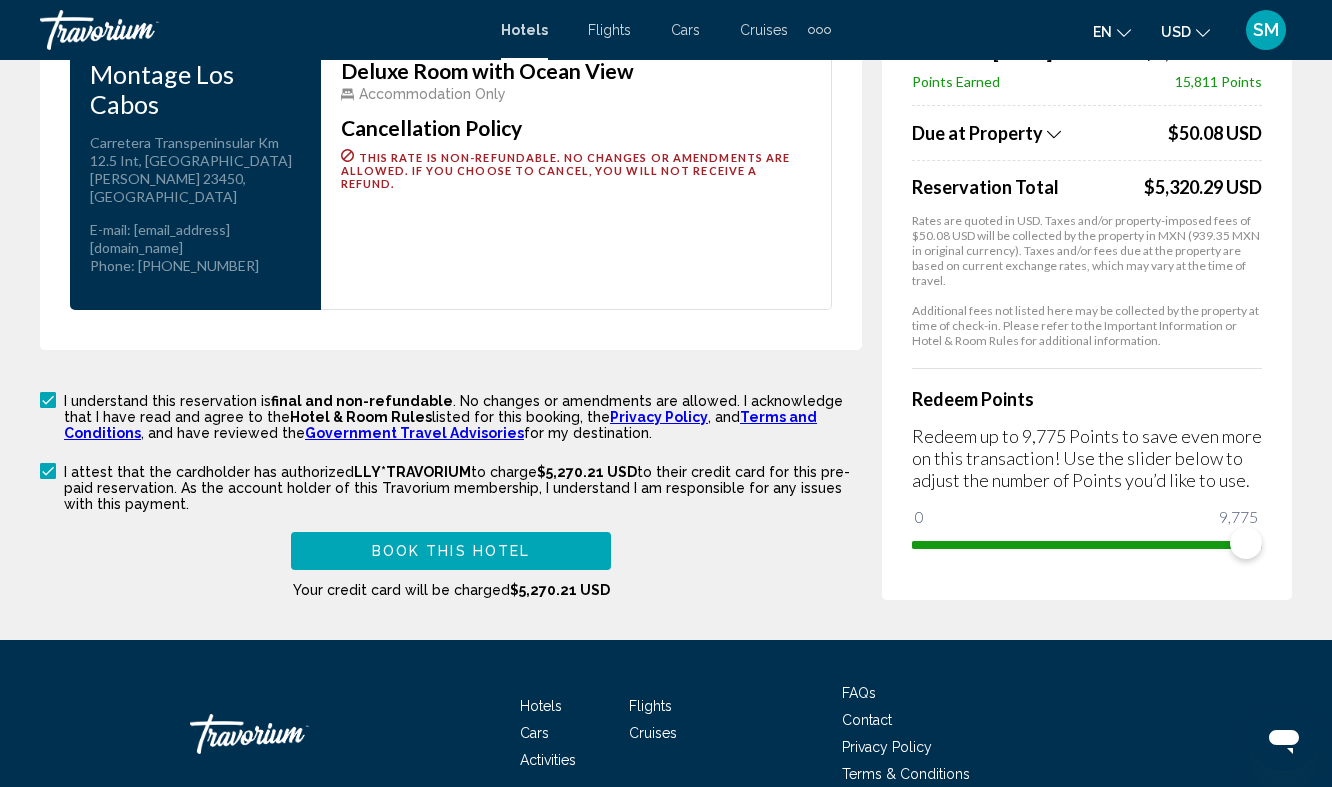 click on "Book this hotel" at bounding box center [451, 552] 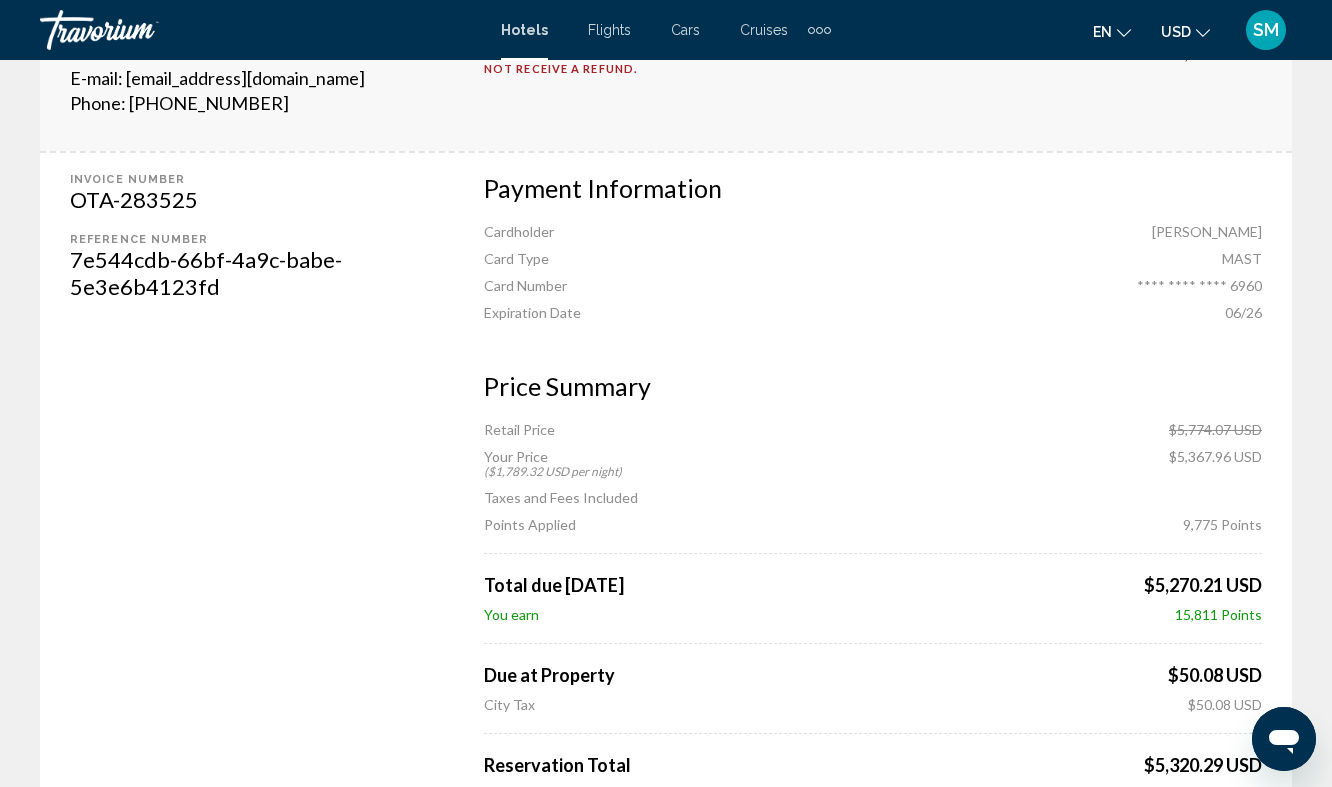 scroll, scrollTop: 726, scrollLeft: 0, axis: vertical 